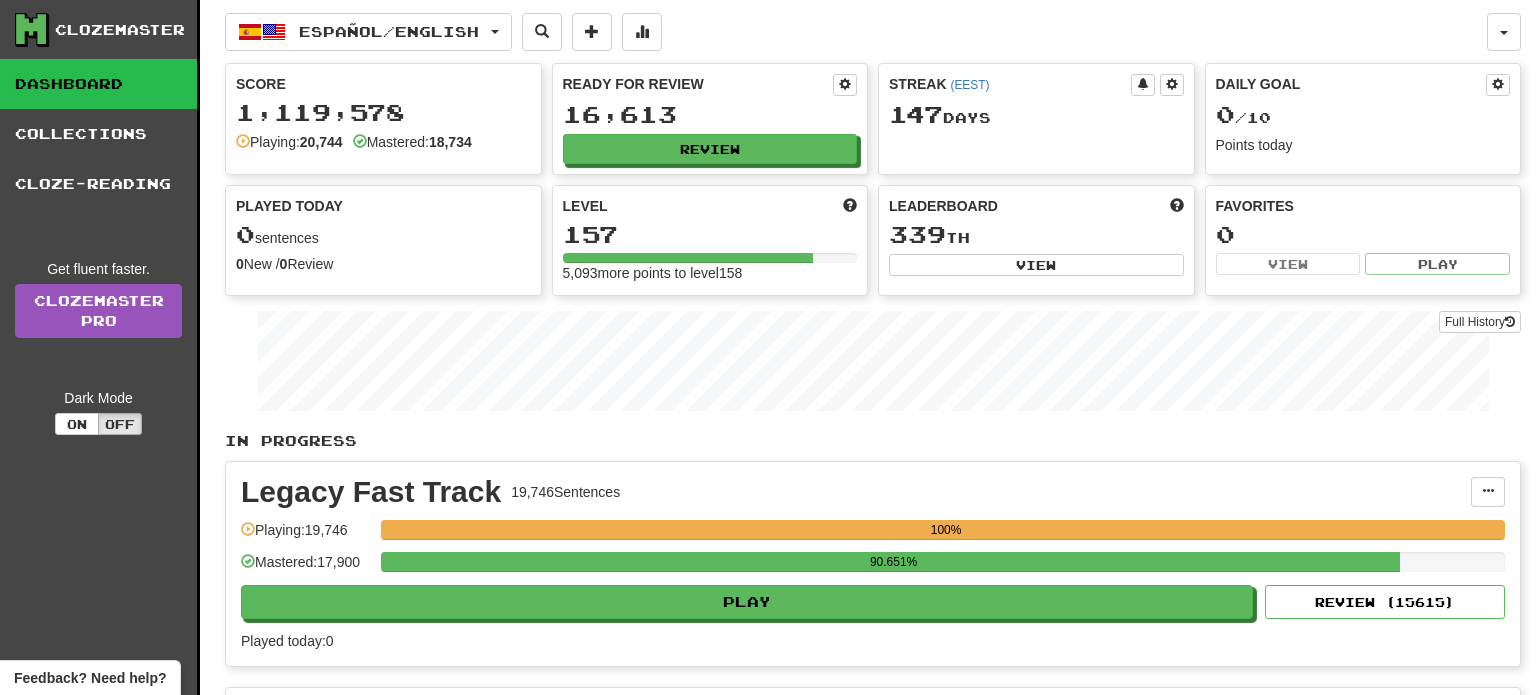 scroll, scrollTop: 0, scrollLeft: 0, axis: both 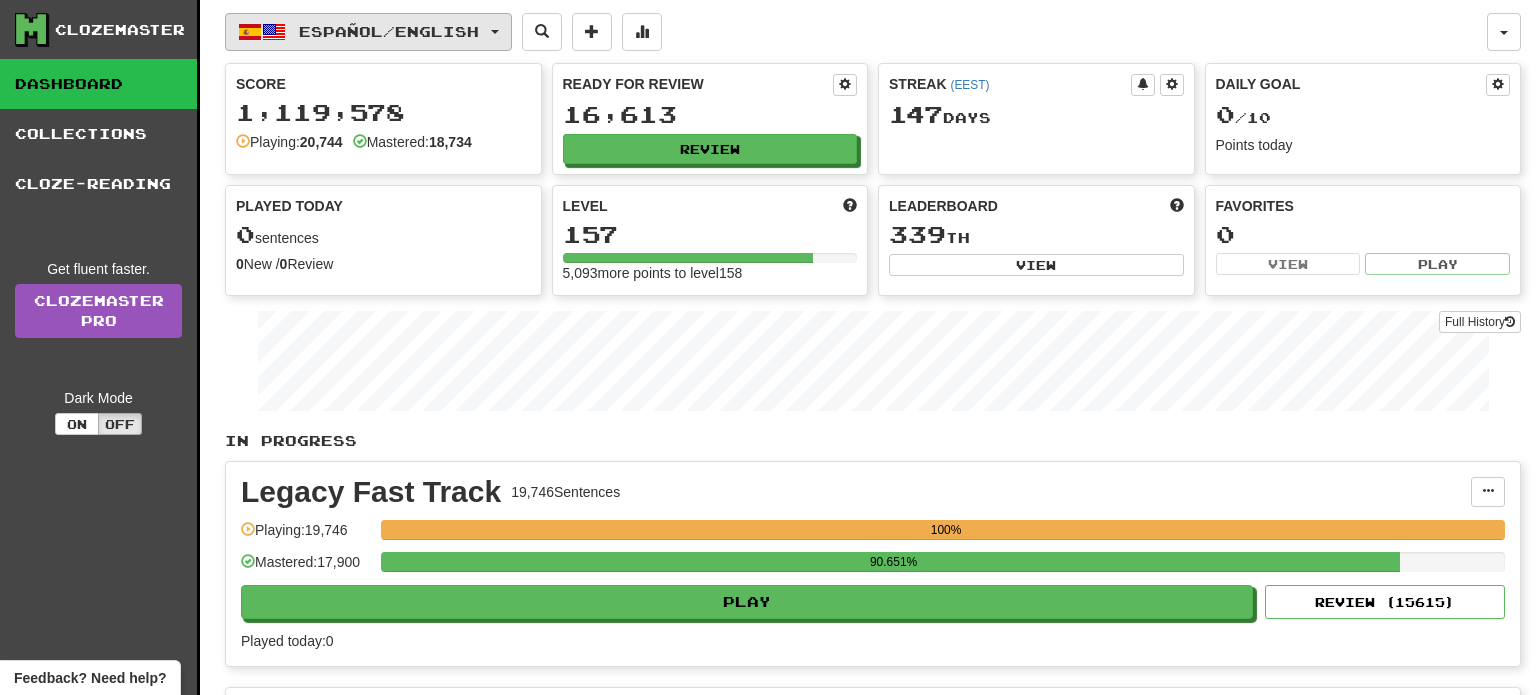 click on "Español  /  English" at bounding box center [368, 32] 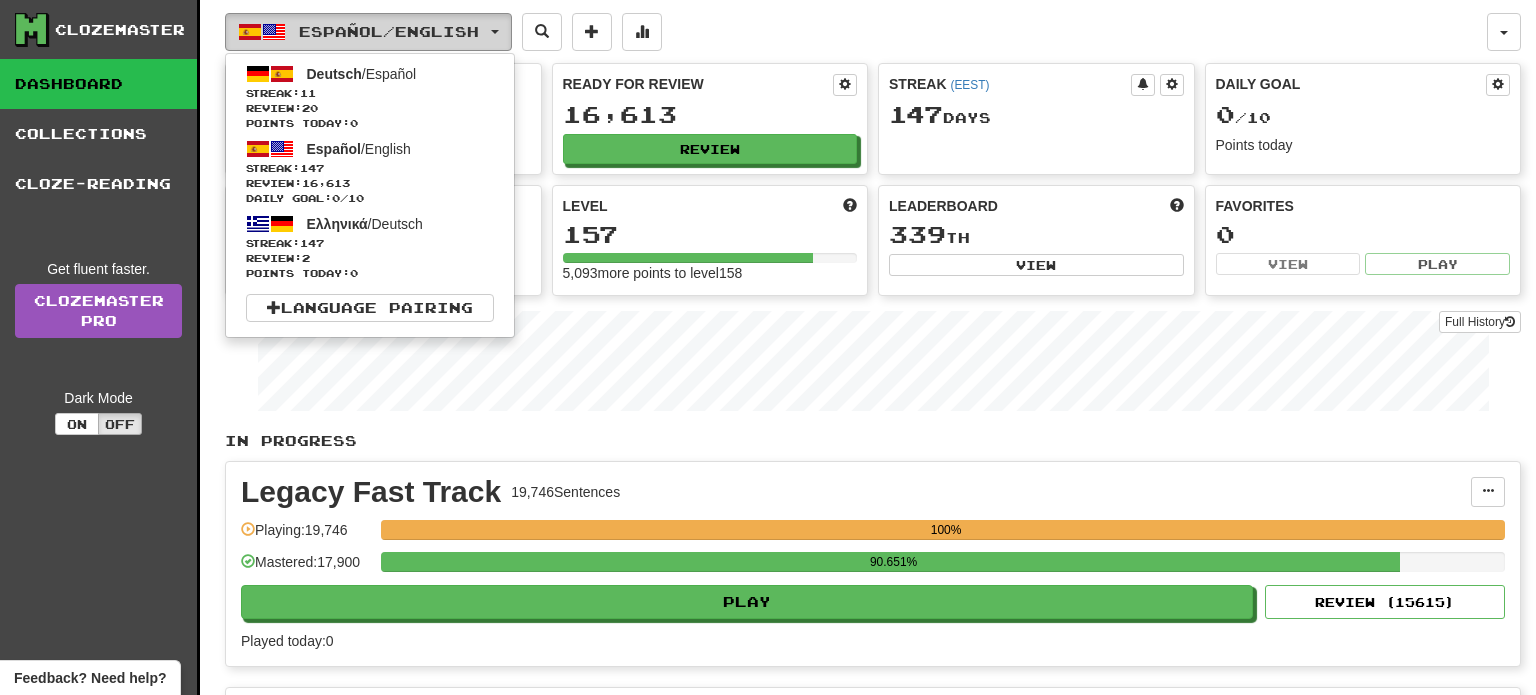 click on "Español  /  English" at bounding box center [368, 32] 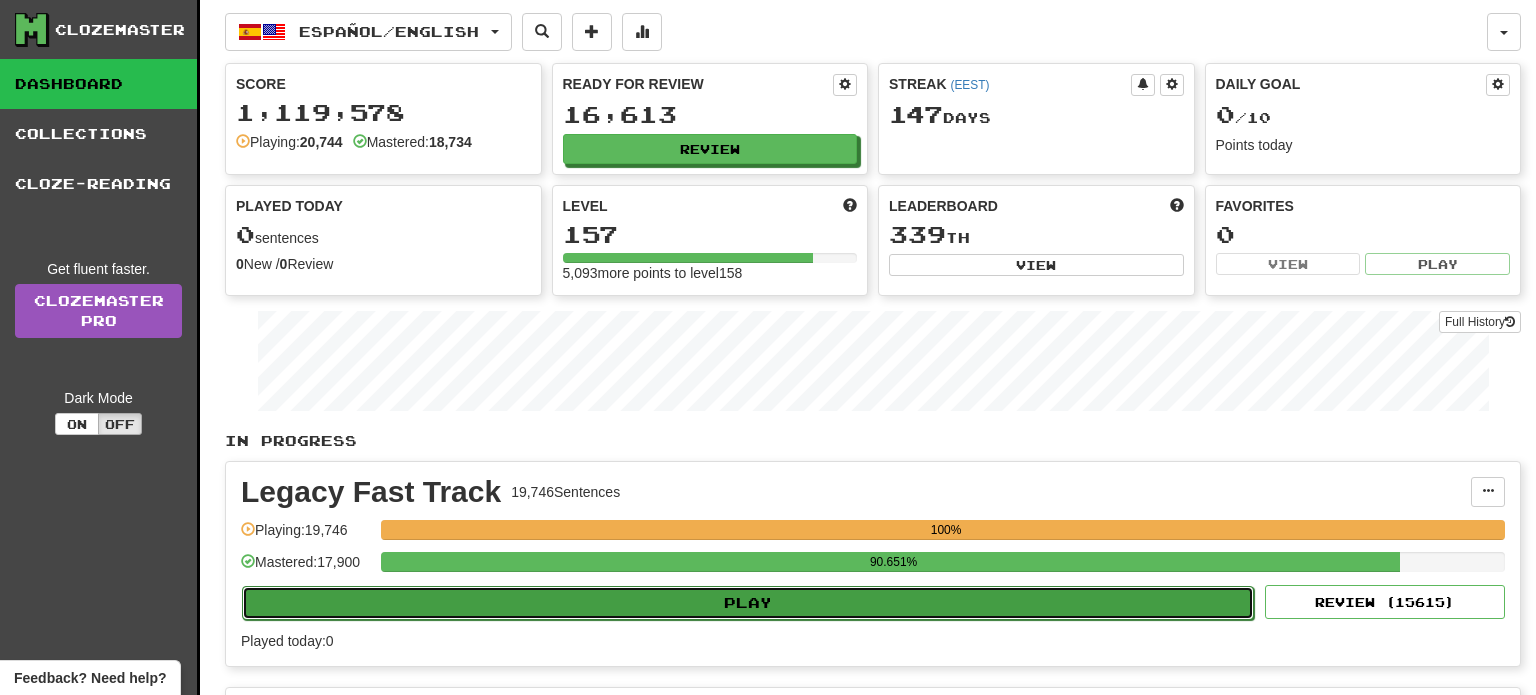click on "Play" at bounding box center [748, 603] 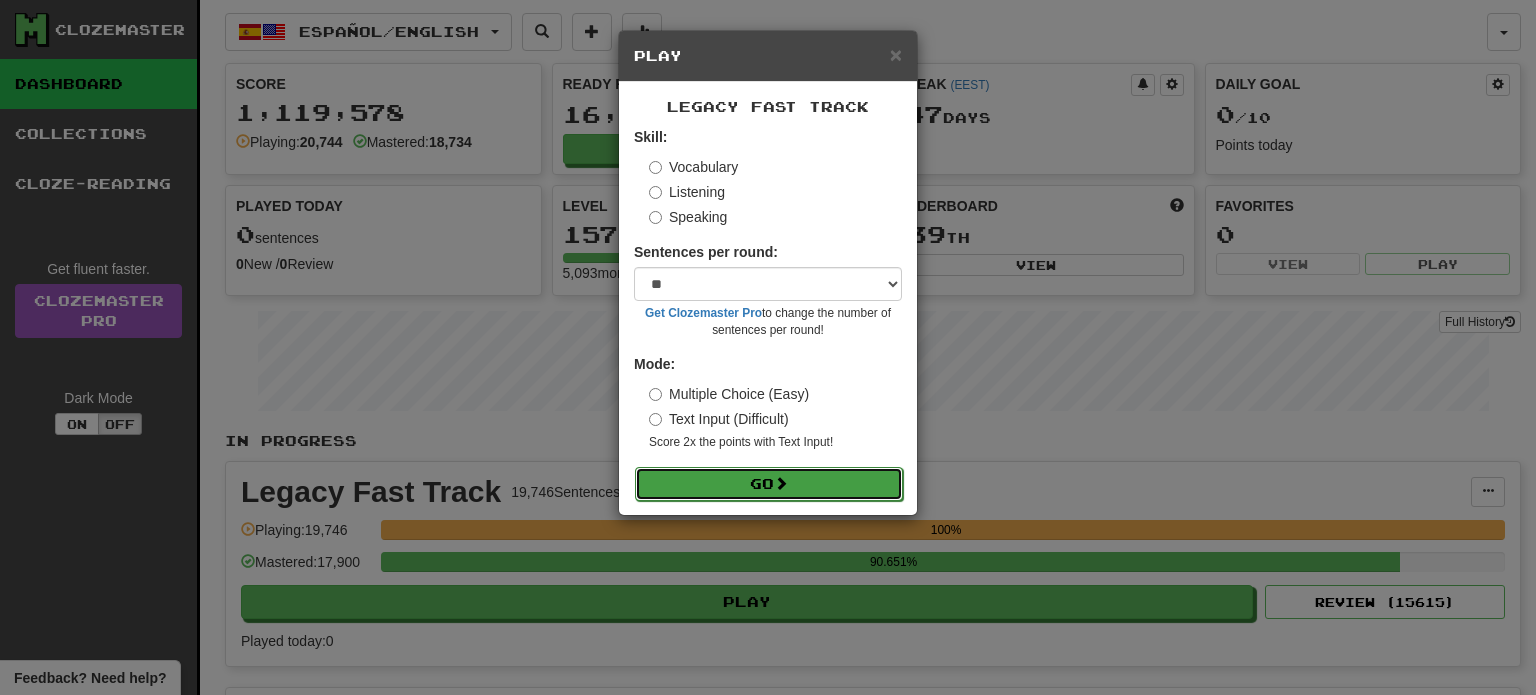 click on "Go" at bounding box center (769, 484) 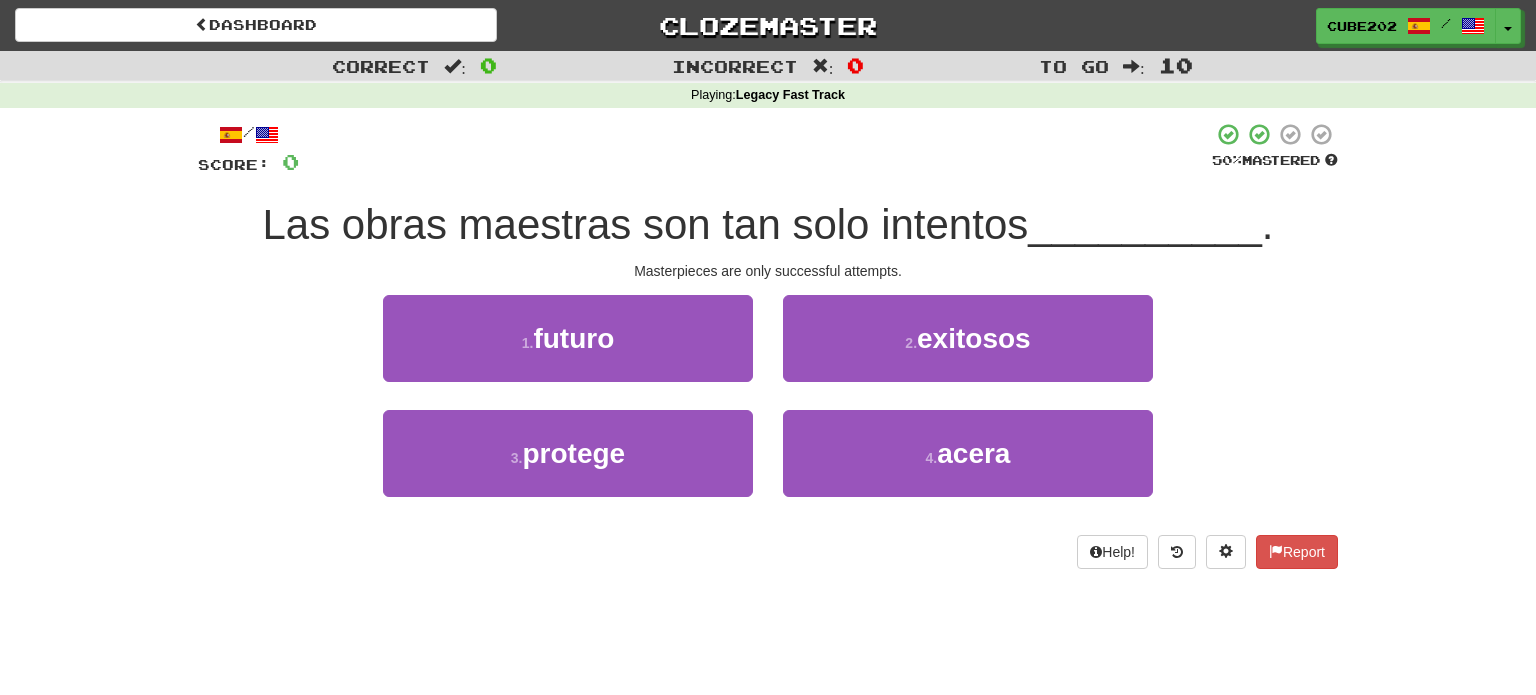 scroll, scrollTop: 0, scrollLeft: 0, axis: both 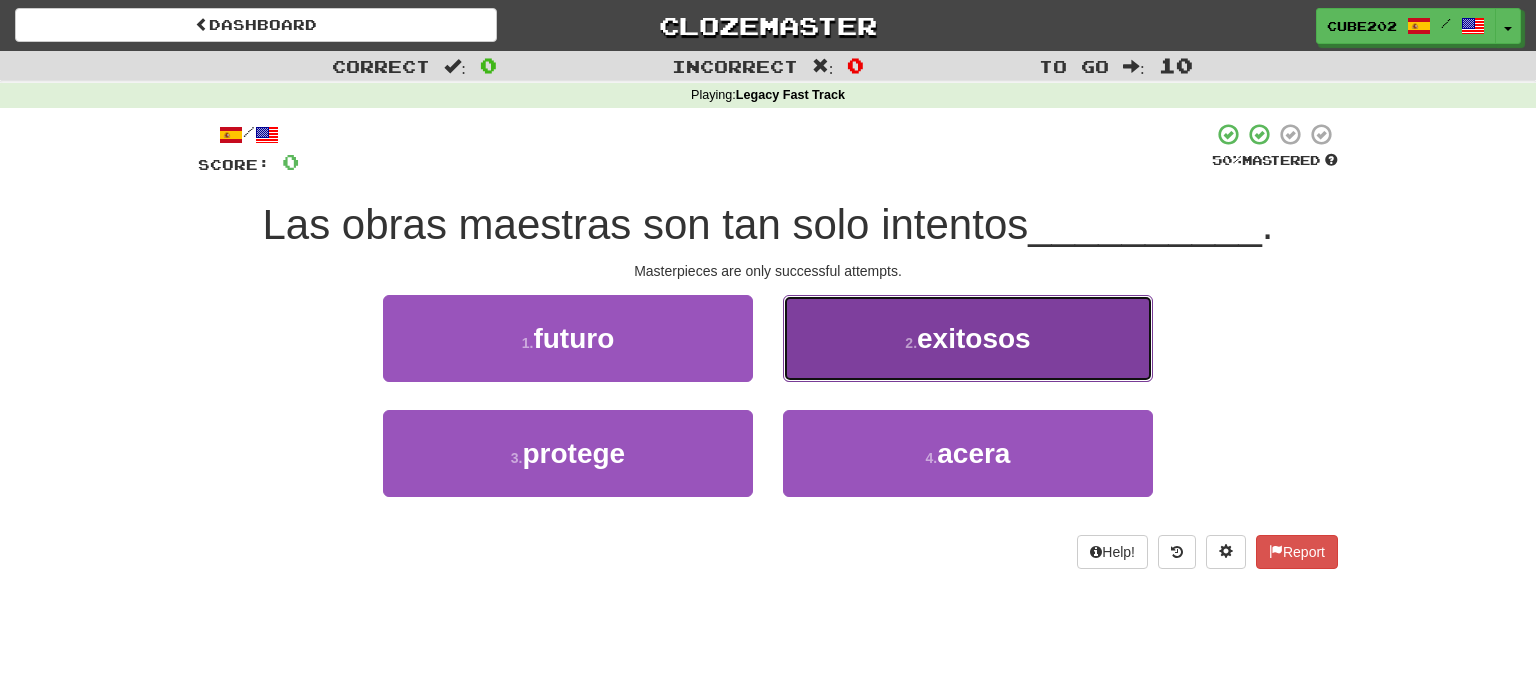 click on "2 .  exitosos" at bounding box center [968, 338] 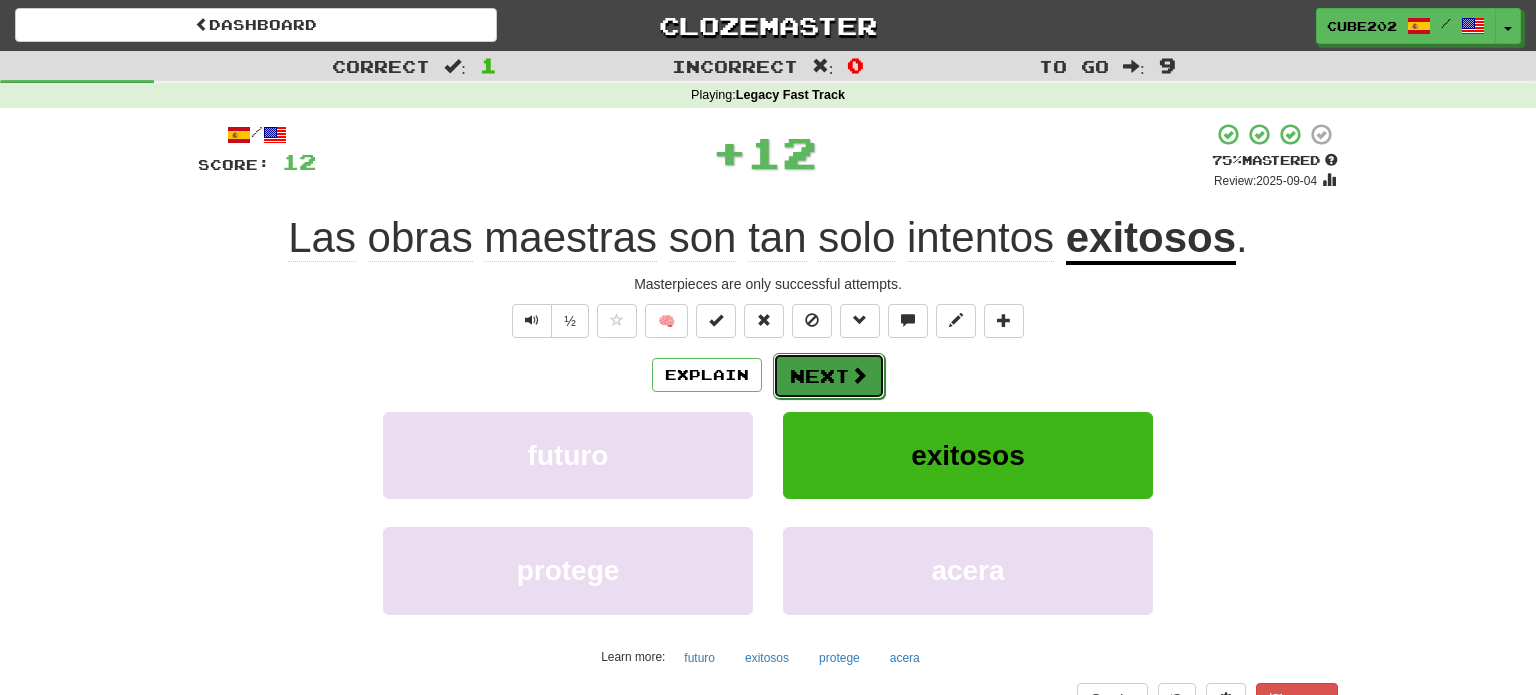 click on "Next" at bounding box center [829, 376] 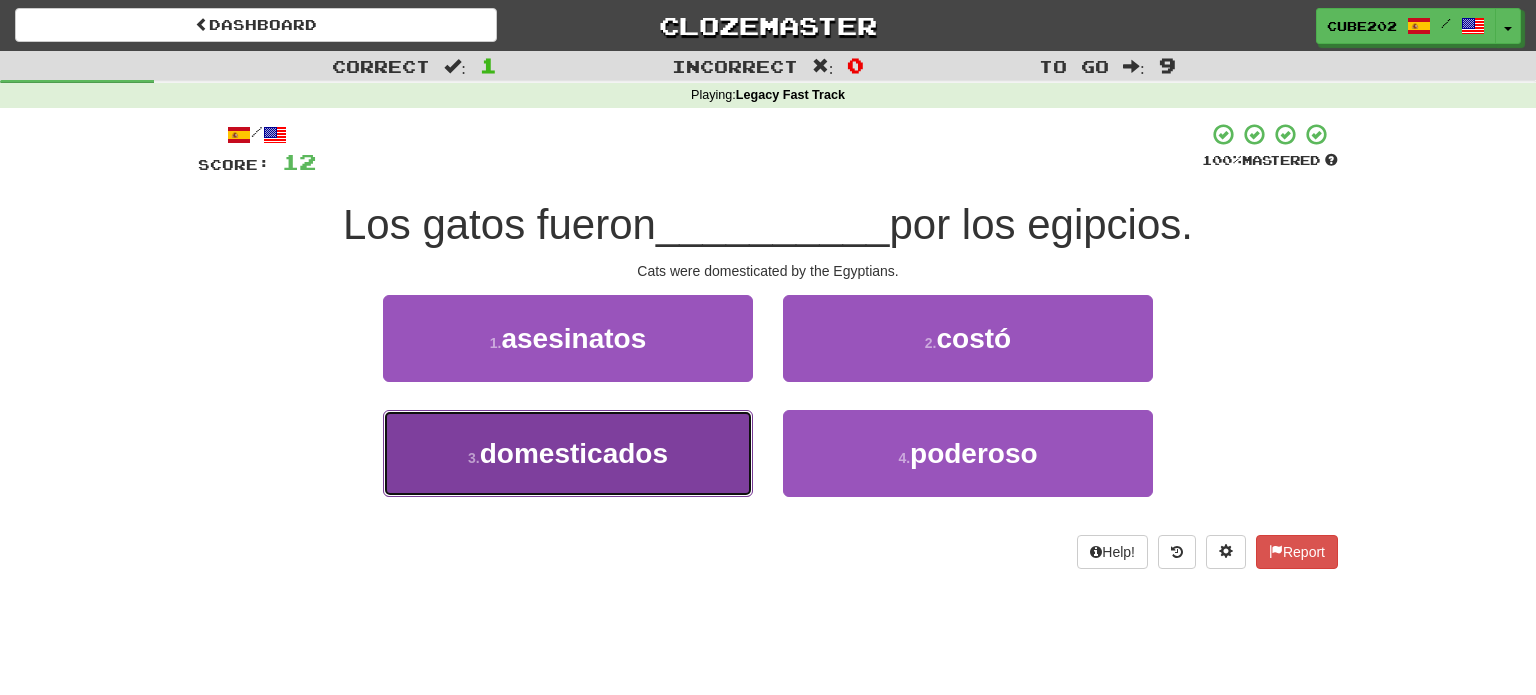 click on "3 .  domesticados" at bounding box center (568, 453) 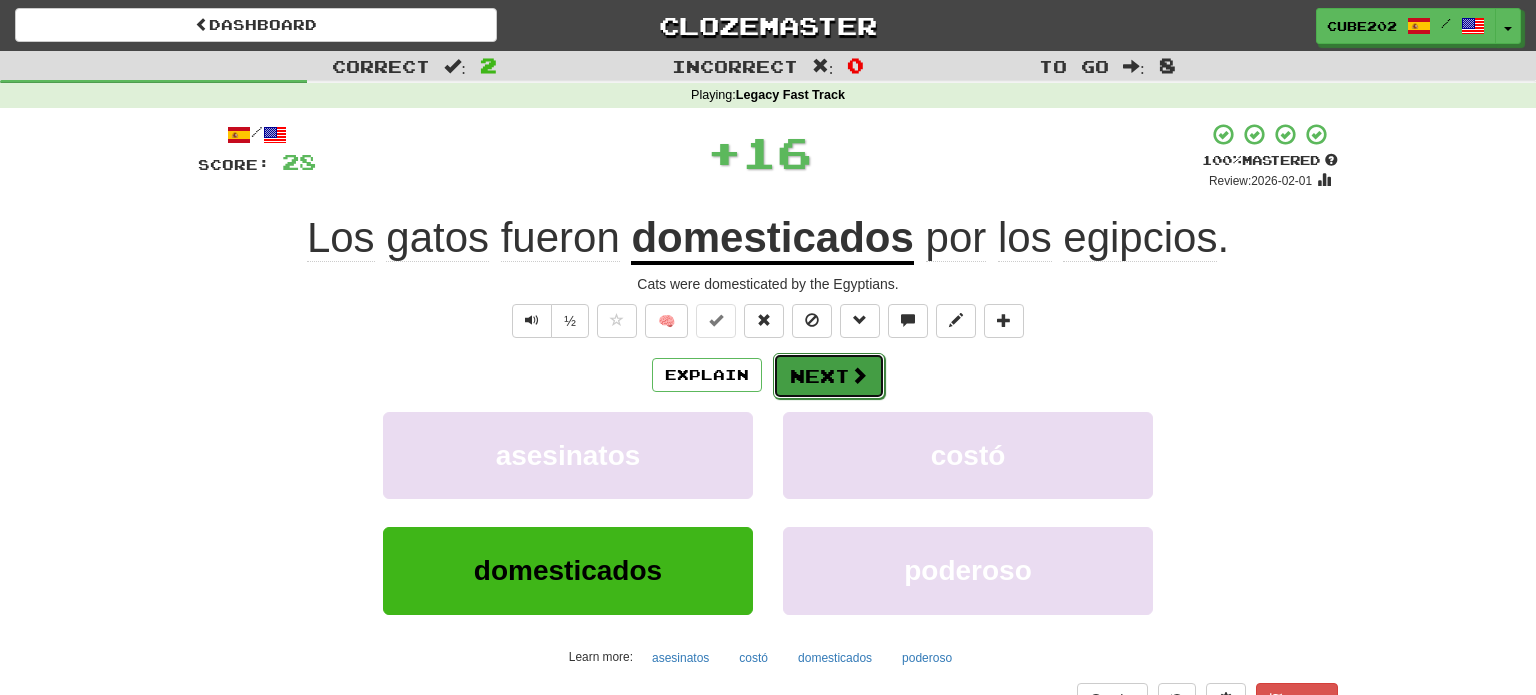 click on "Next" at bounding box center [829, 376] 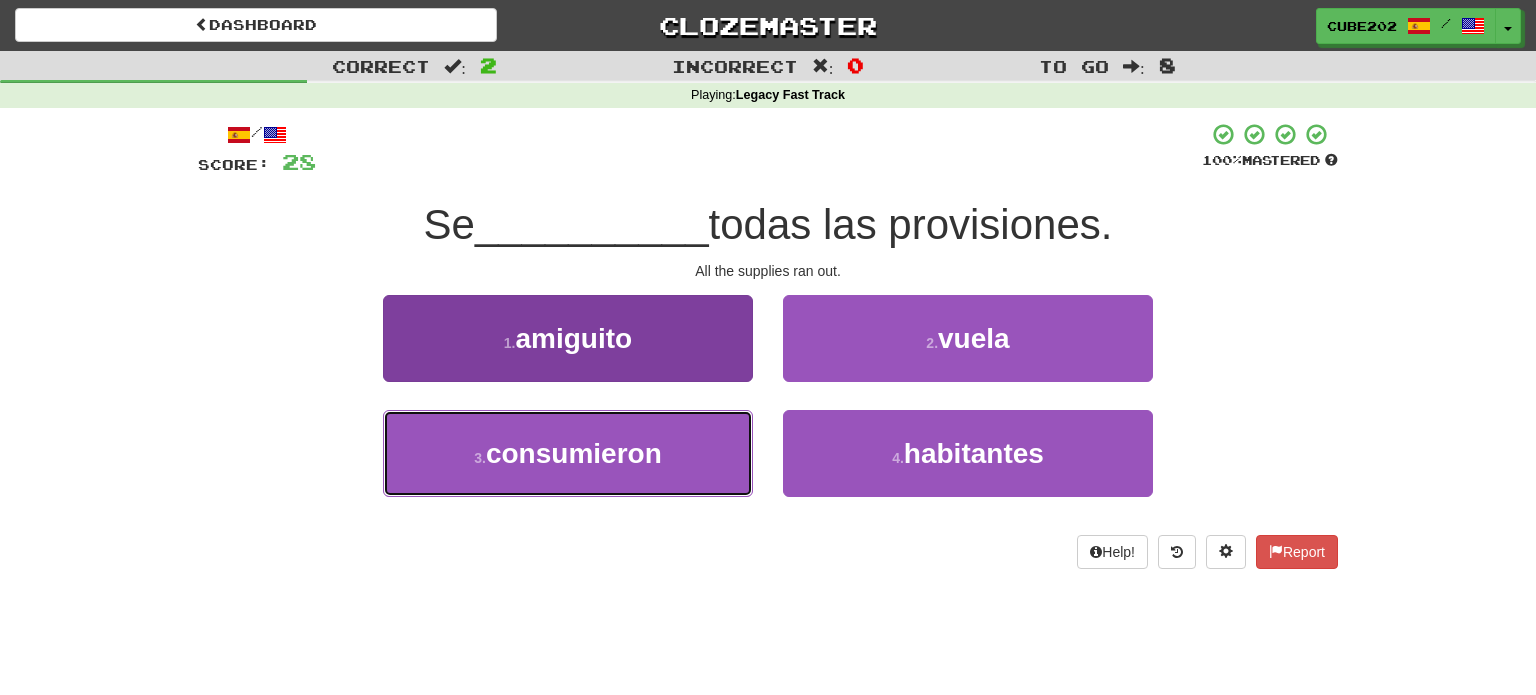 click on "3 .  consumieron" at bounding box center [568, 453] 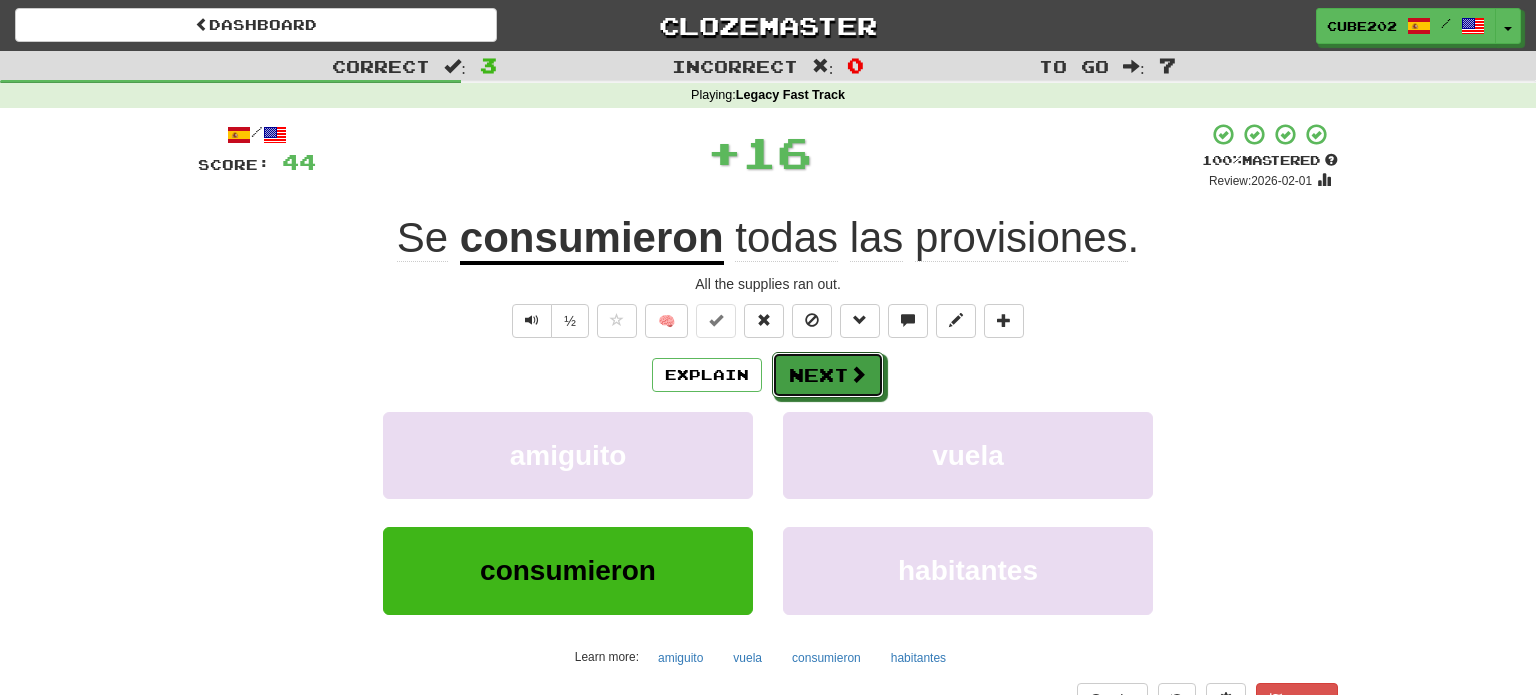 drag, startPoint x: 836, startPoint y: 366, endPoint x: 835, endPoint y: 282, distance: 84.00595 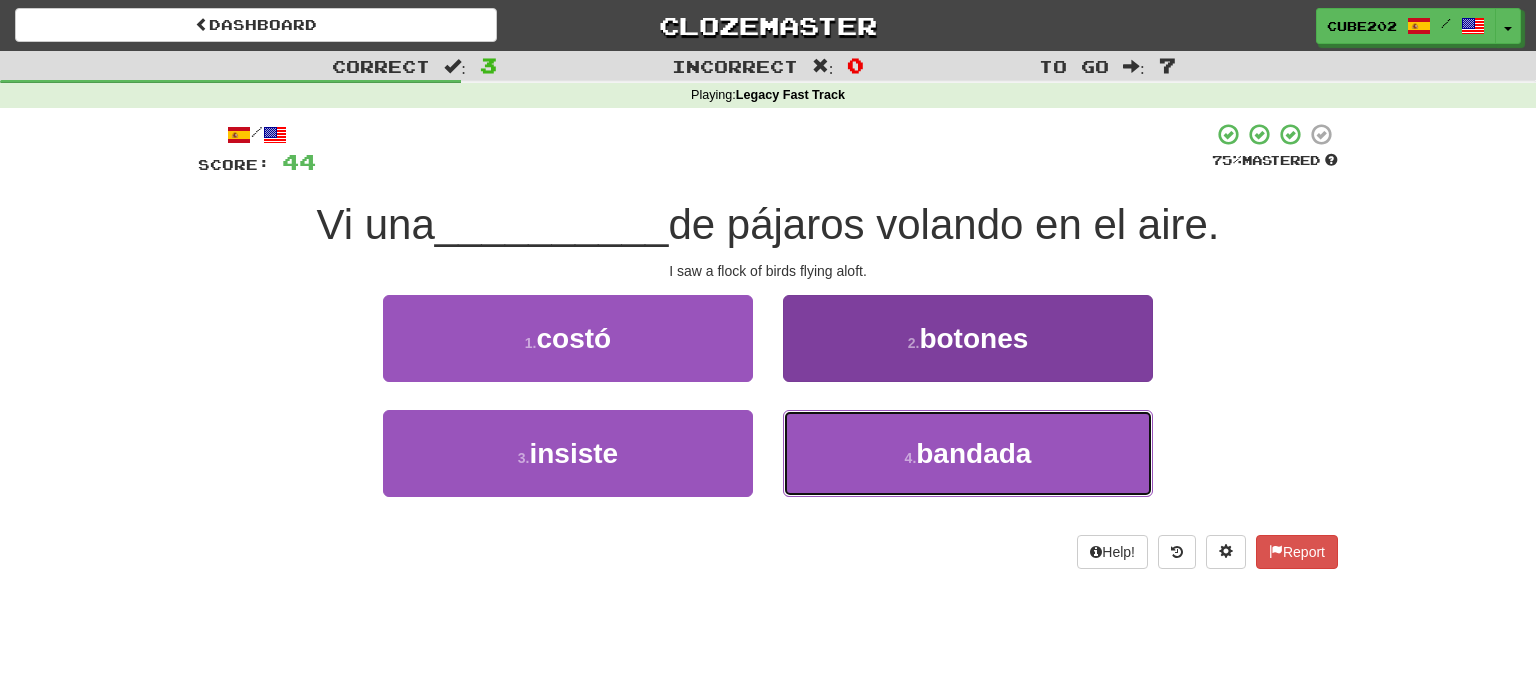 click on "4 .  bandada" at bounding box center [968, 453] 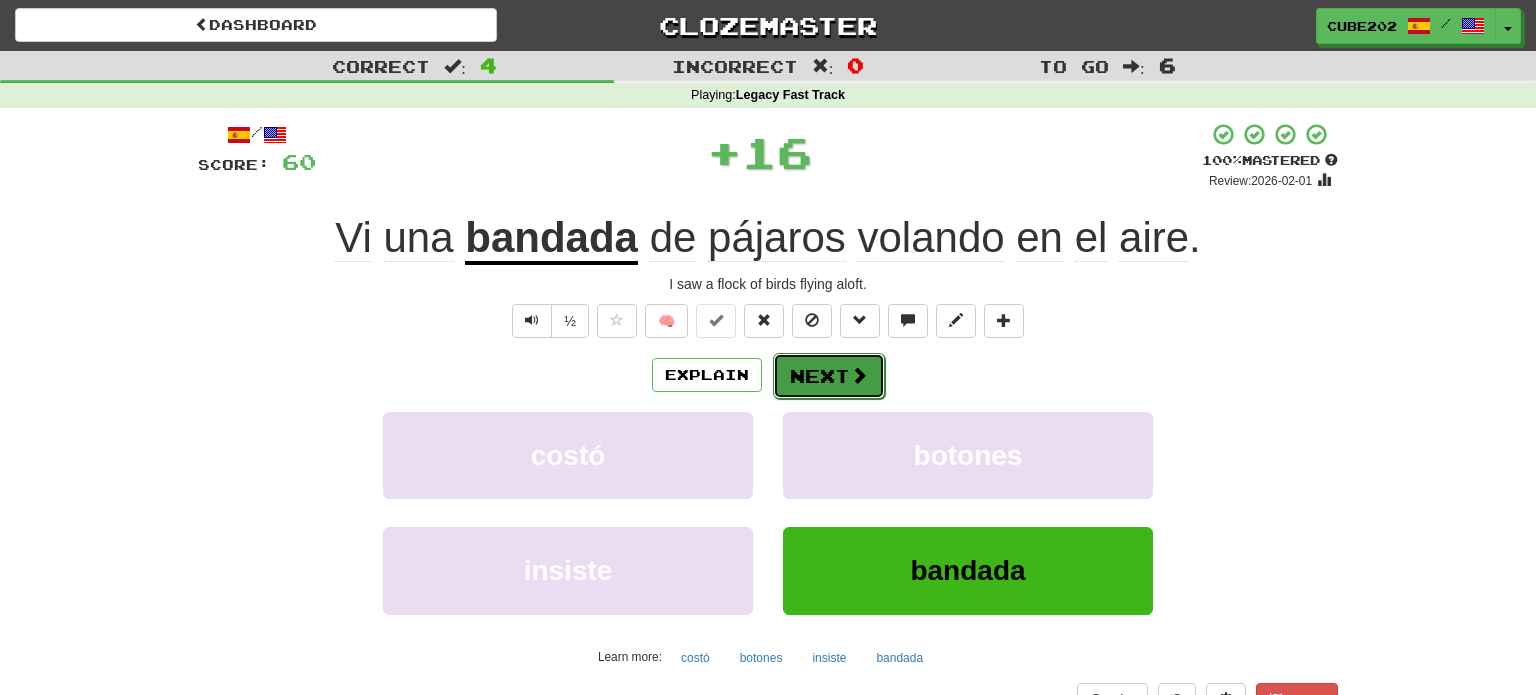 click on "Next" at bounding box center [829, 376] 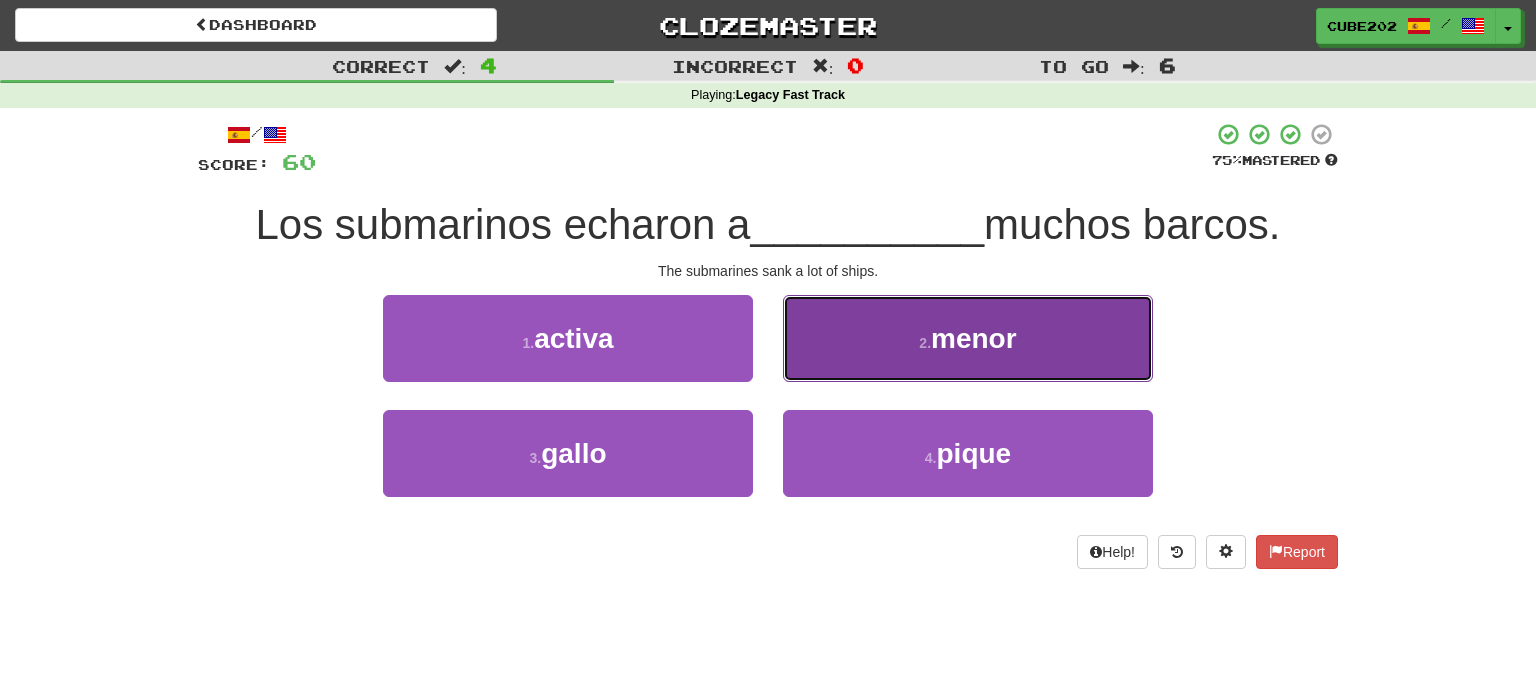 click on "2 .  menor" at bounding box center (968, 338) 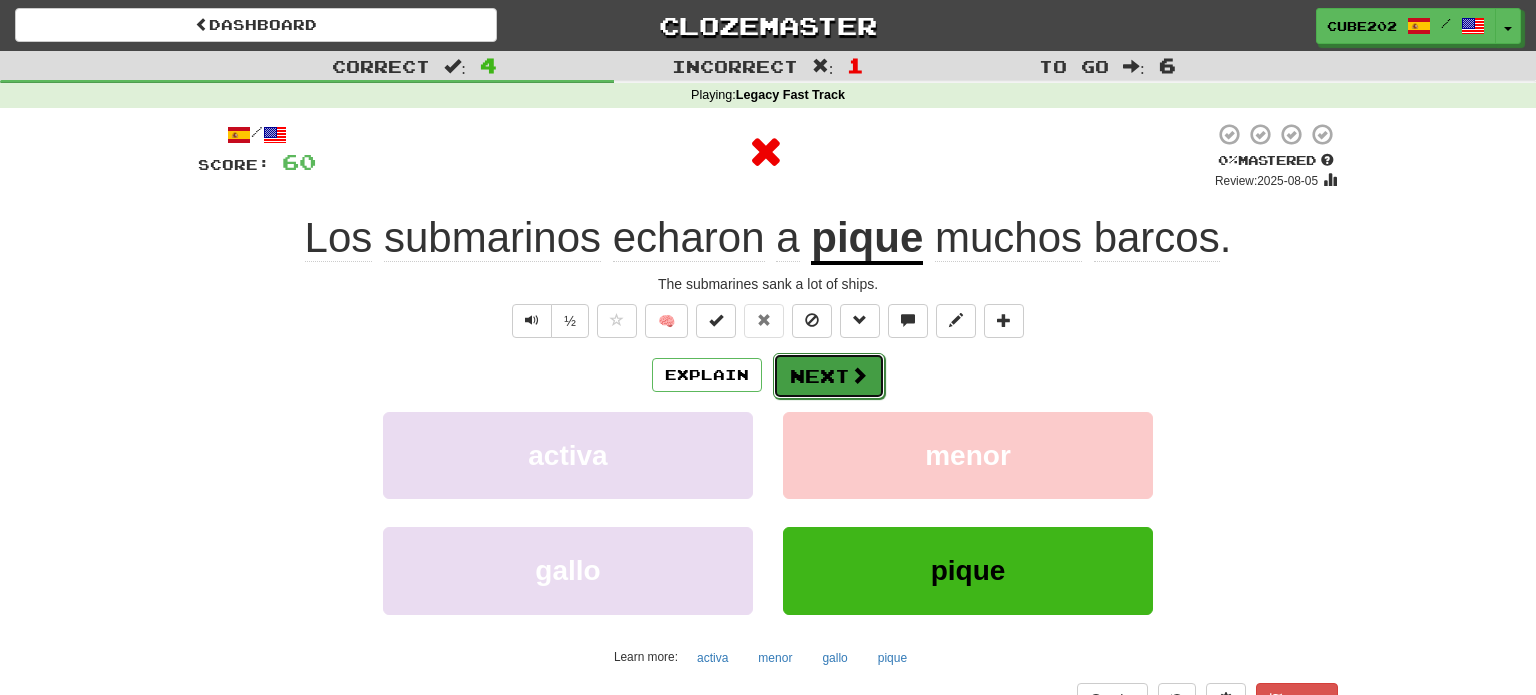 click on "Next" at bounding box center (829, 376) 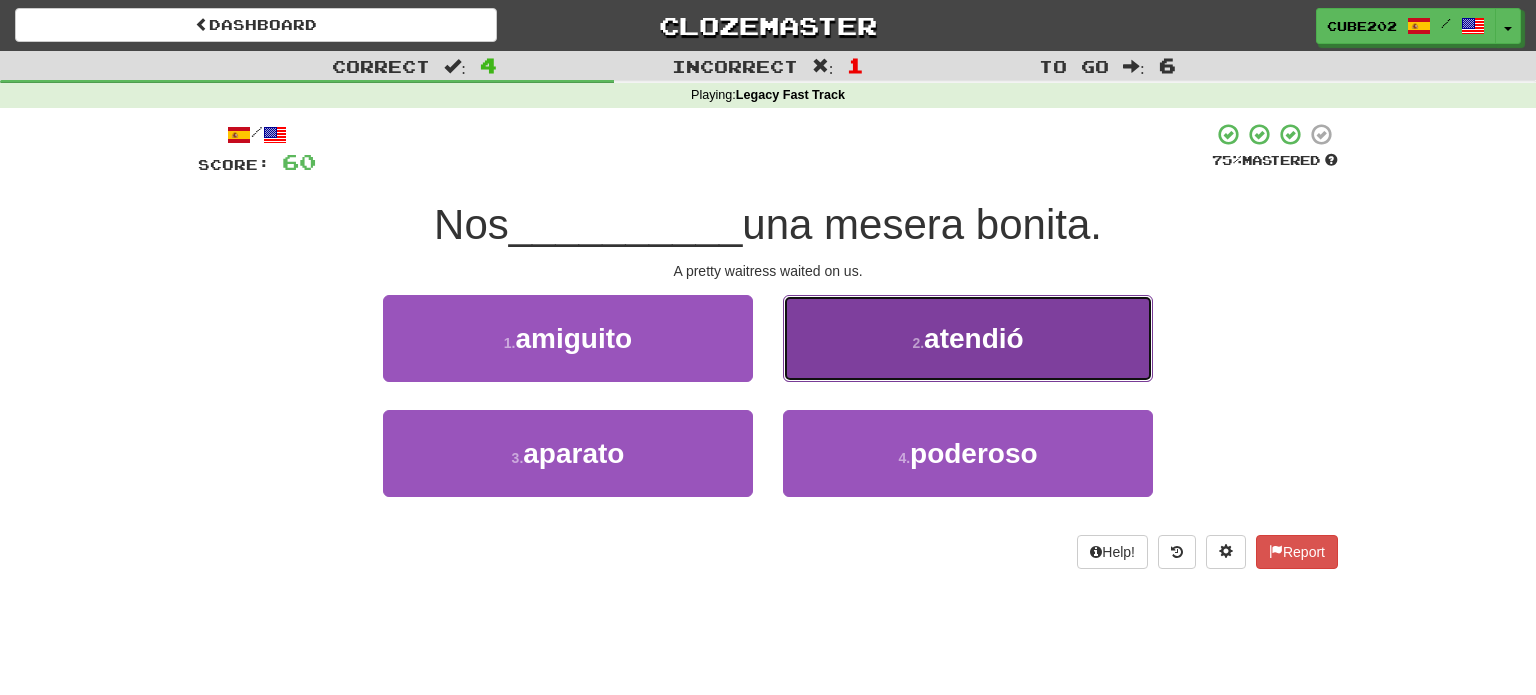 click on "2 .  atendió" at bounding box center [968, 338] 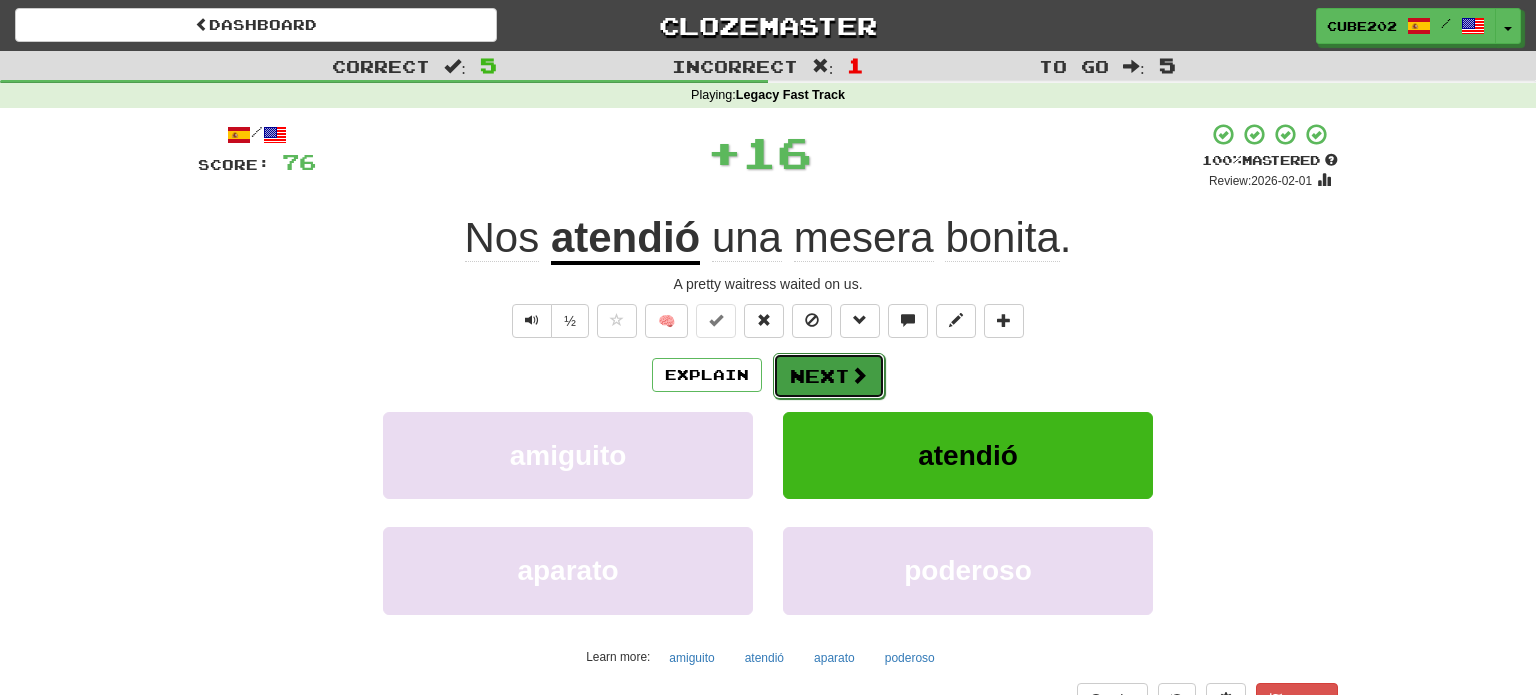 click on "Next" at bounding box center [829, 376] 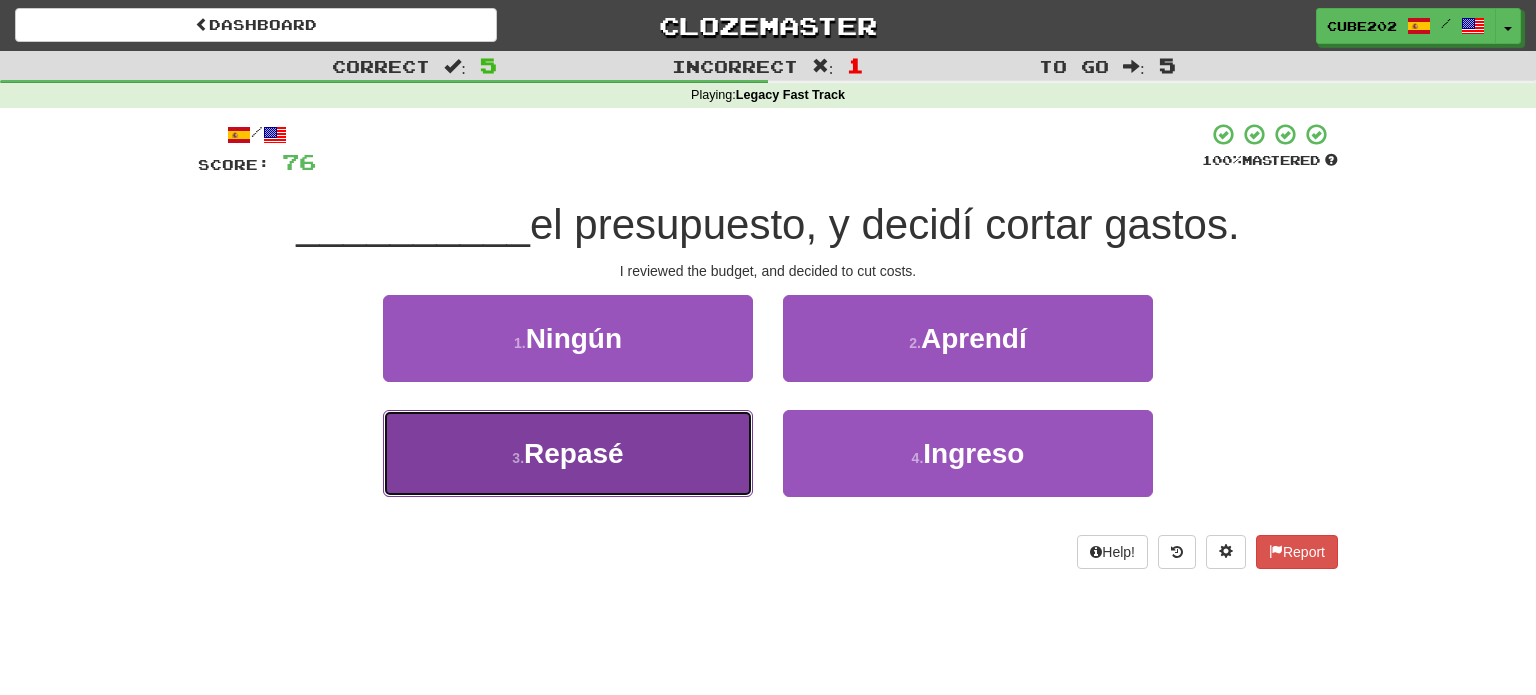 click on "3 .  Repasé" at bounding box center [568, 453] 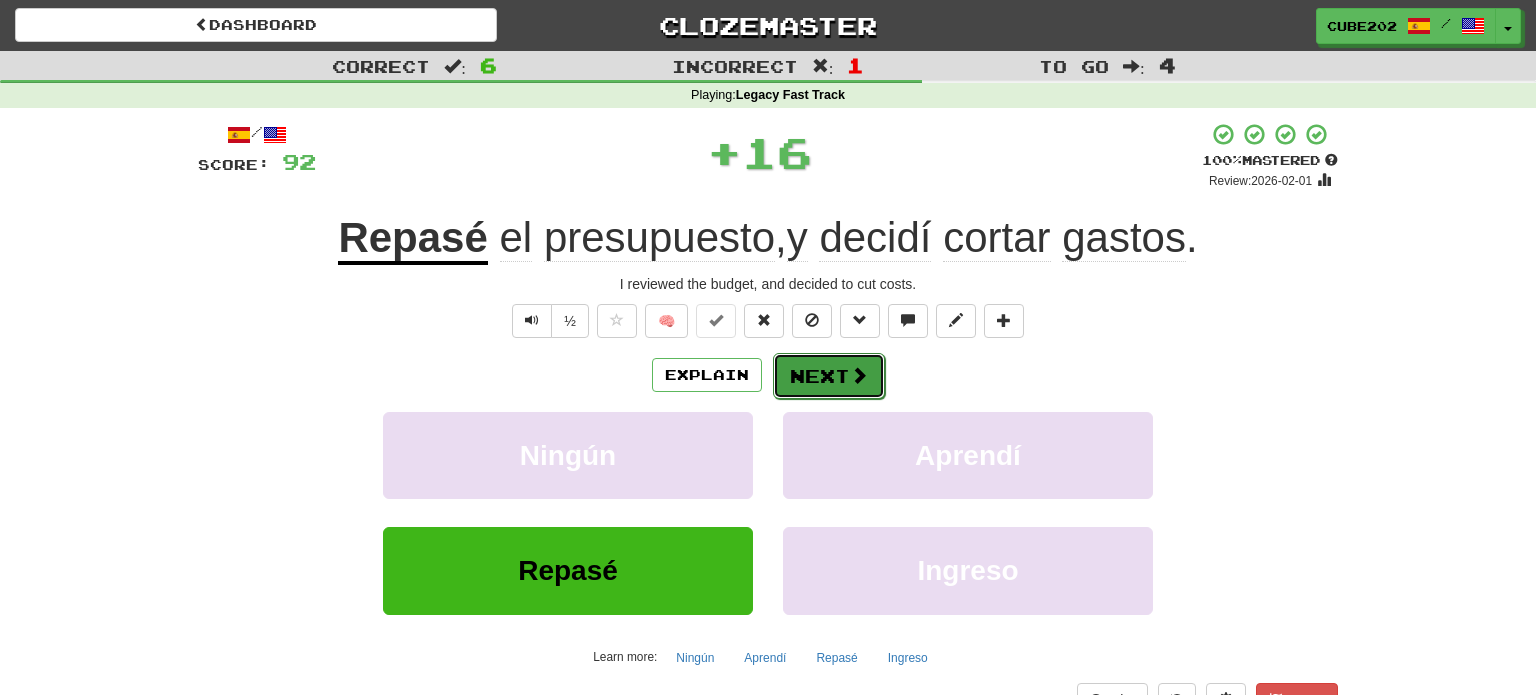 click on "Next" at bounding box center (829, 376) 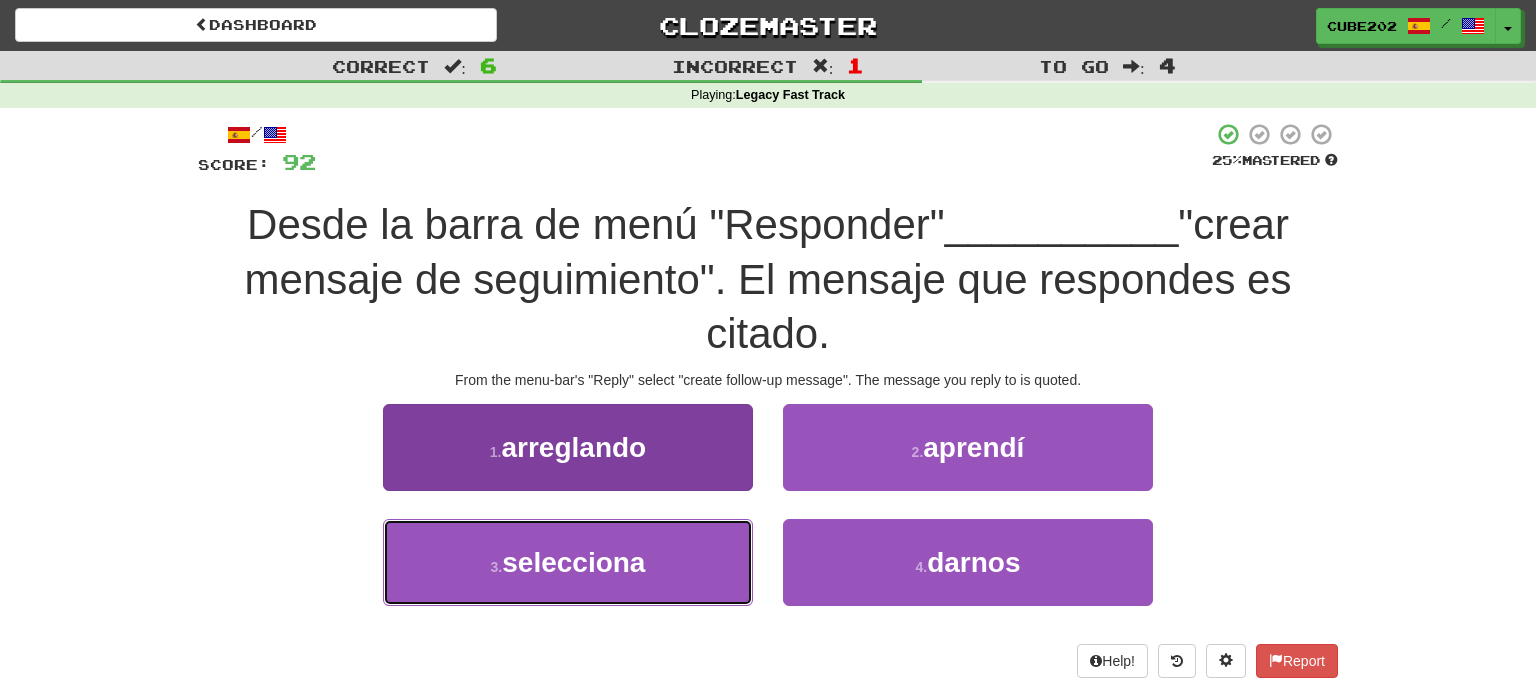 click on "3 .  selecciona" at bounding box center [568, 562] 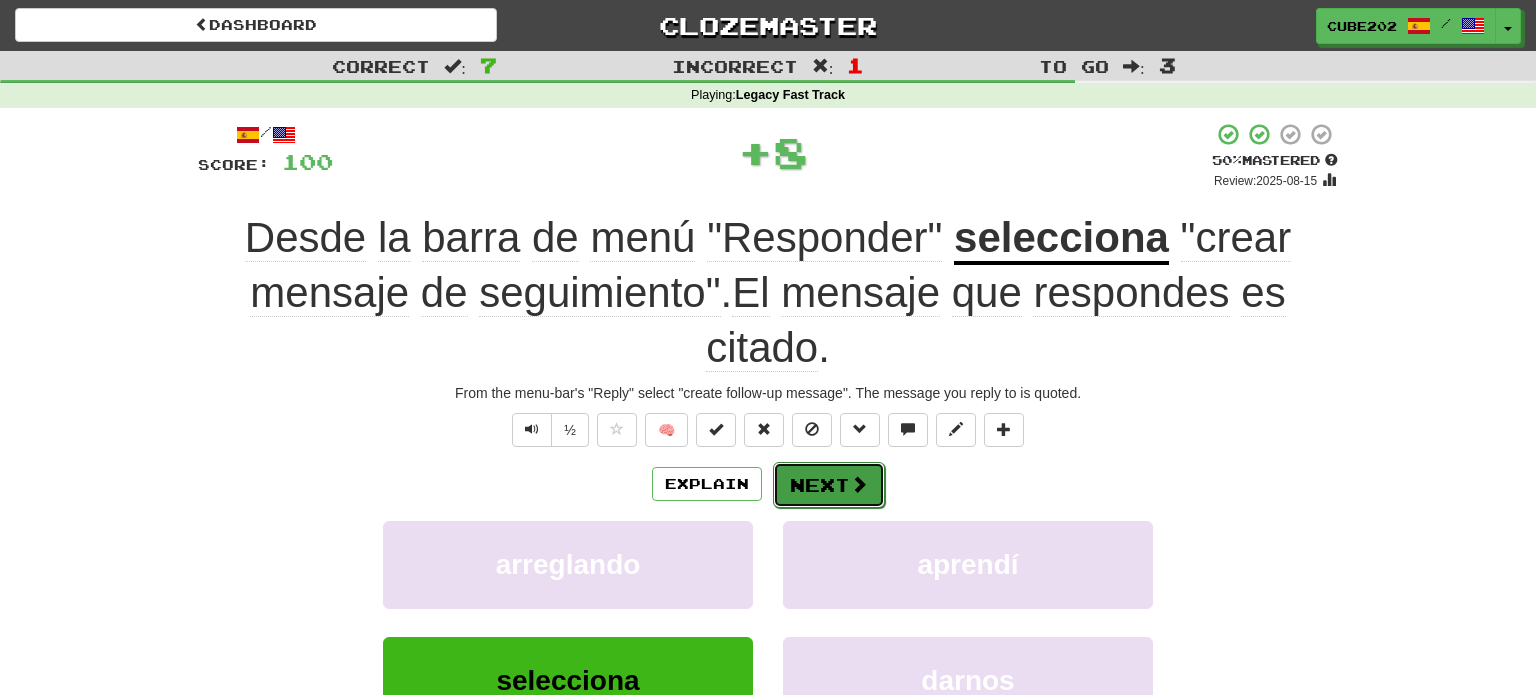 click on "Next" at bounding box center (829, 485) 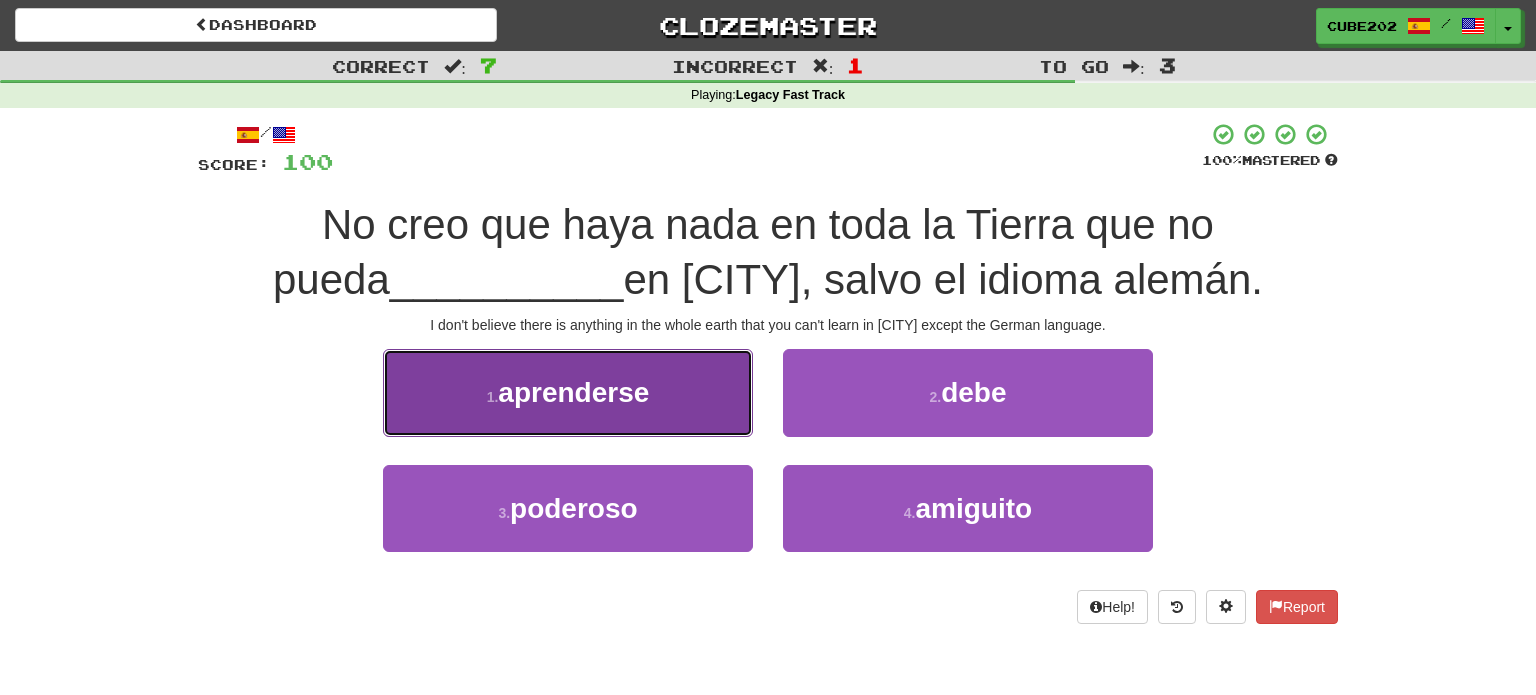 click on "1 .  aprenderse" at bounding box center [568, 392] 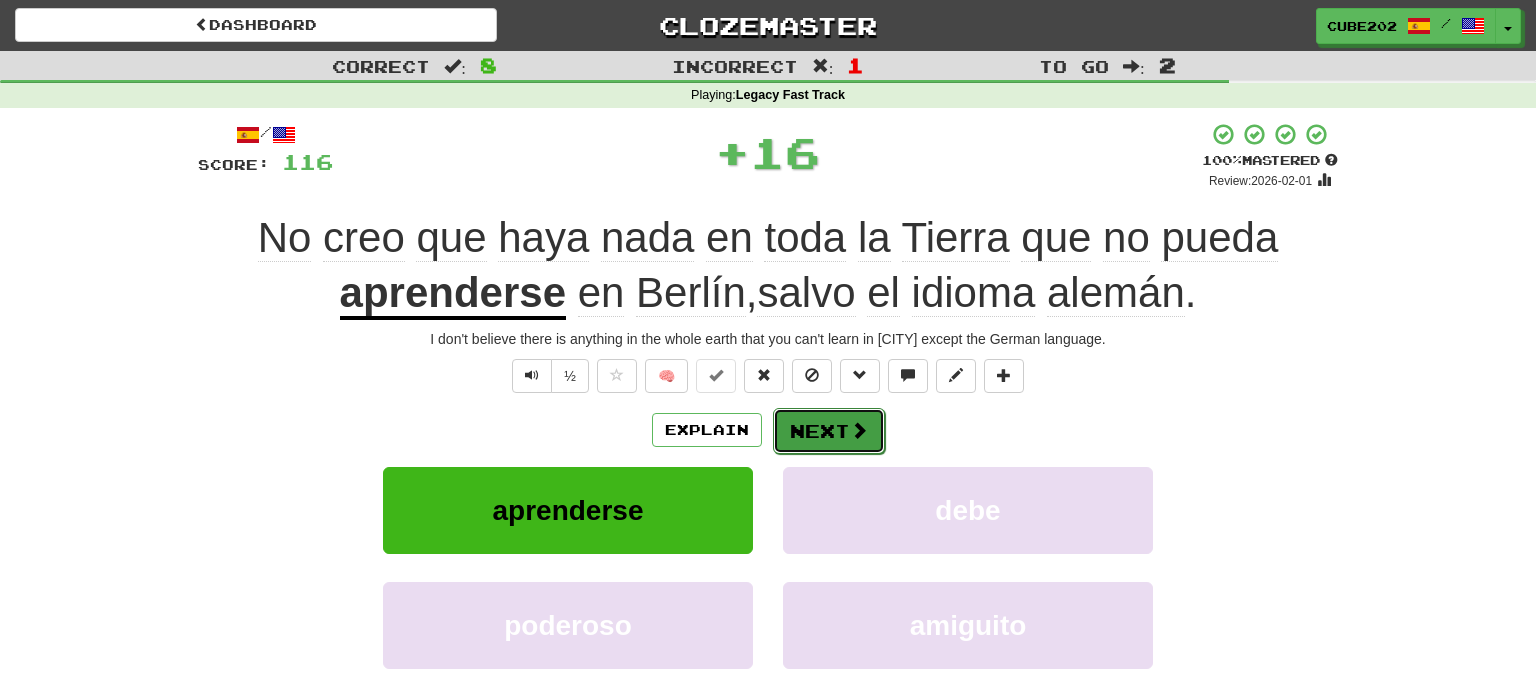 click on "Next" at bounding box center (829, 431) 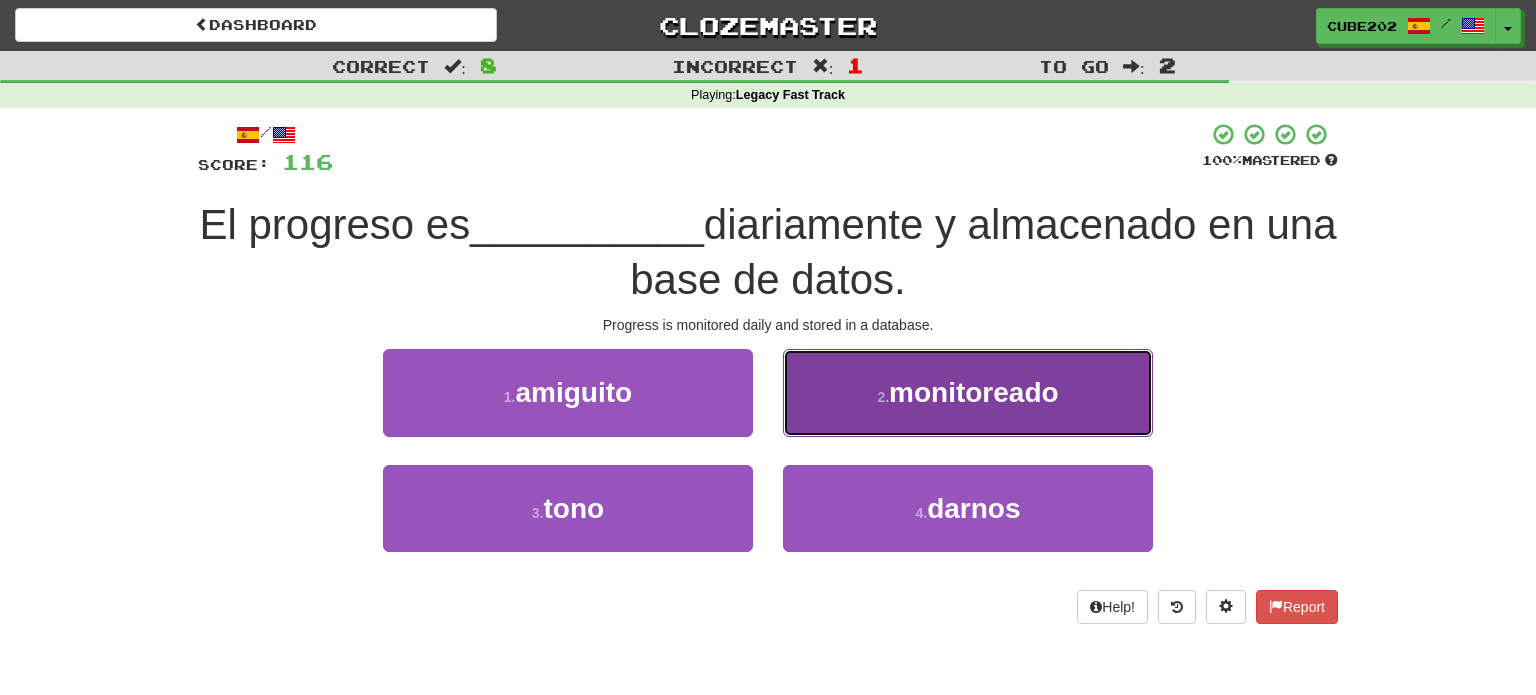 click on "2 .  monitoreado" at bounding box center (968, 392) 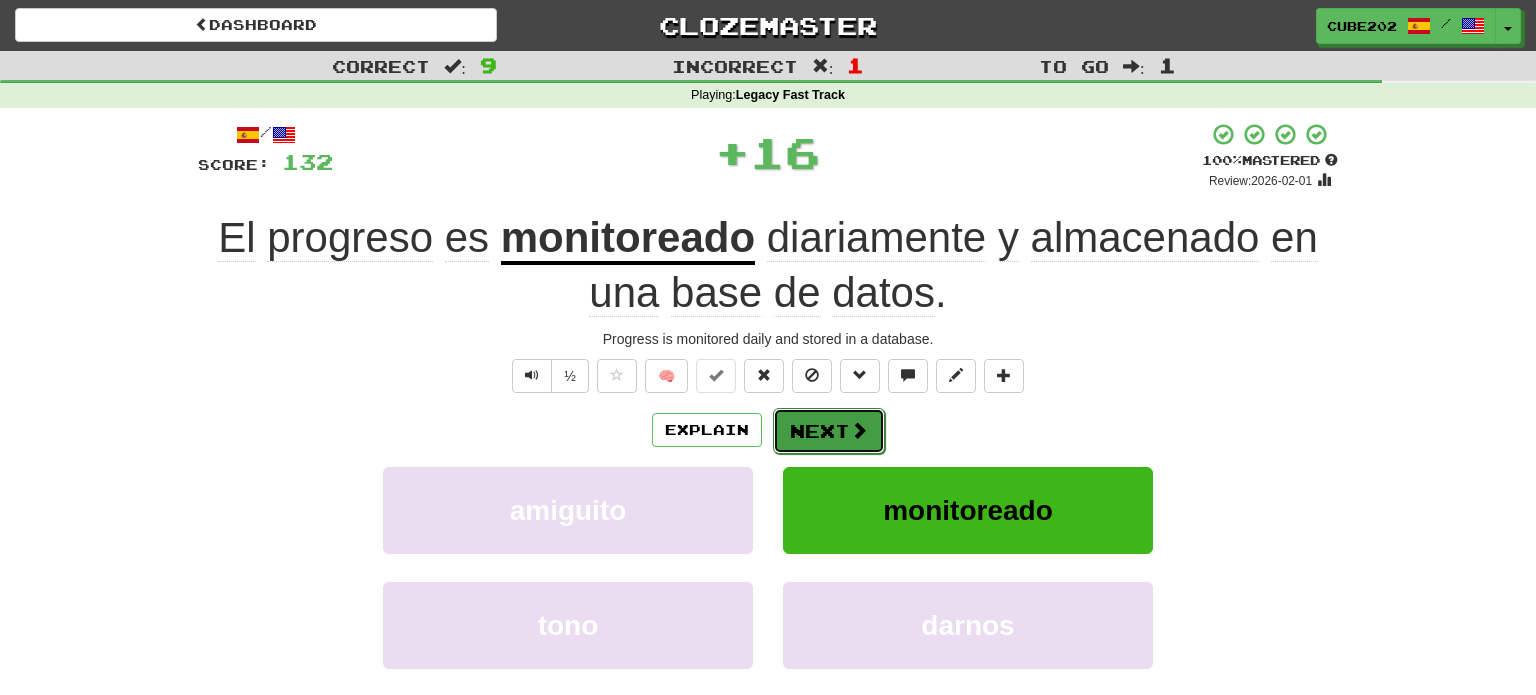 click on "Next" at bounding box center (829, 431) 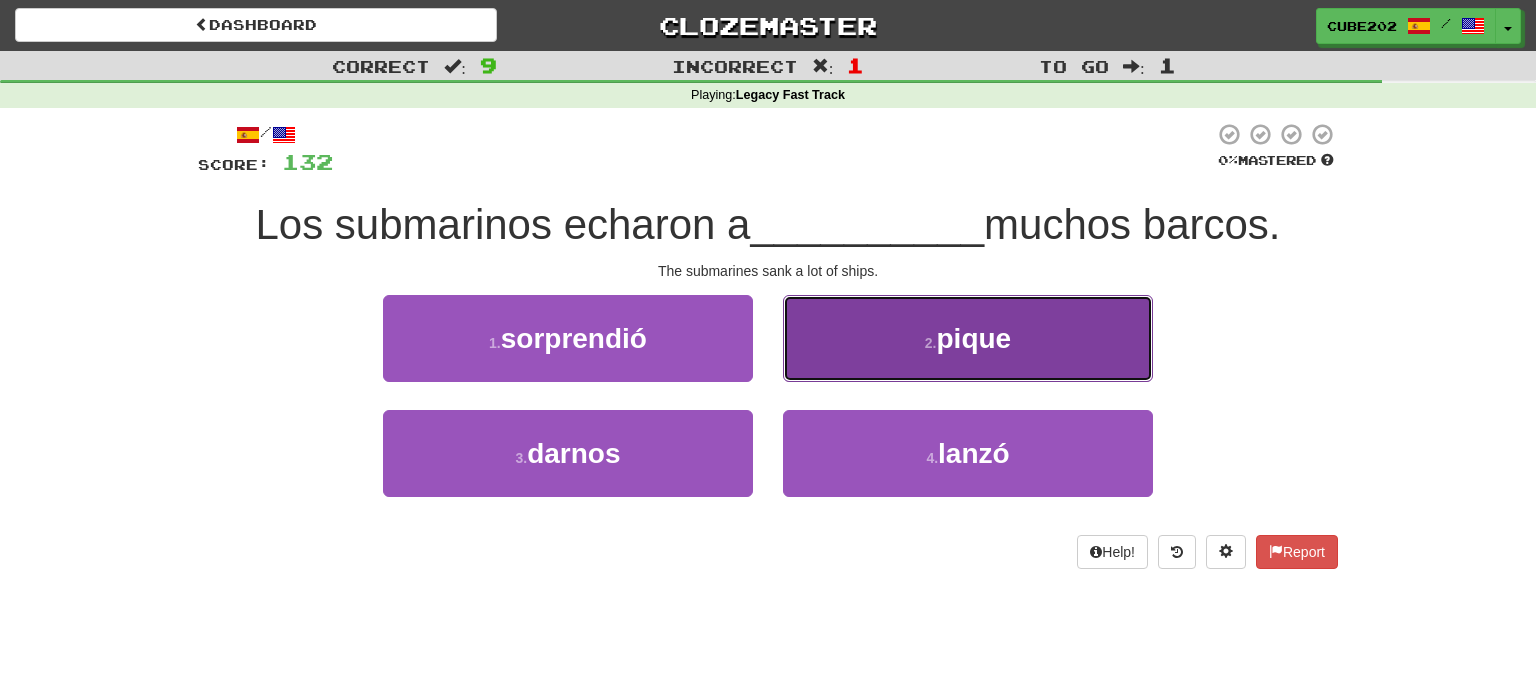 click on "2 .  pique" at bounding box center (968, 338) 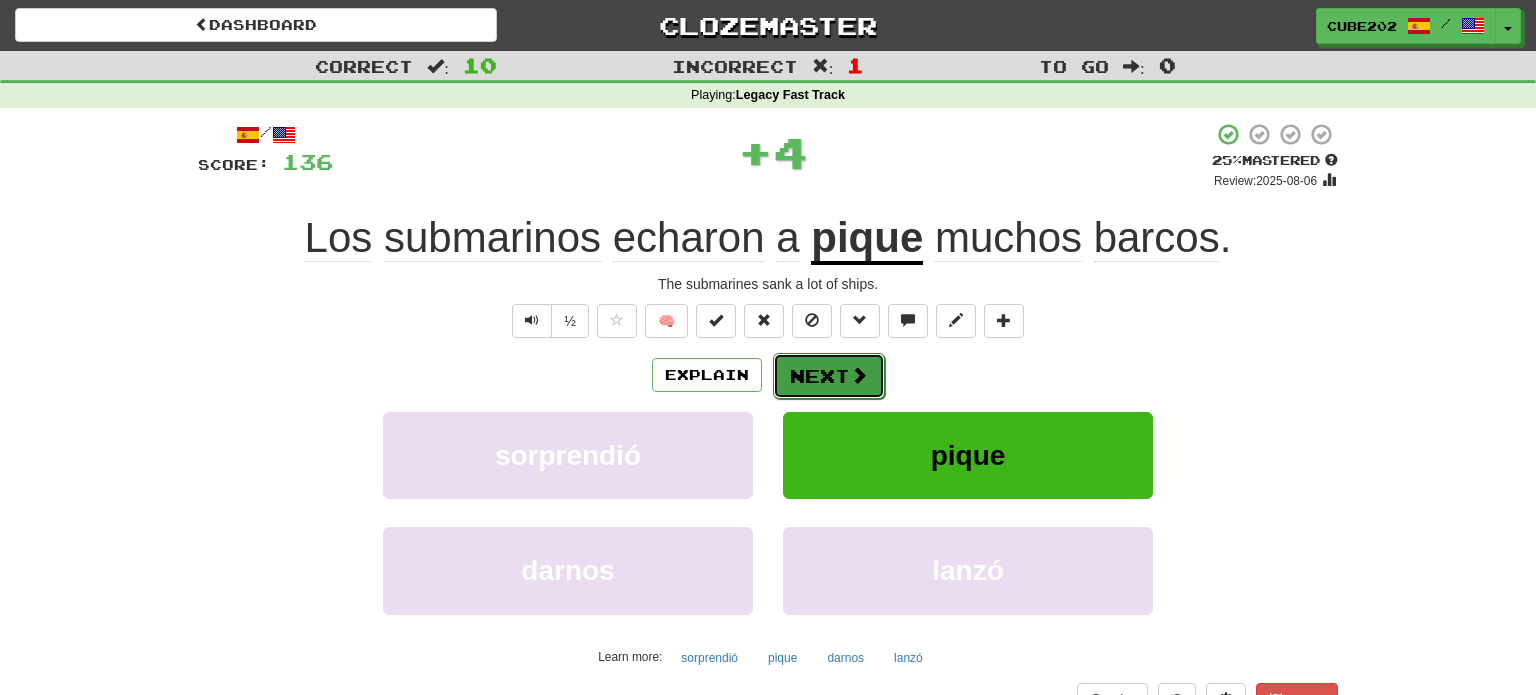 click on "Next" at bounding box center (829, 376) 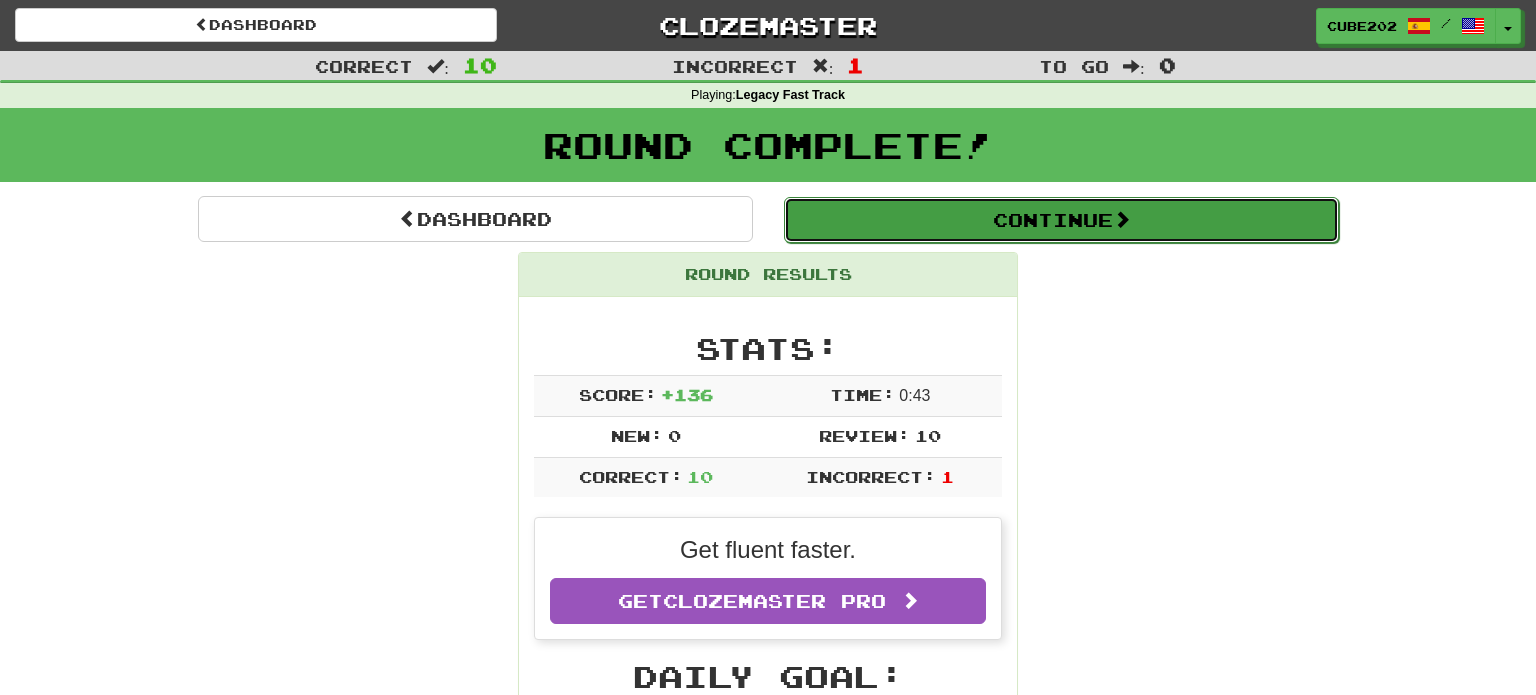 click on "Continue" at bounding box center [1061, 220] 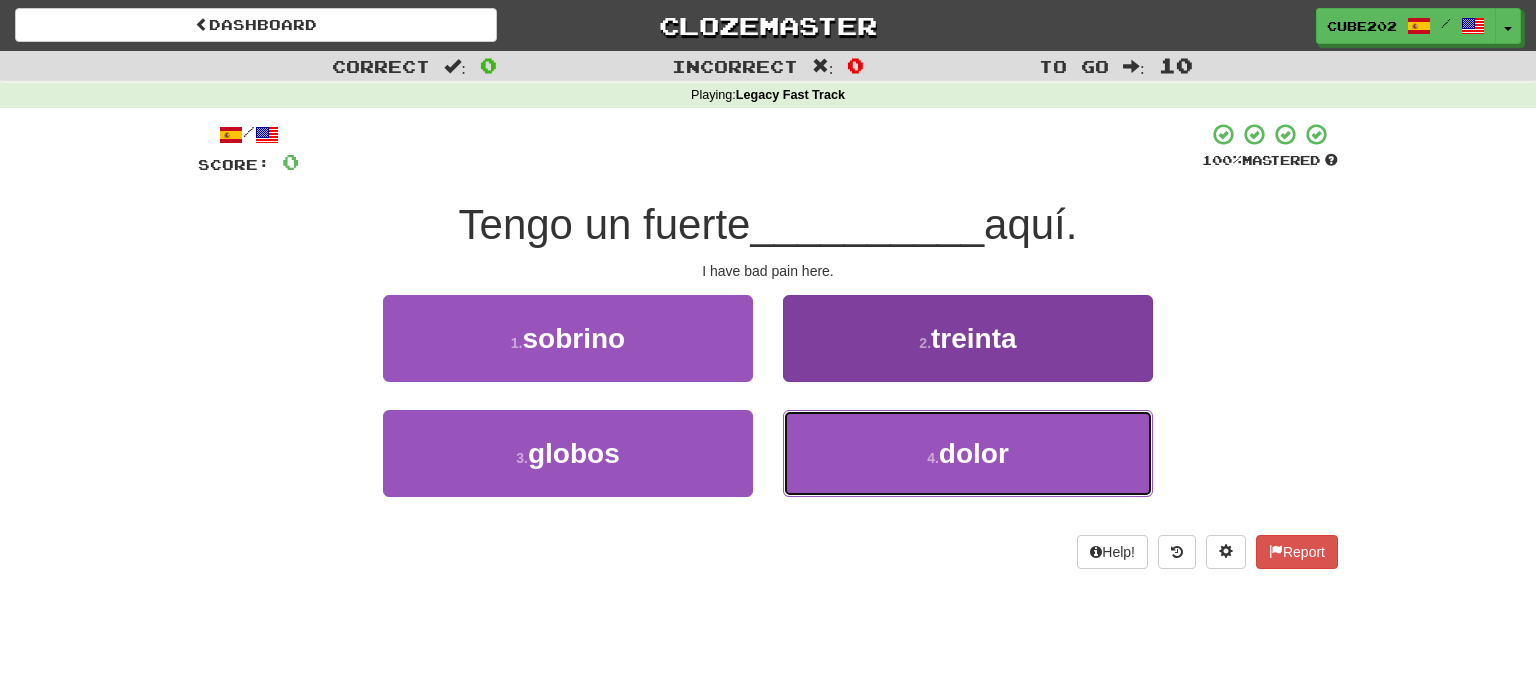 click on "4 .  dolor" at bounding box center [968, 453] 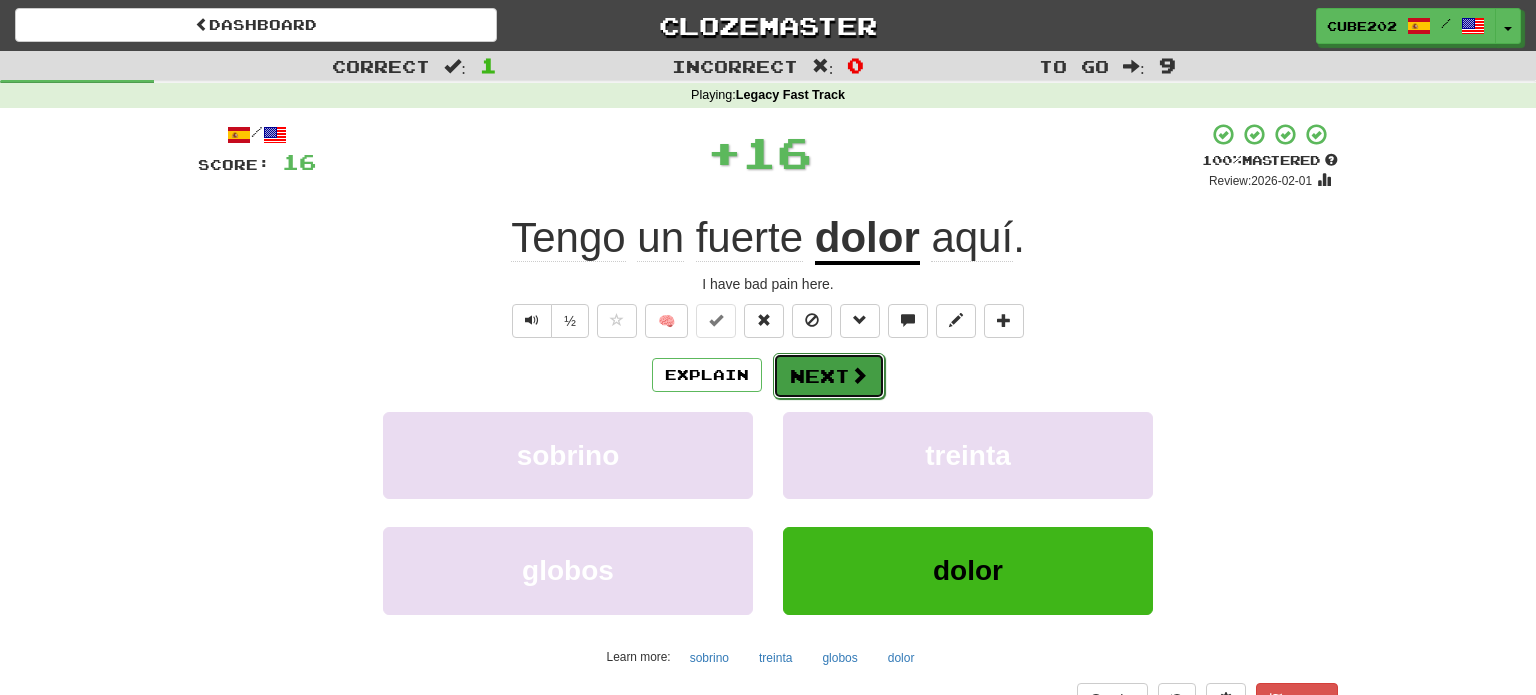 click on "Next" at bounding box center (829, 376) 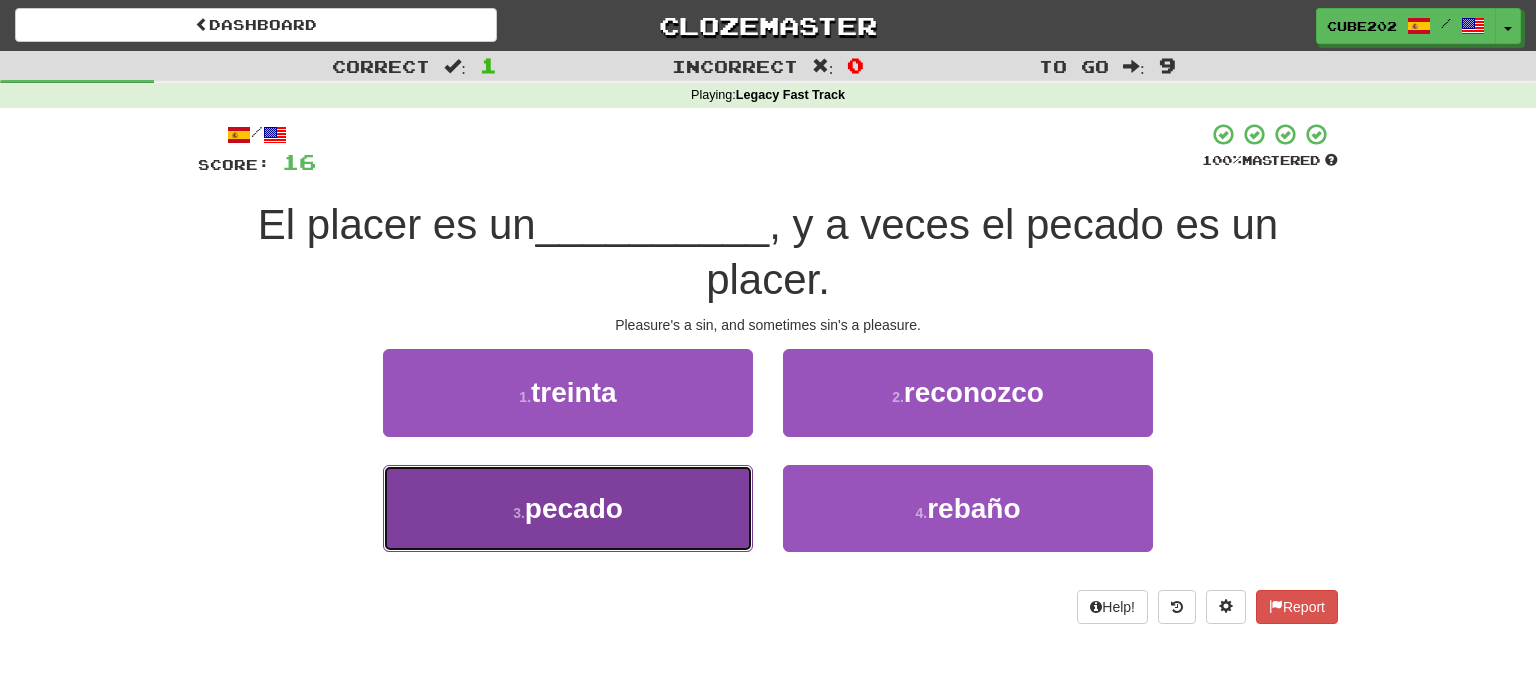 click on "3 .  pecado" at bounding box center [568, 508] 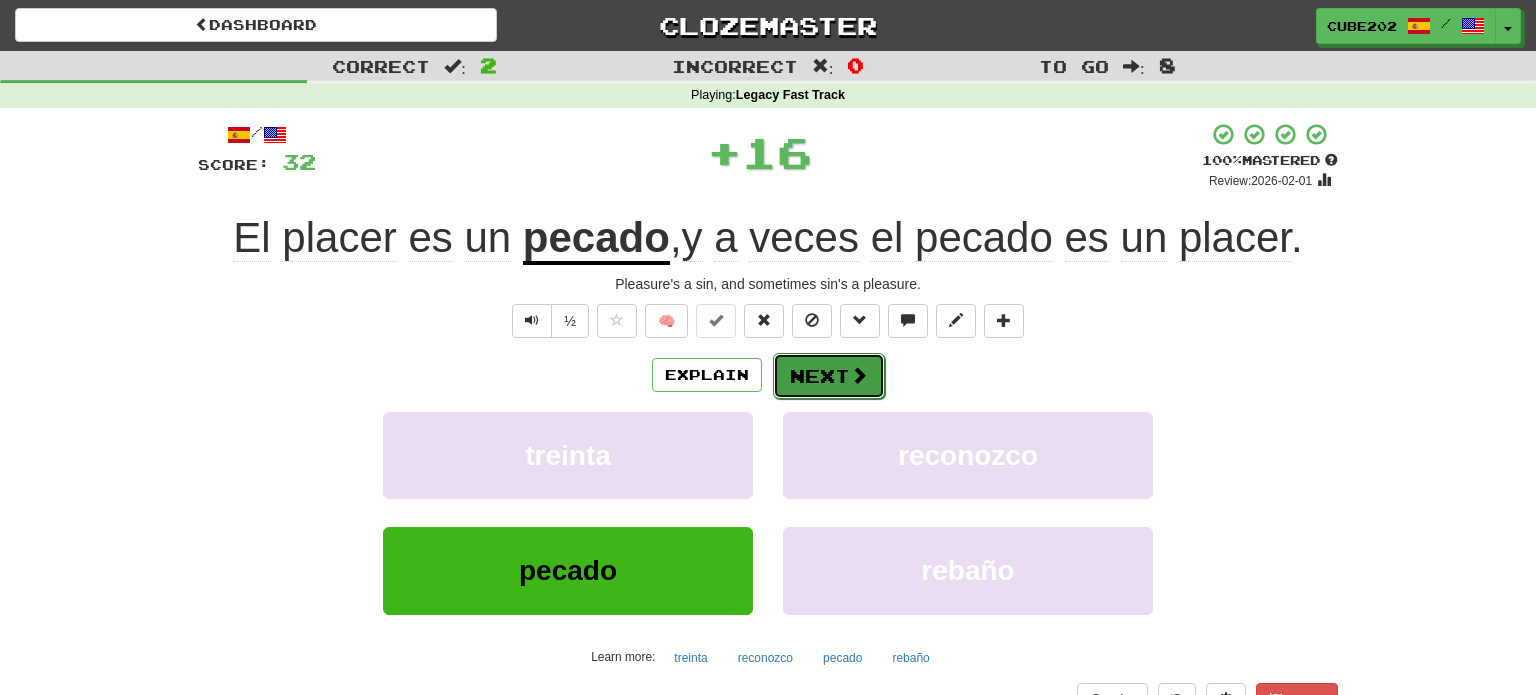 click on "Next" at bounding box center [829, 376] 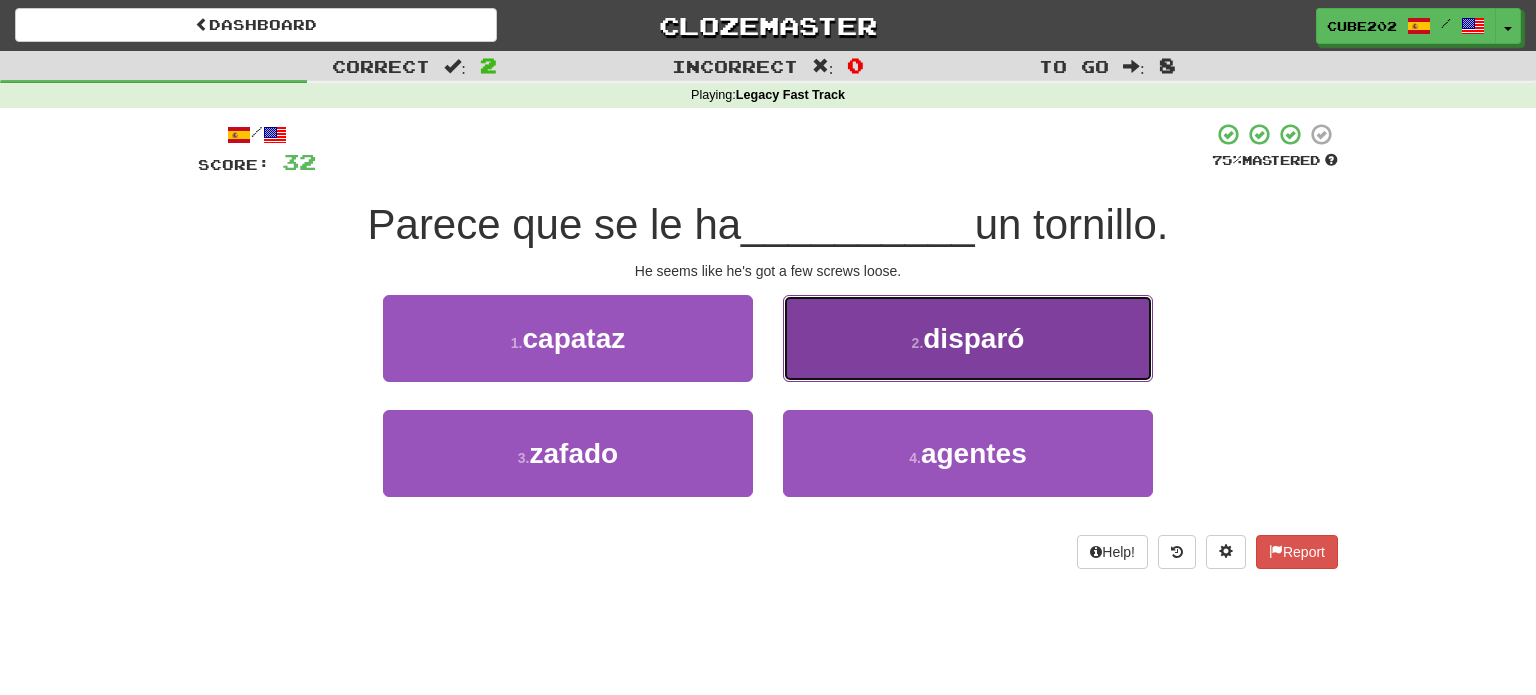 click on "2 .  disparó" at bounding box center [968, 338] 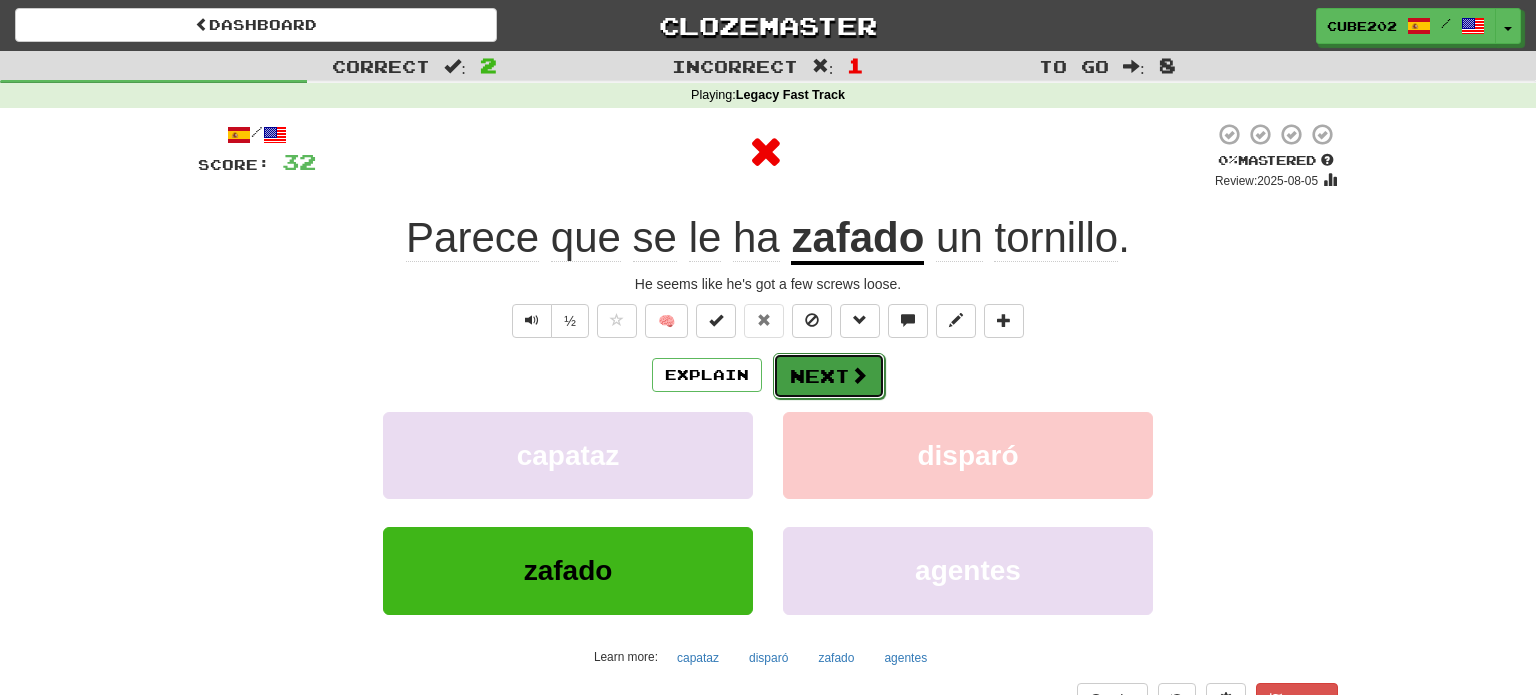 click on "Next" at bounding box center (829, 376) 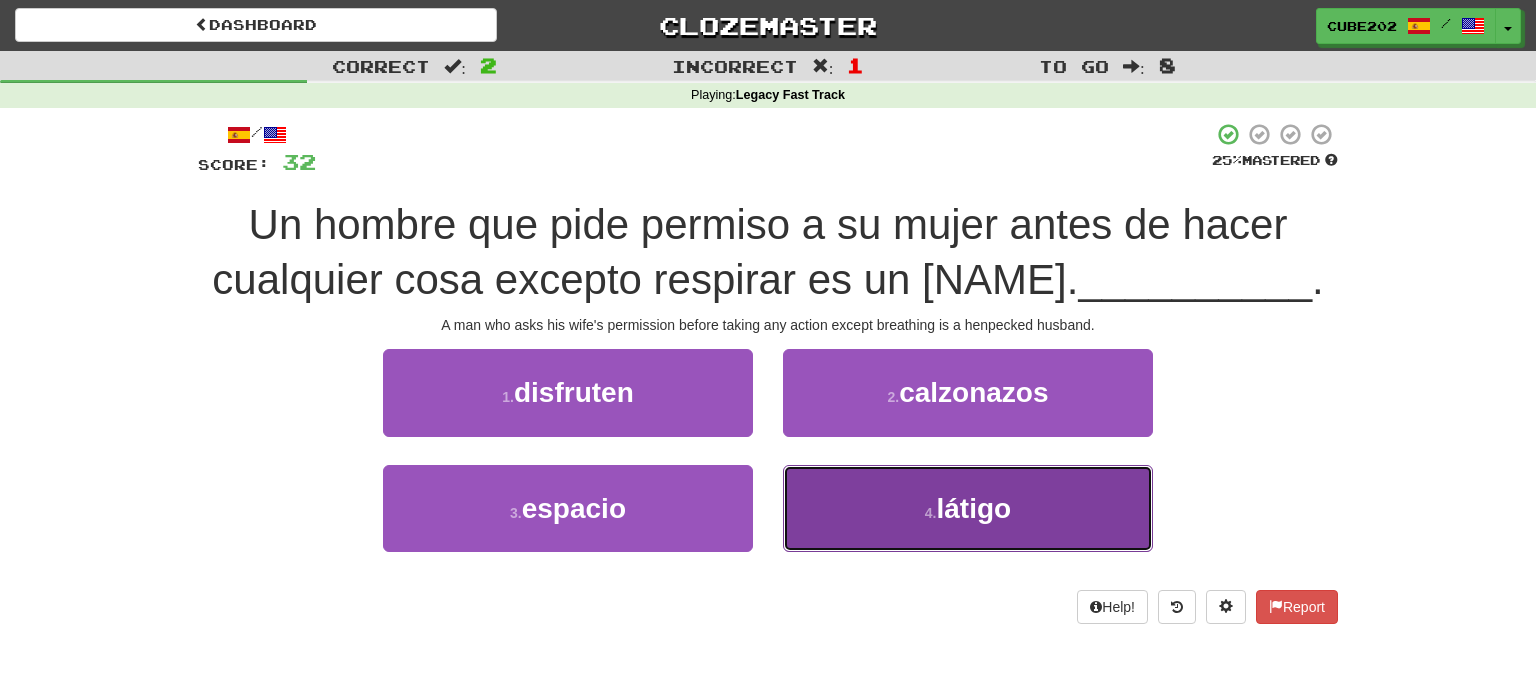 click on "4 .  látigo" at bounding box center (968, 508) 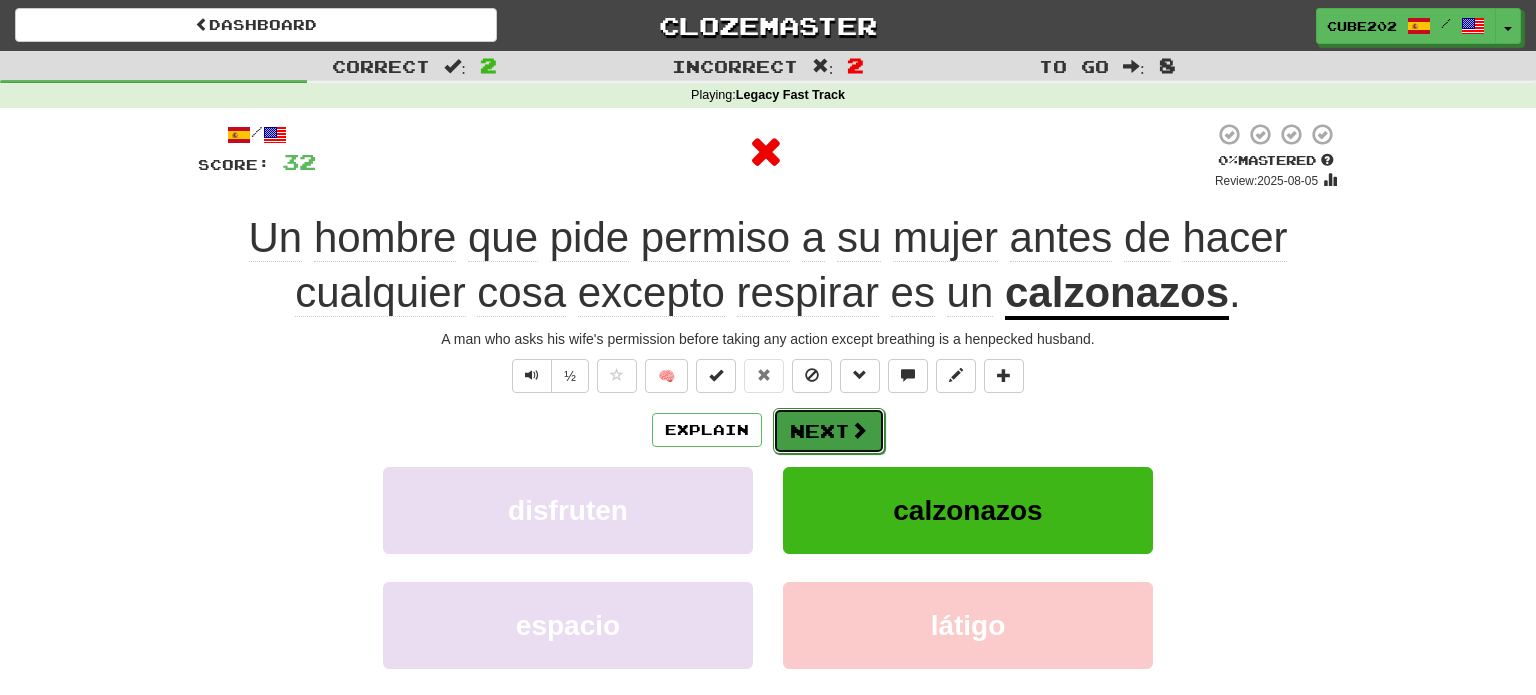 click on "Next" at bounding box center (829, 431) 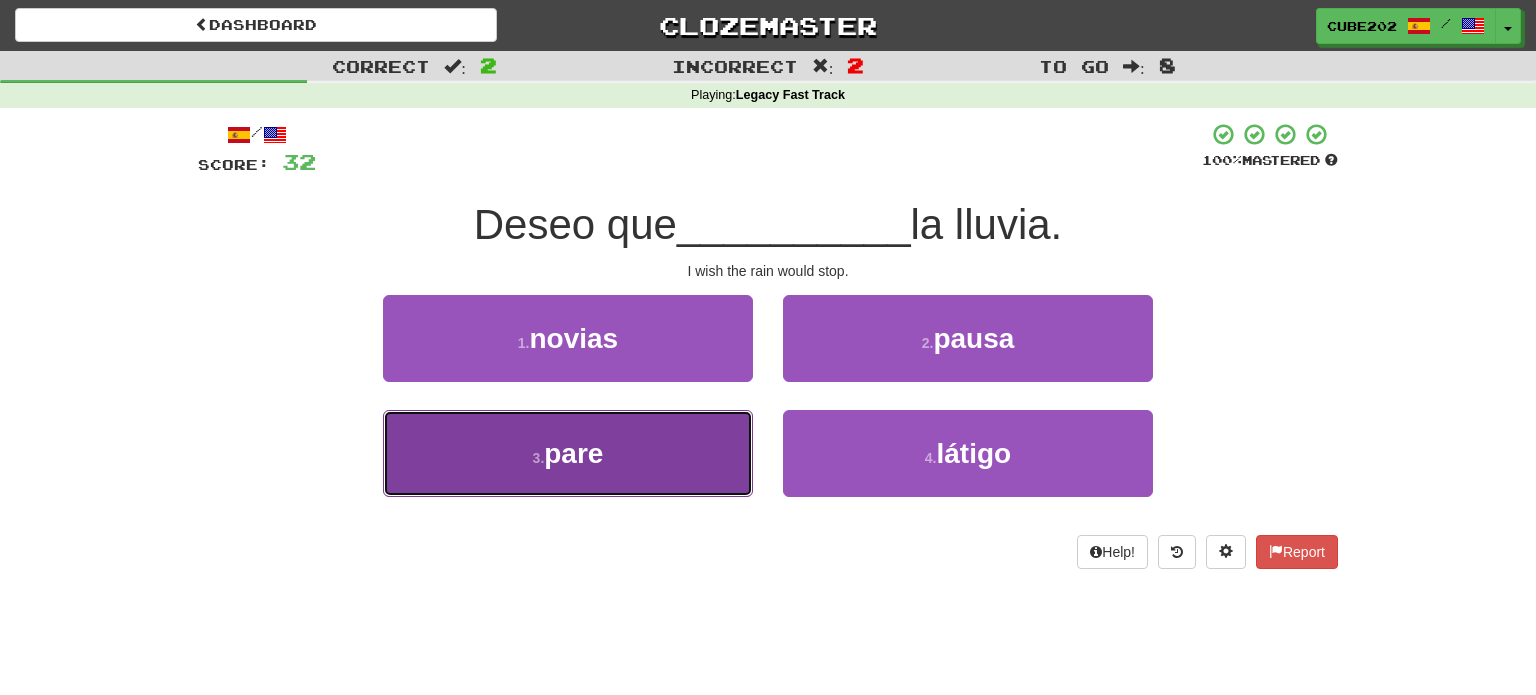 click on "3 .  pare" at bounding box center (568, 453) 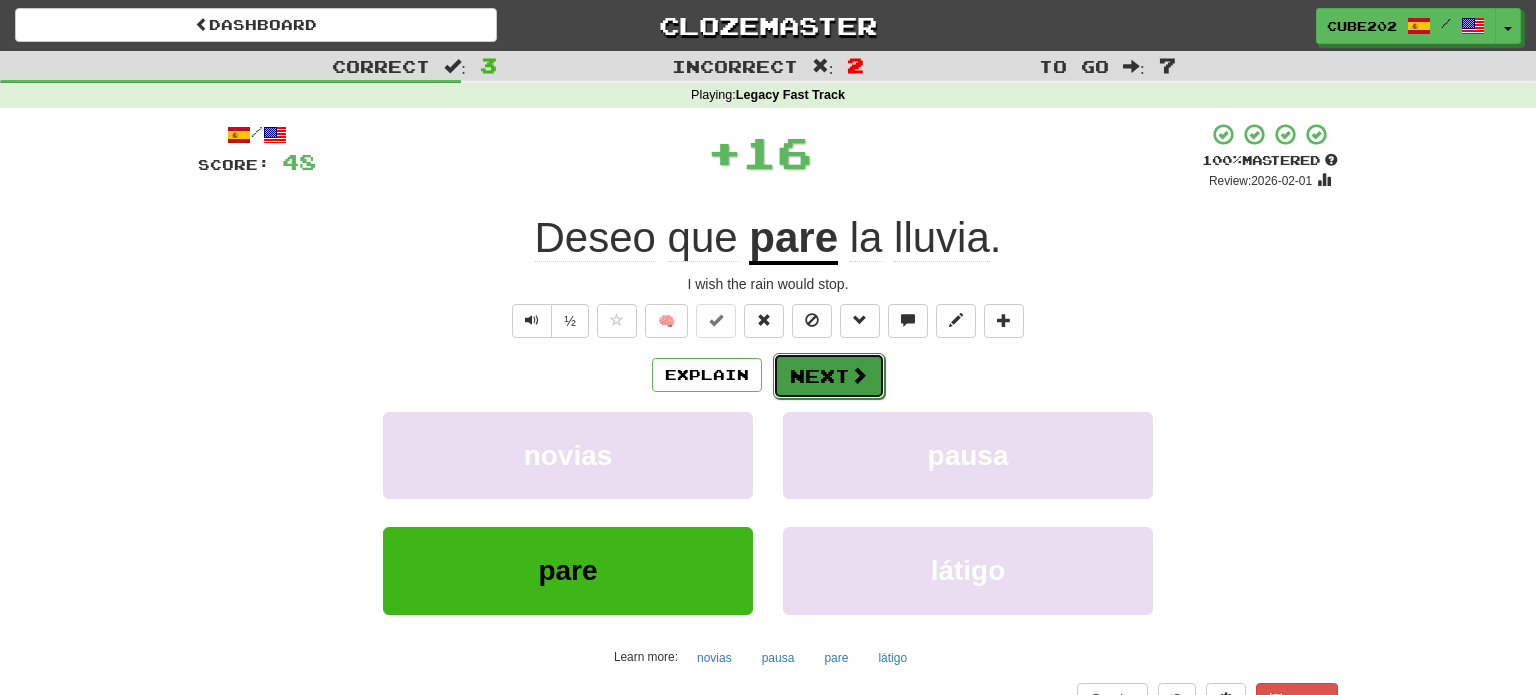 click on "Next" at bounding box center (829, 376) 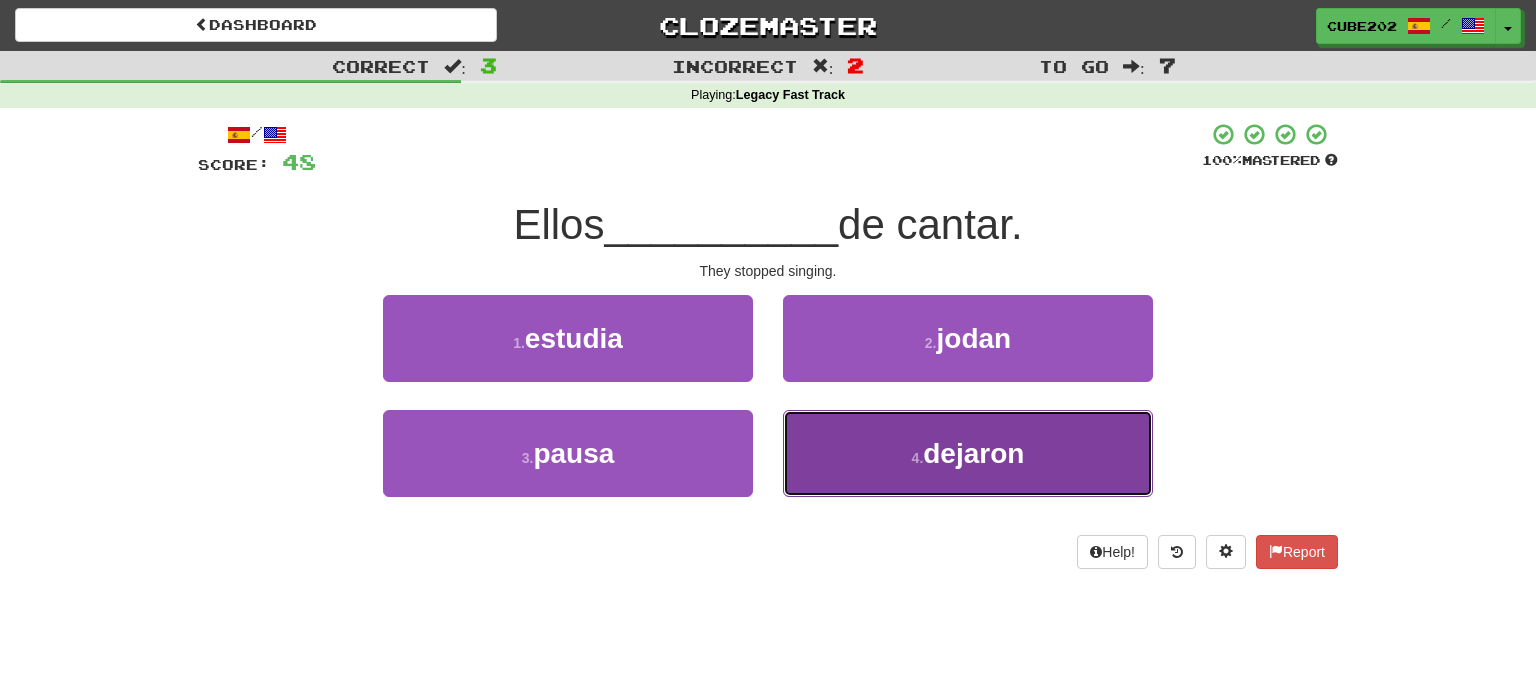 click on "4 .  dejaron" at bounding box center [968, 453] 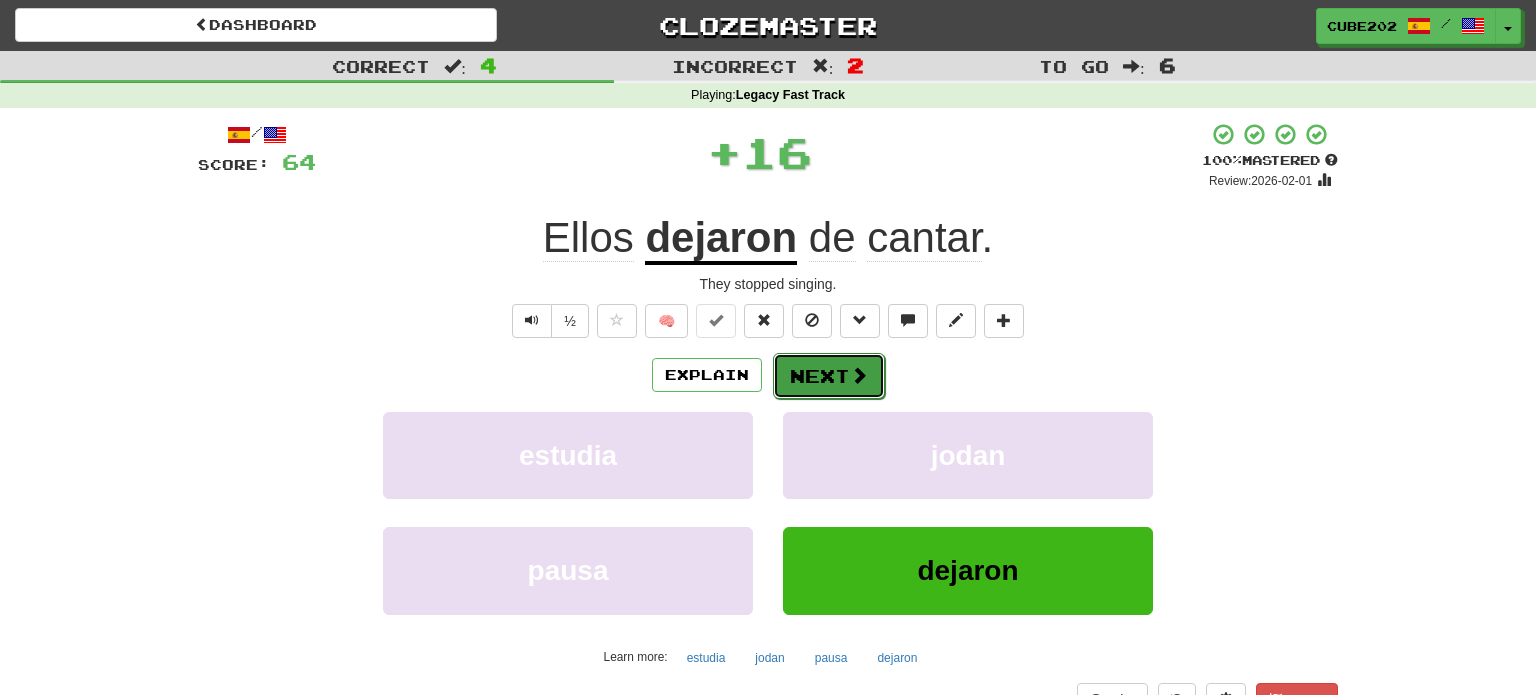 click on "Next" at bounding box center [829, 376] 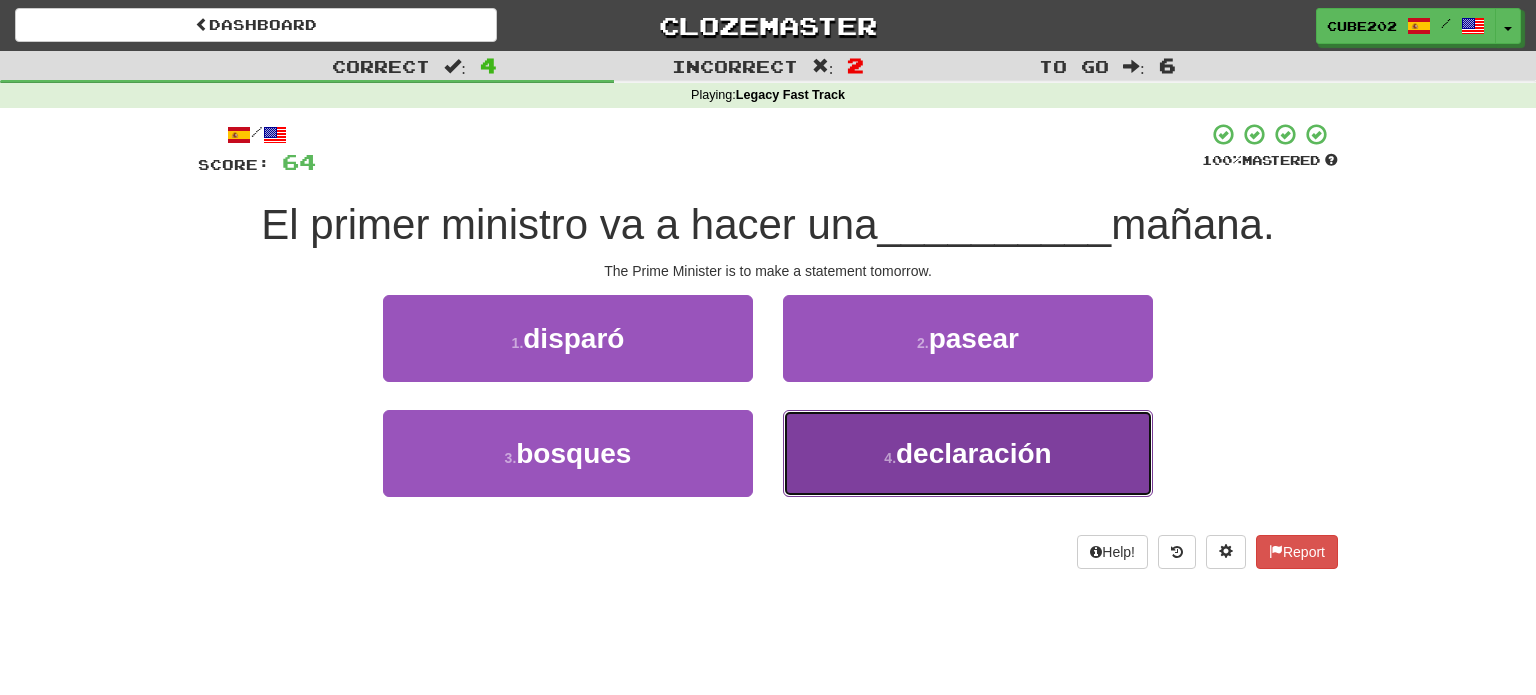 click on "4 .  declaración" at bounding box center [968, 453] 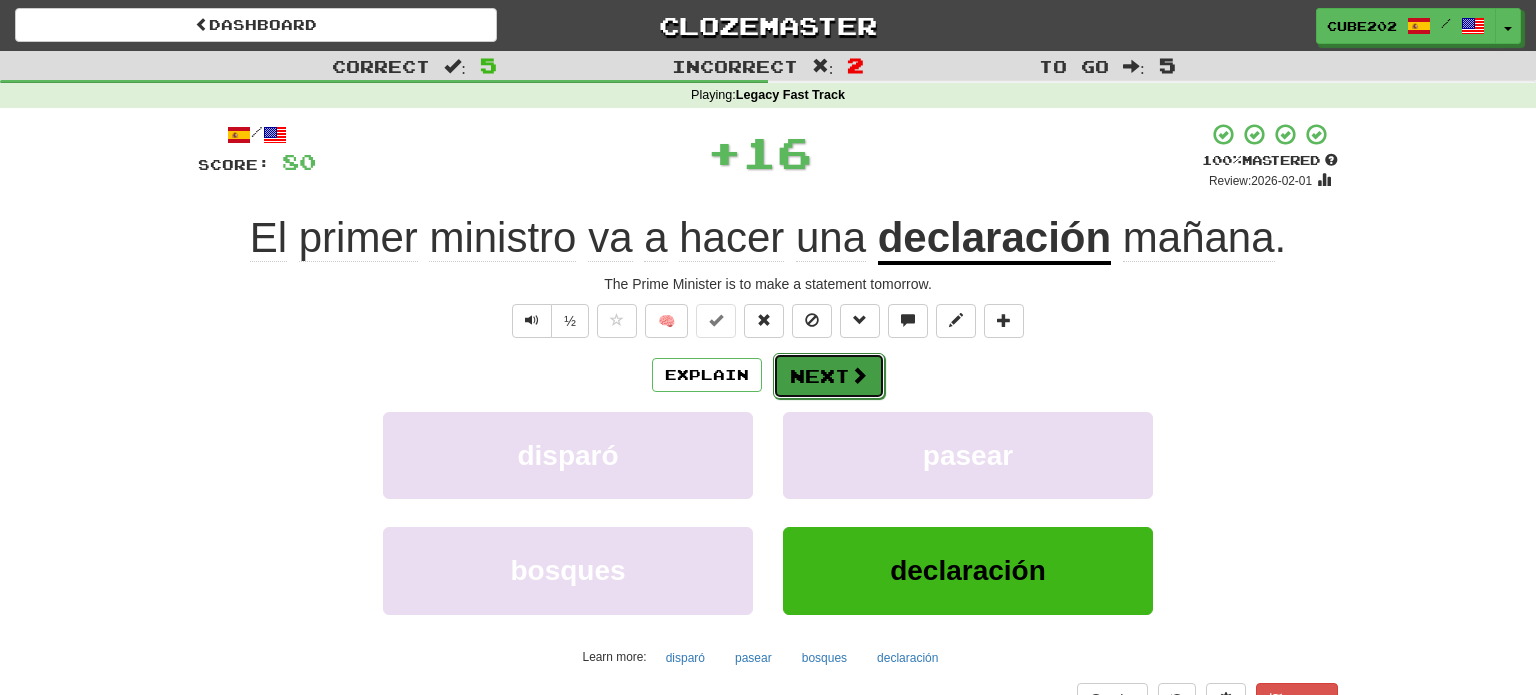click on "Next" at bounding box center (829, 376) 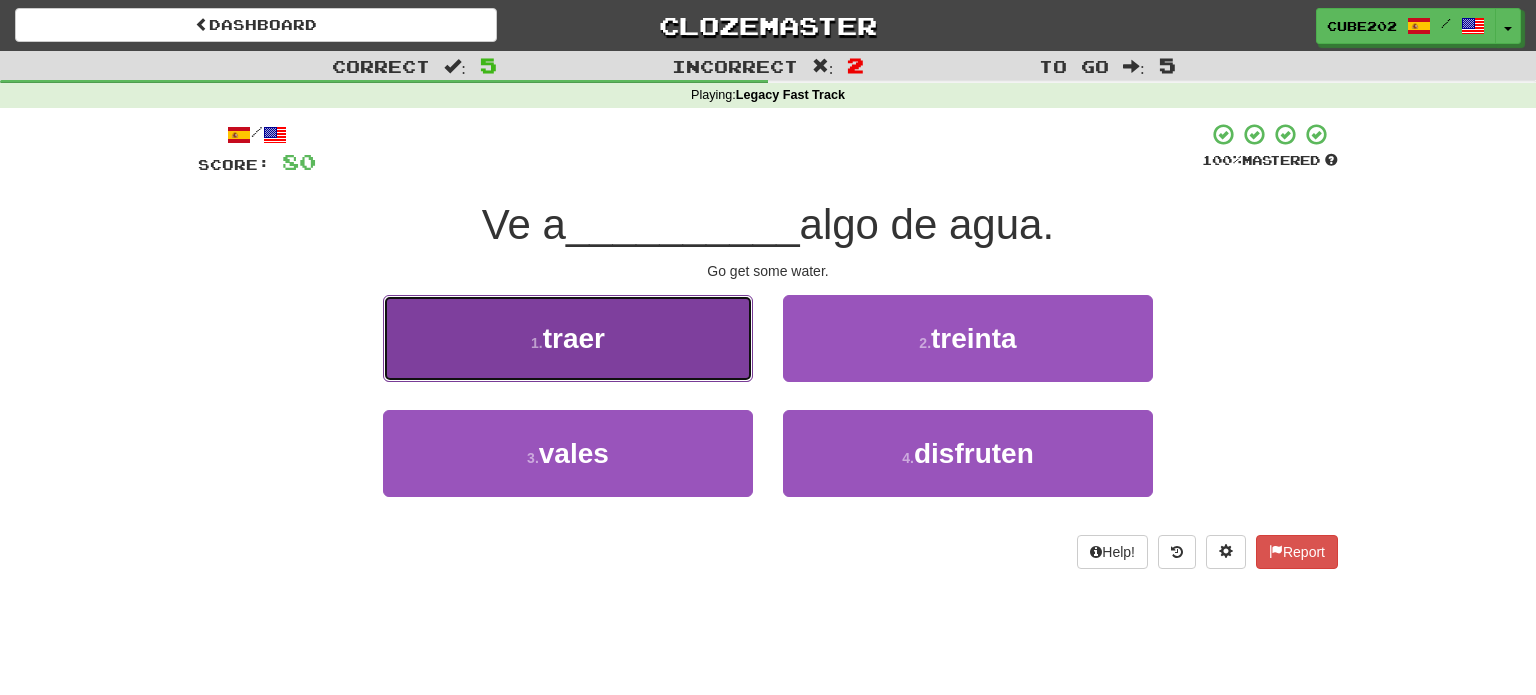 click on "1 .  traer" at bounding box center (568, 338) 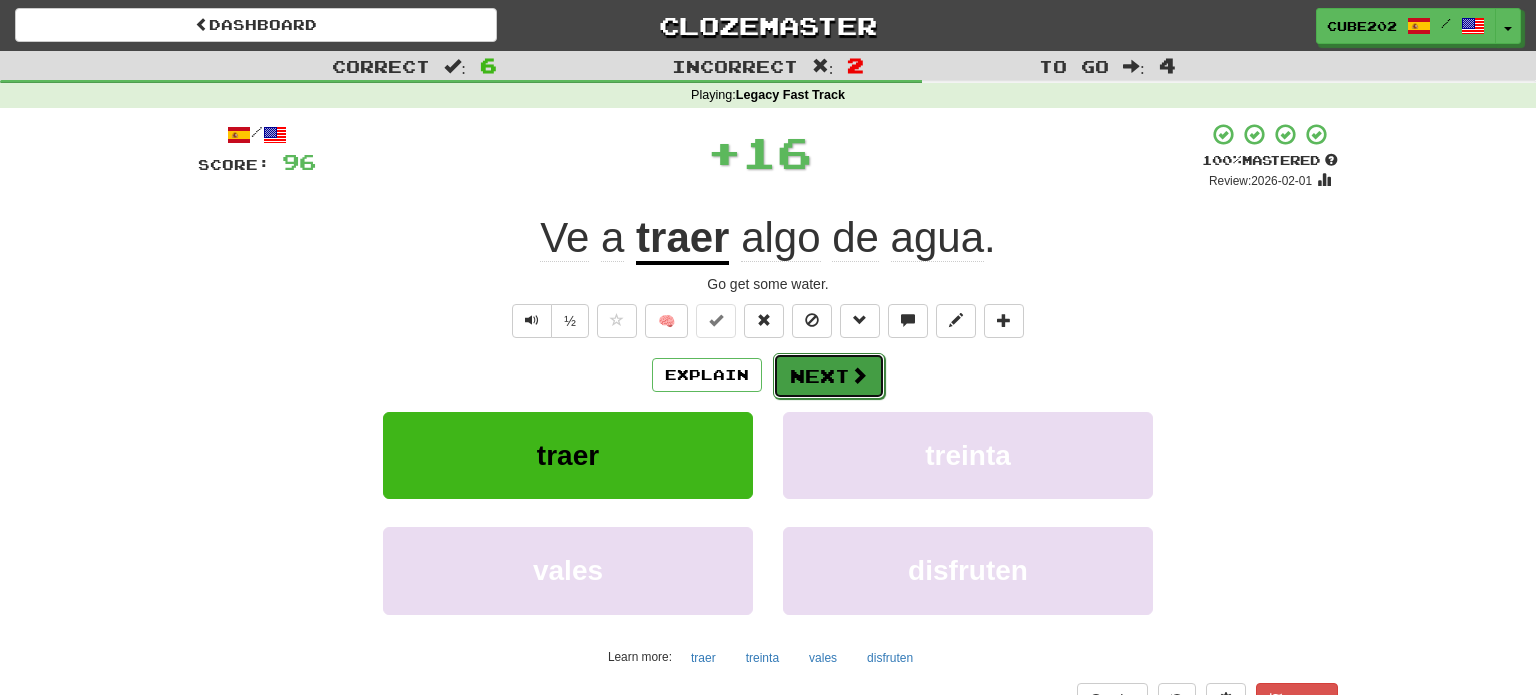 click on "Next" at bounding box center (829, 376) 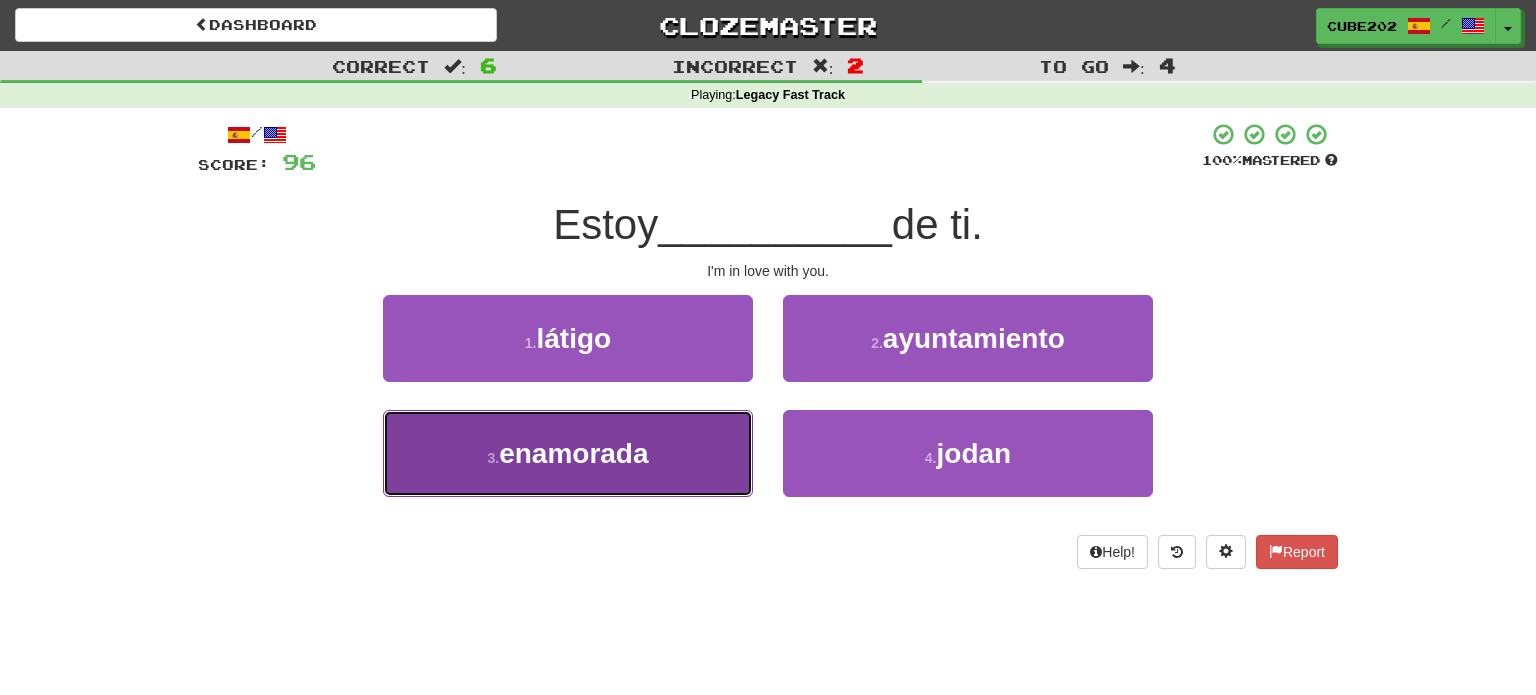 click on "3 .  enamorada" at bounding box center [568, 453] 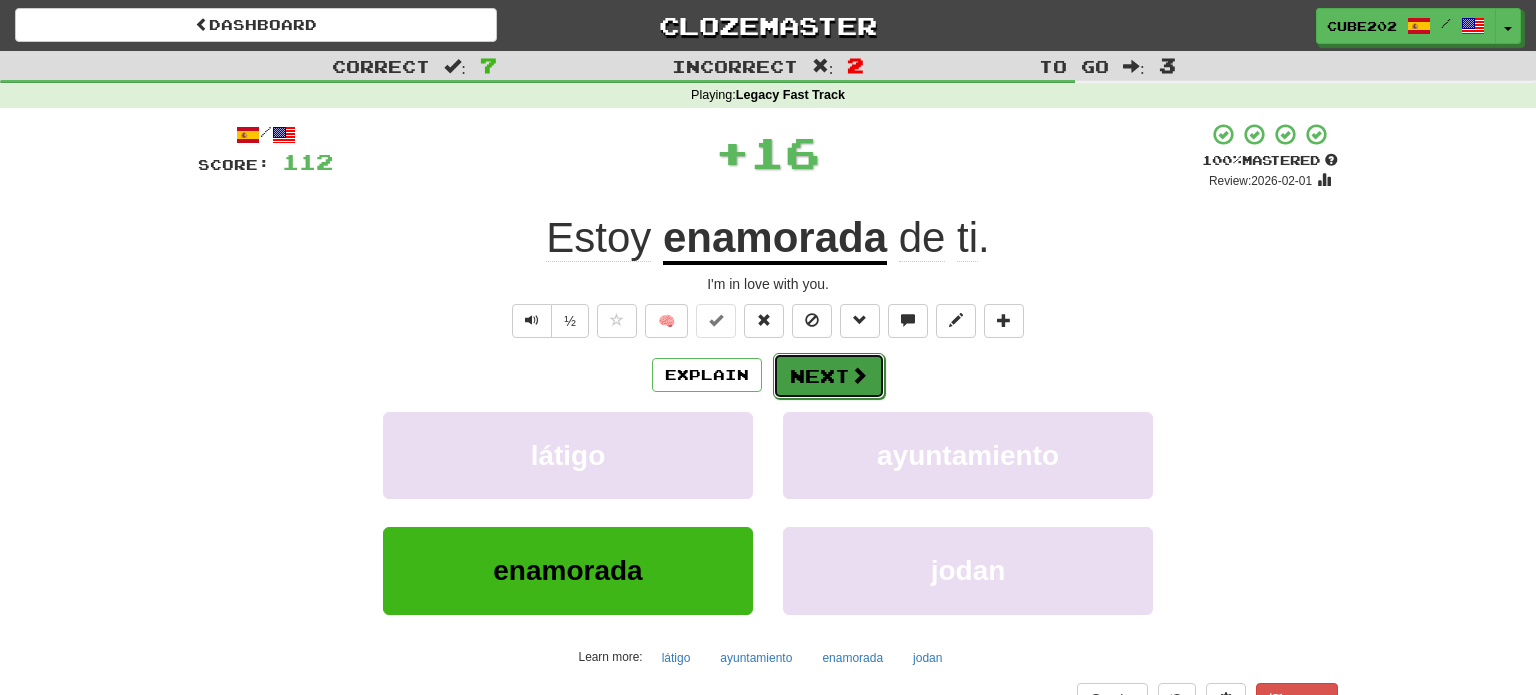 click on "Next" at bounding box center [829, 376] 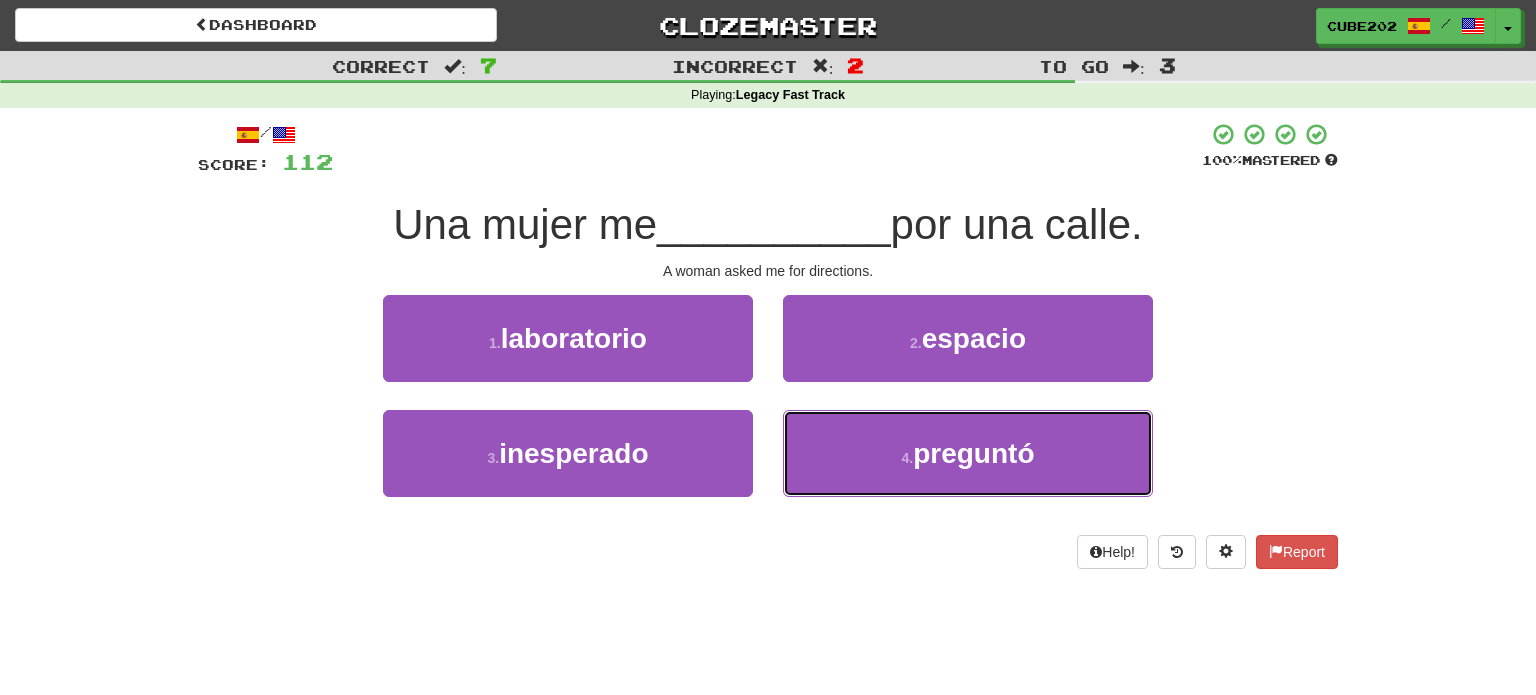 click on "4 .  preguntó" at bounding box center [968, 453] 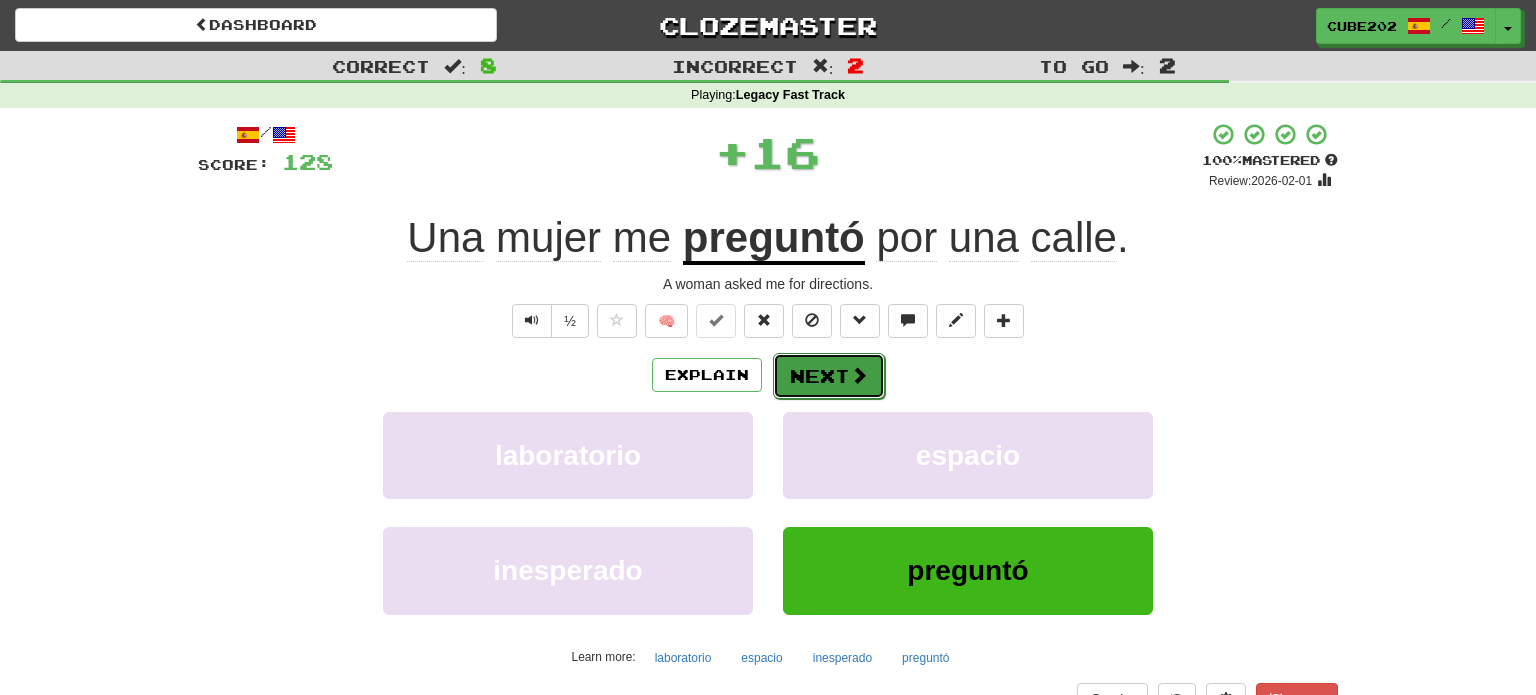 click on "Next" at bounding box center (829, 376) 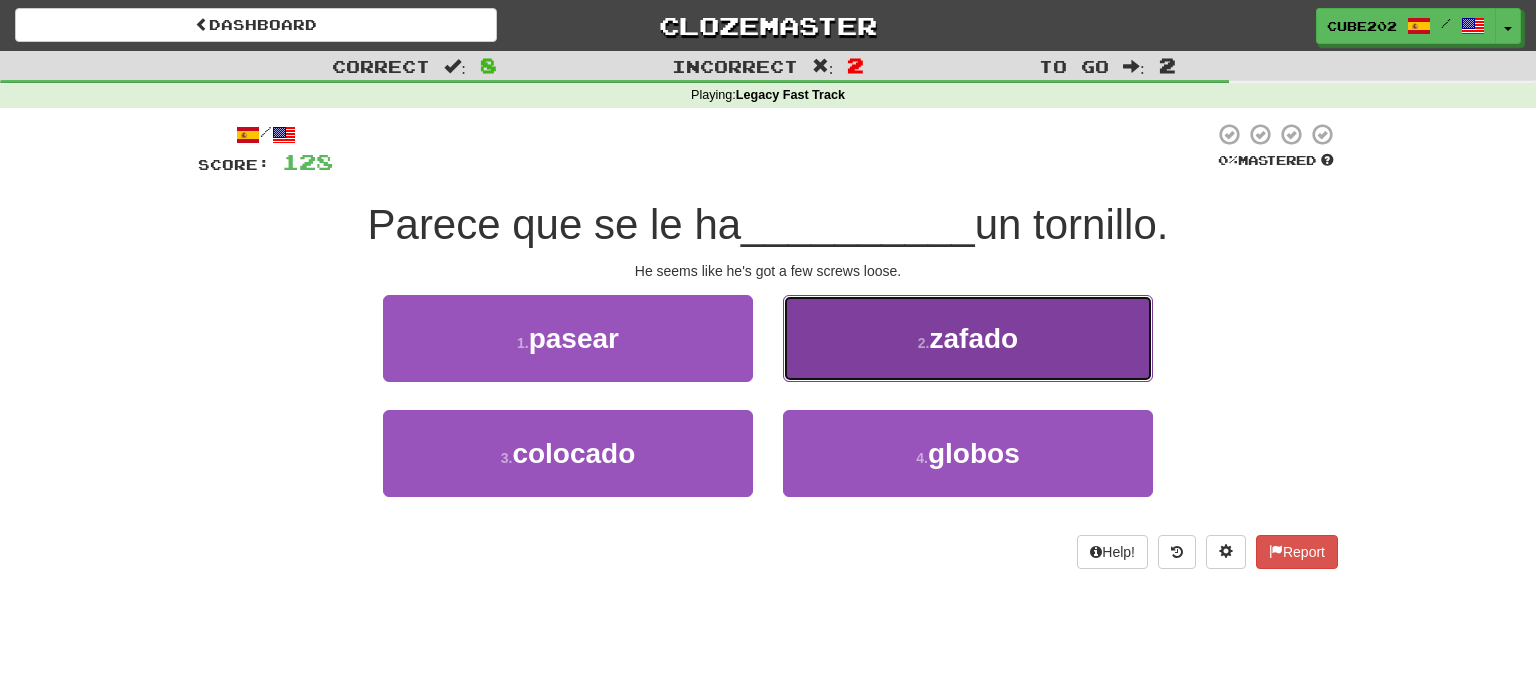 click on "2 .  zafado" at bounding box center (968, 338) 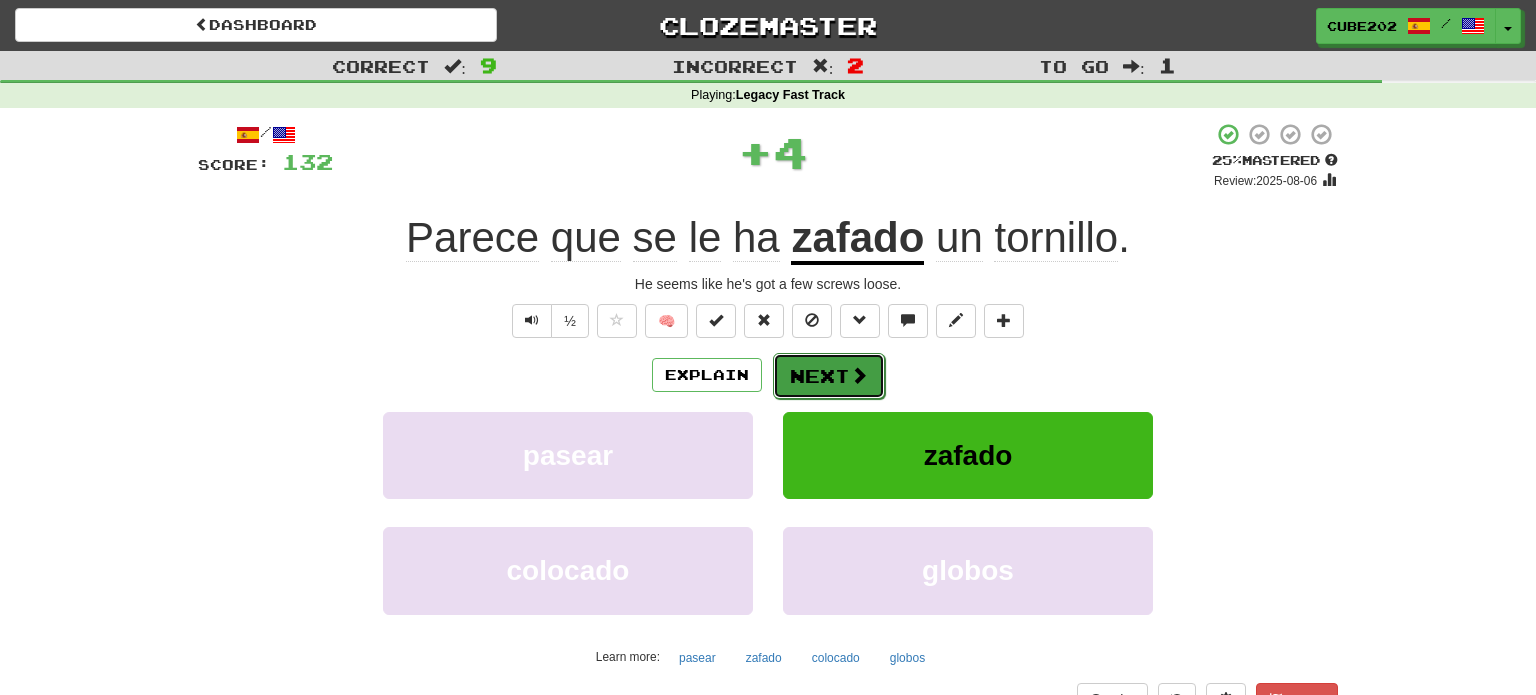 click on "Next" at bounding box center (829, 376) 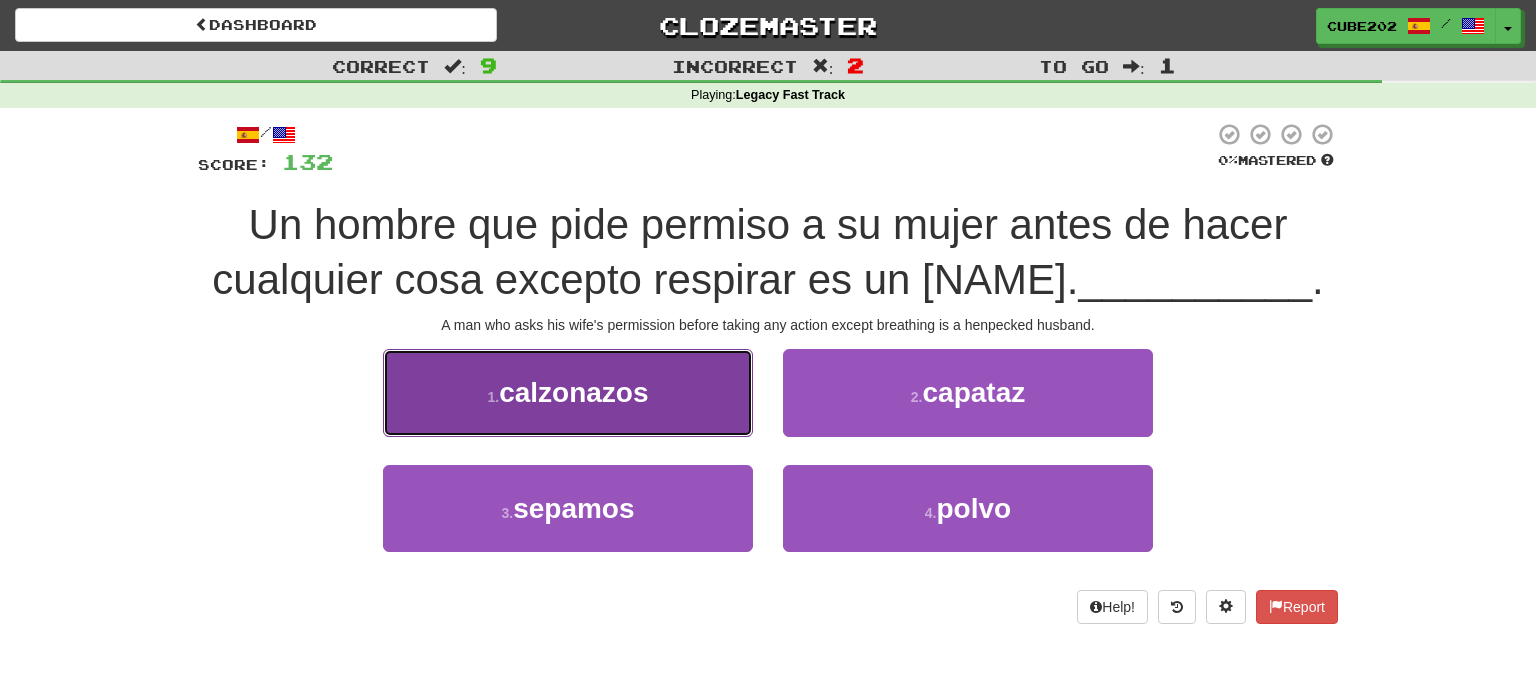 click on "1 .  calzonazos" at bounding box center [568, 392] 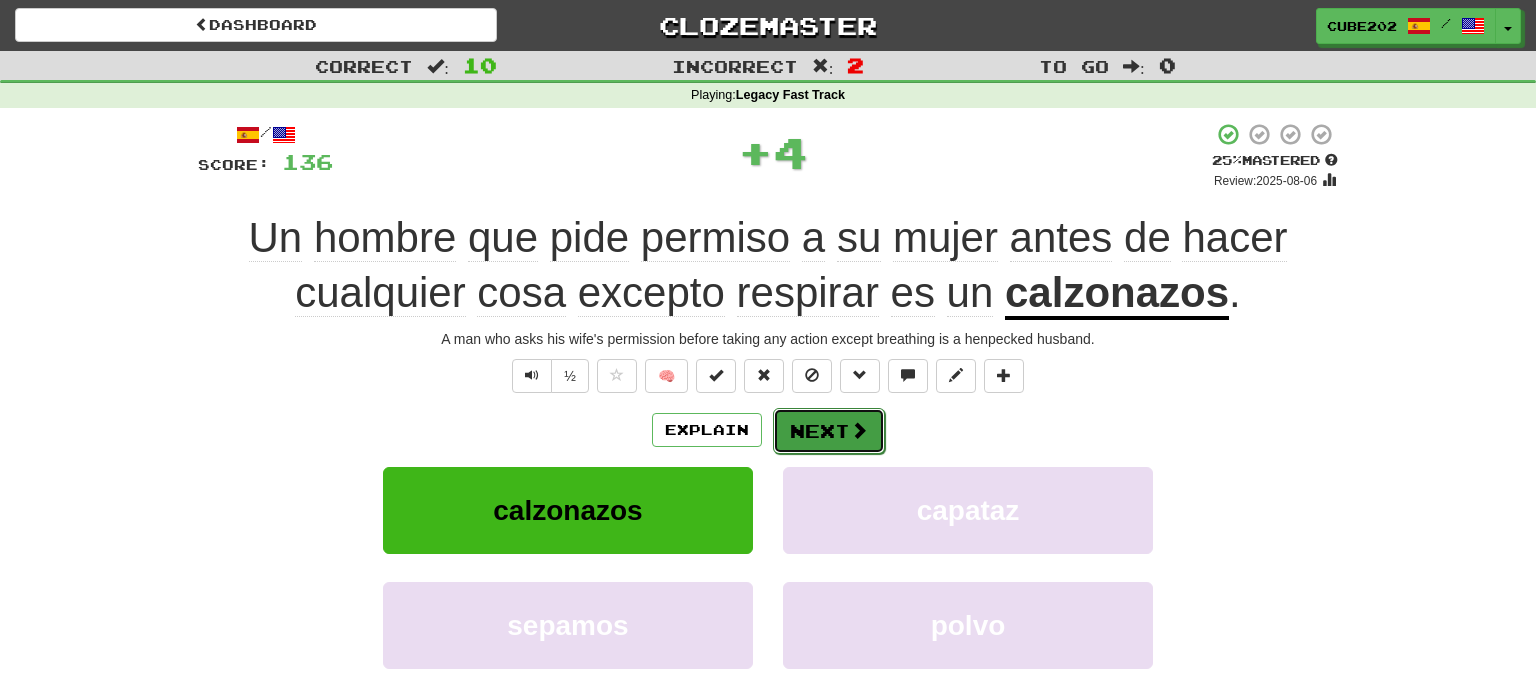 click on "Next" at bounding box center (829, 431) 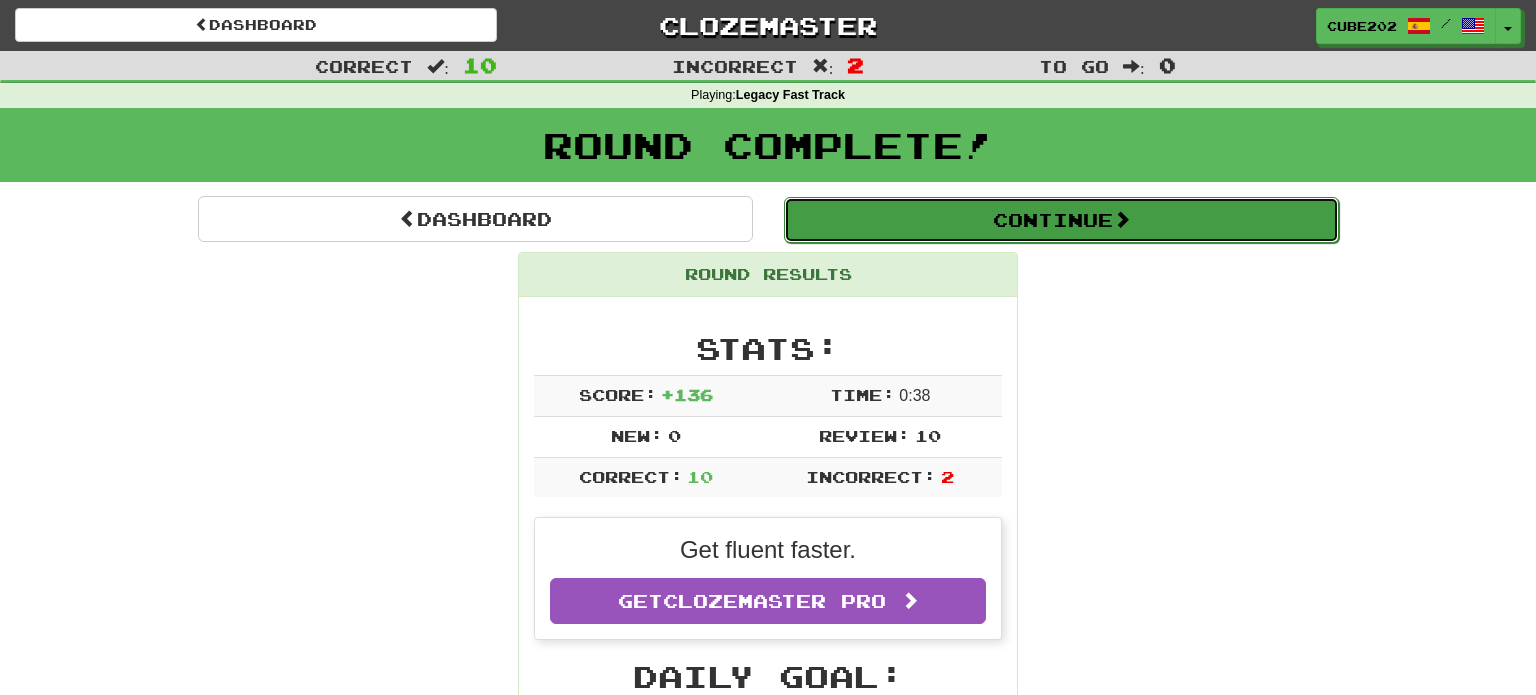 click on "Continue" at bounding box center [1061, 220] 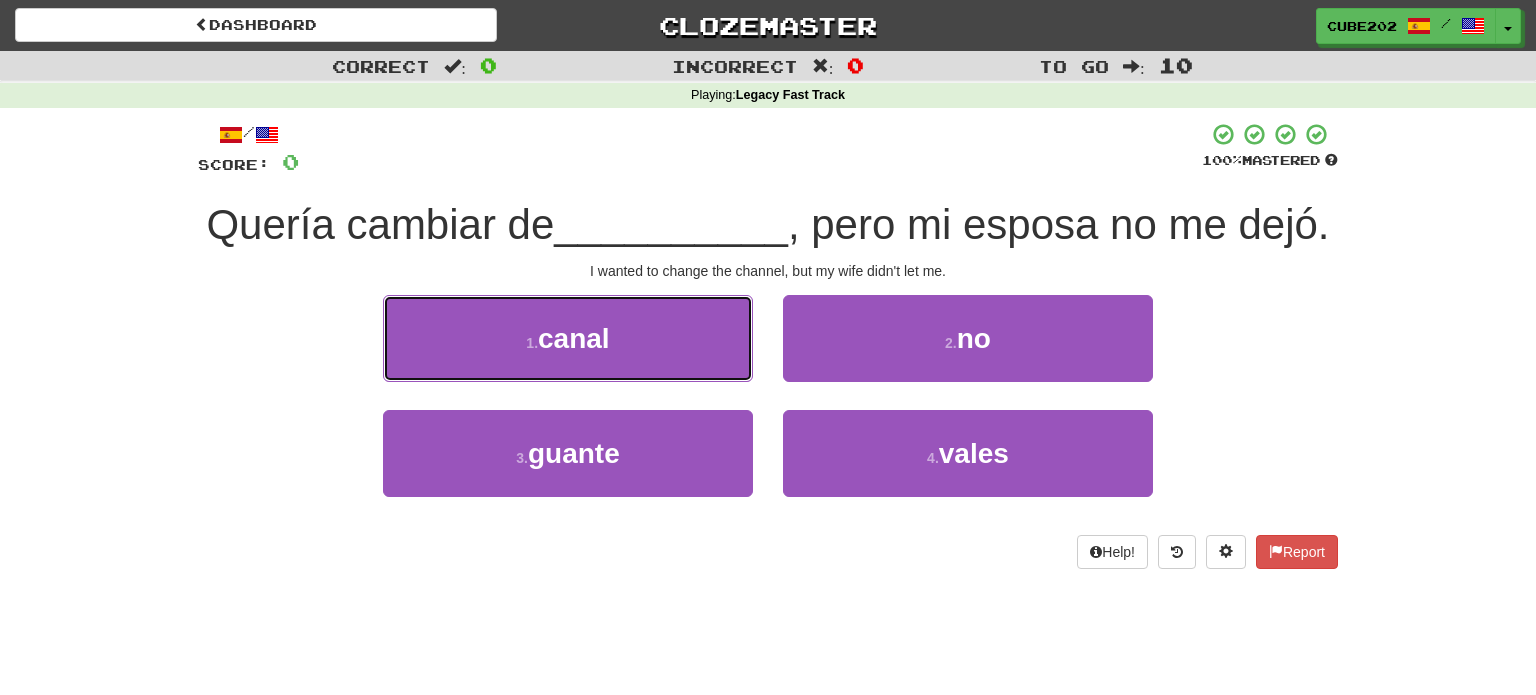 click on "1 .  canal" at bounding box center (568, 338) 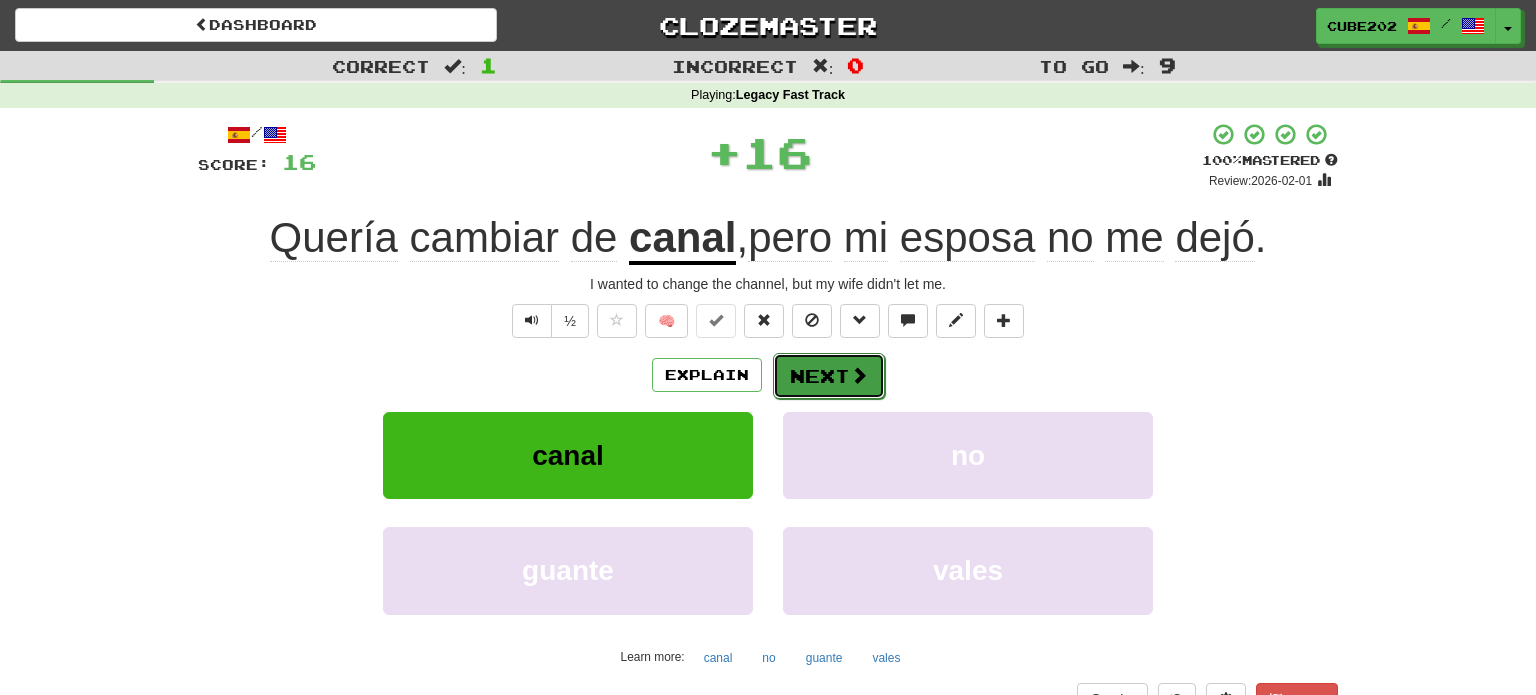click on "Next" at bounding box center [829, 376] 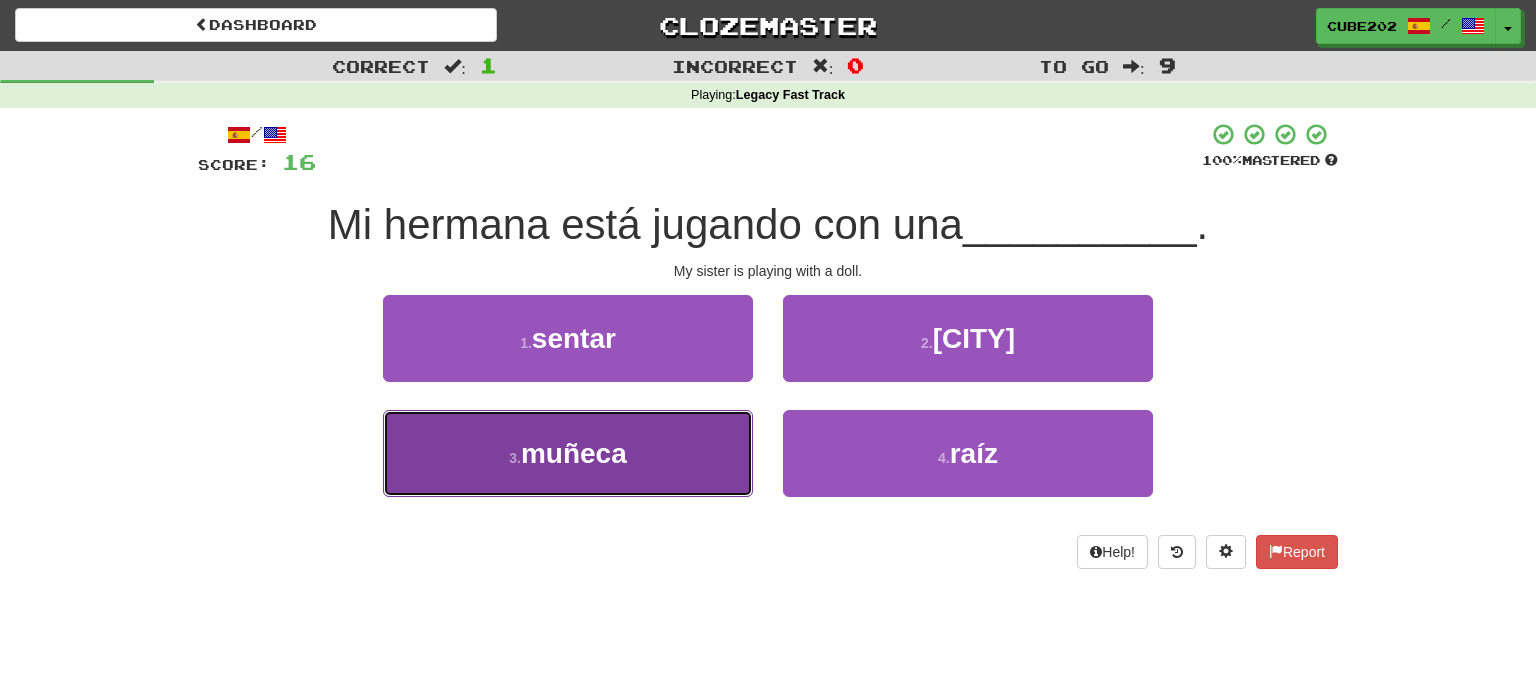 click on "3 .  muñeca" at bounding box center [568, 453] 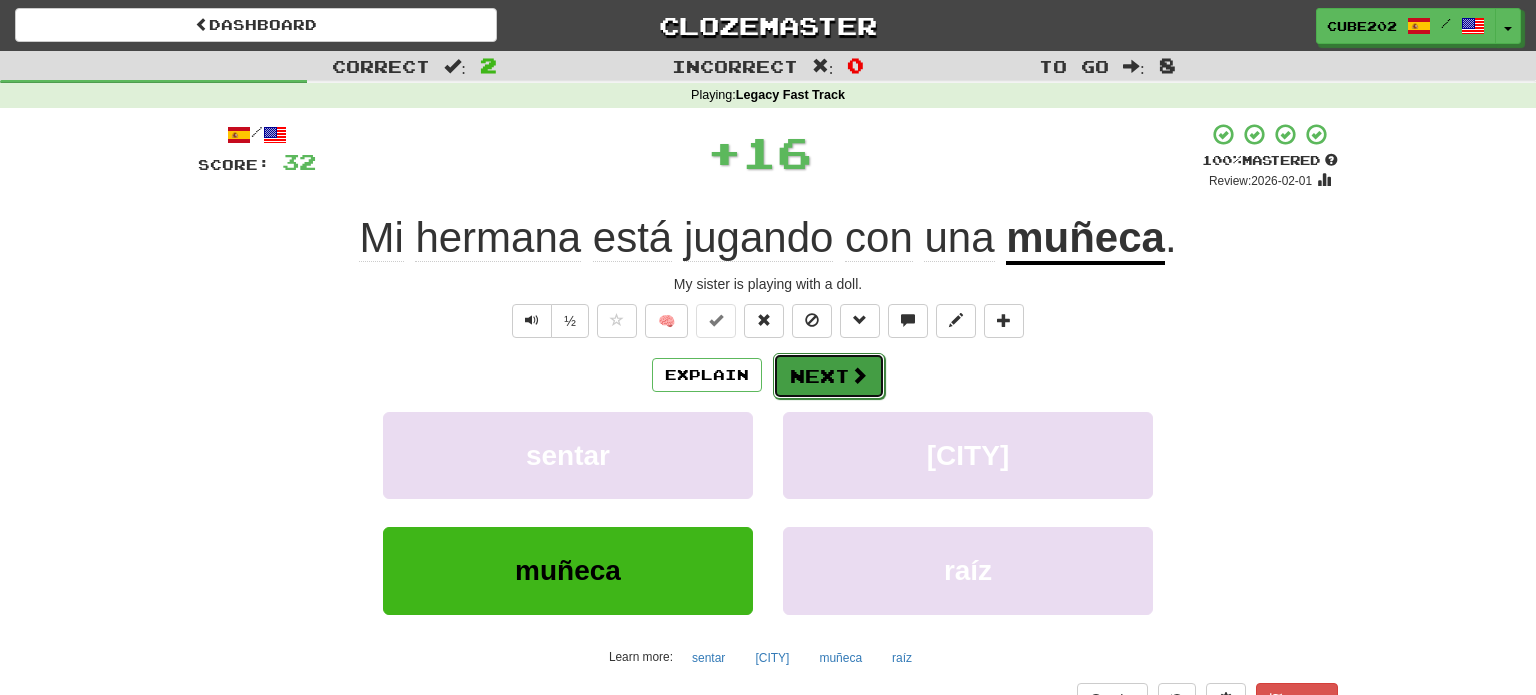 click on "Next" at bounding box center [829, 376] 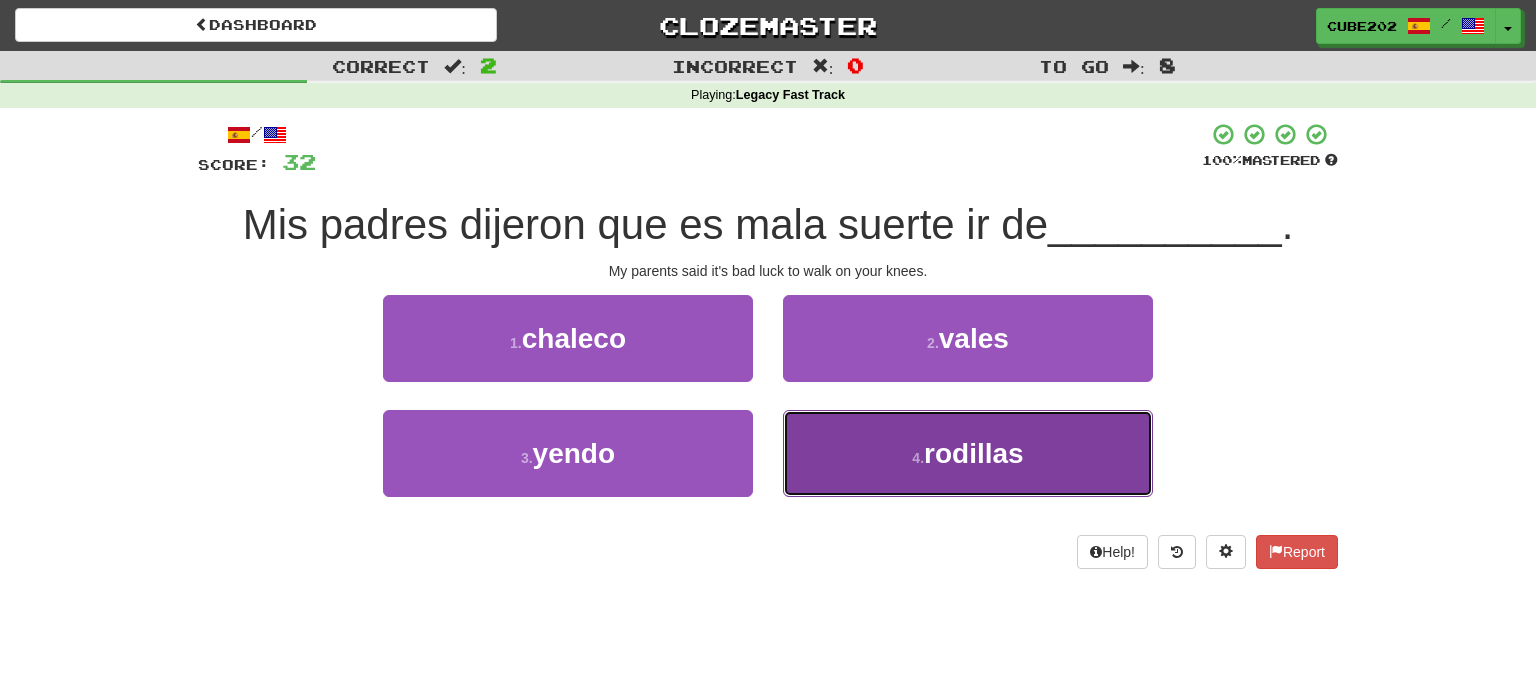 click on "4 .  rodillas" at bounding box center (968, 453) 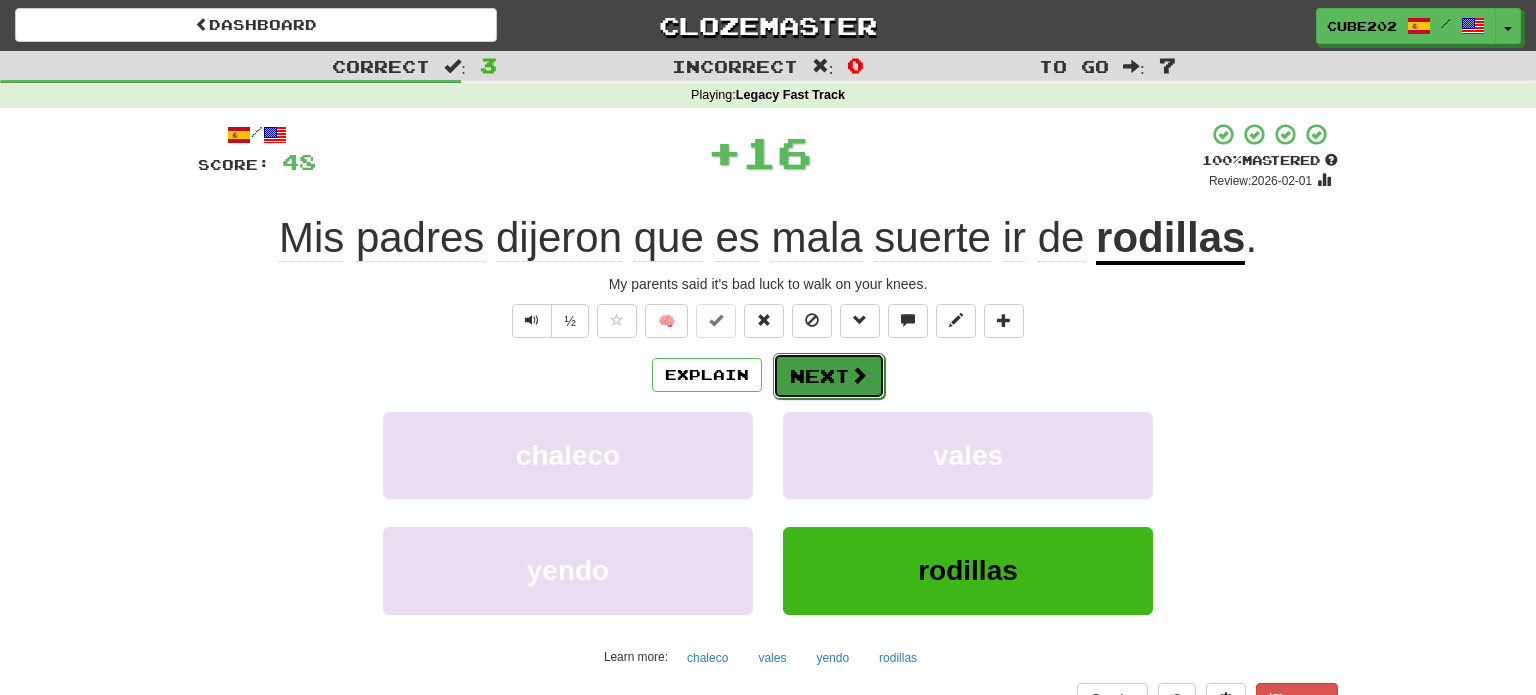 click on "Next" at bounding box center [829, 376] 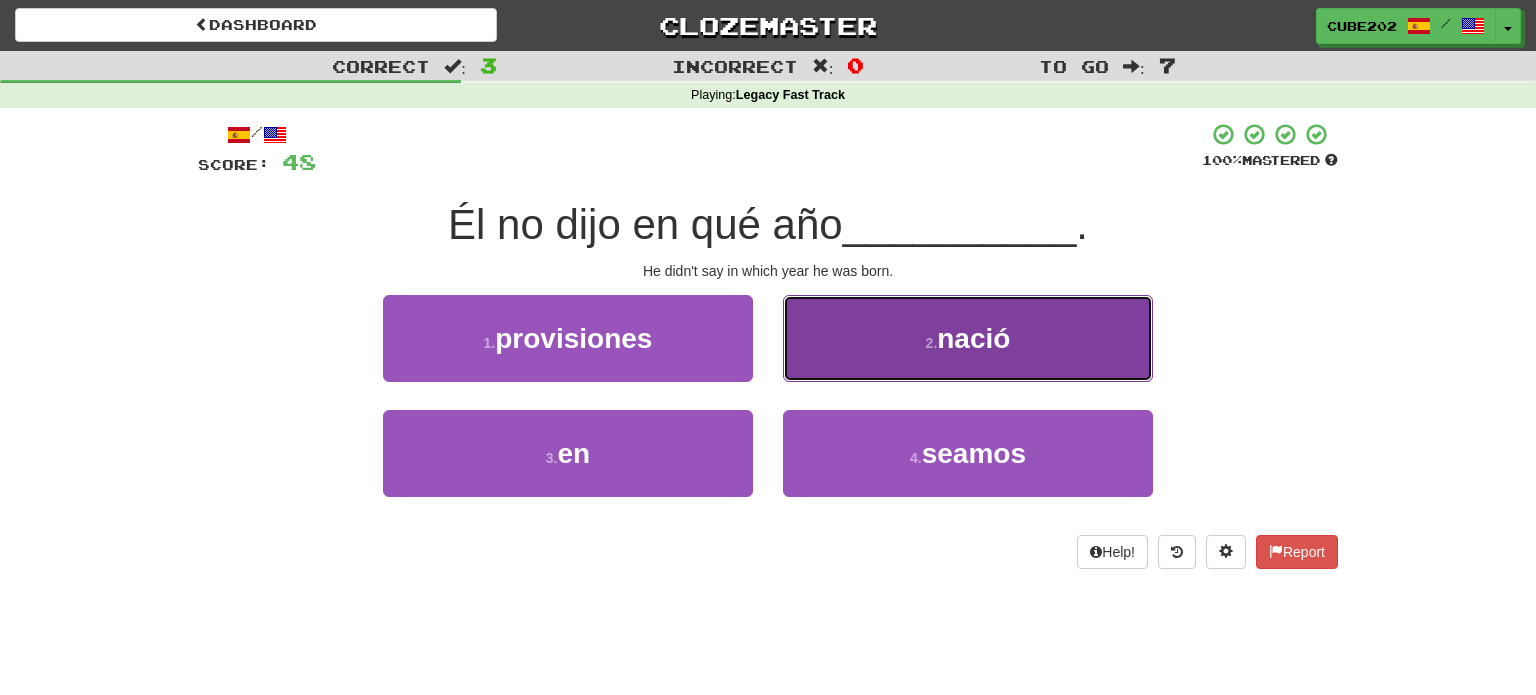click on "2 .  nació" at bounding box center [968, 338] 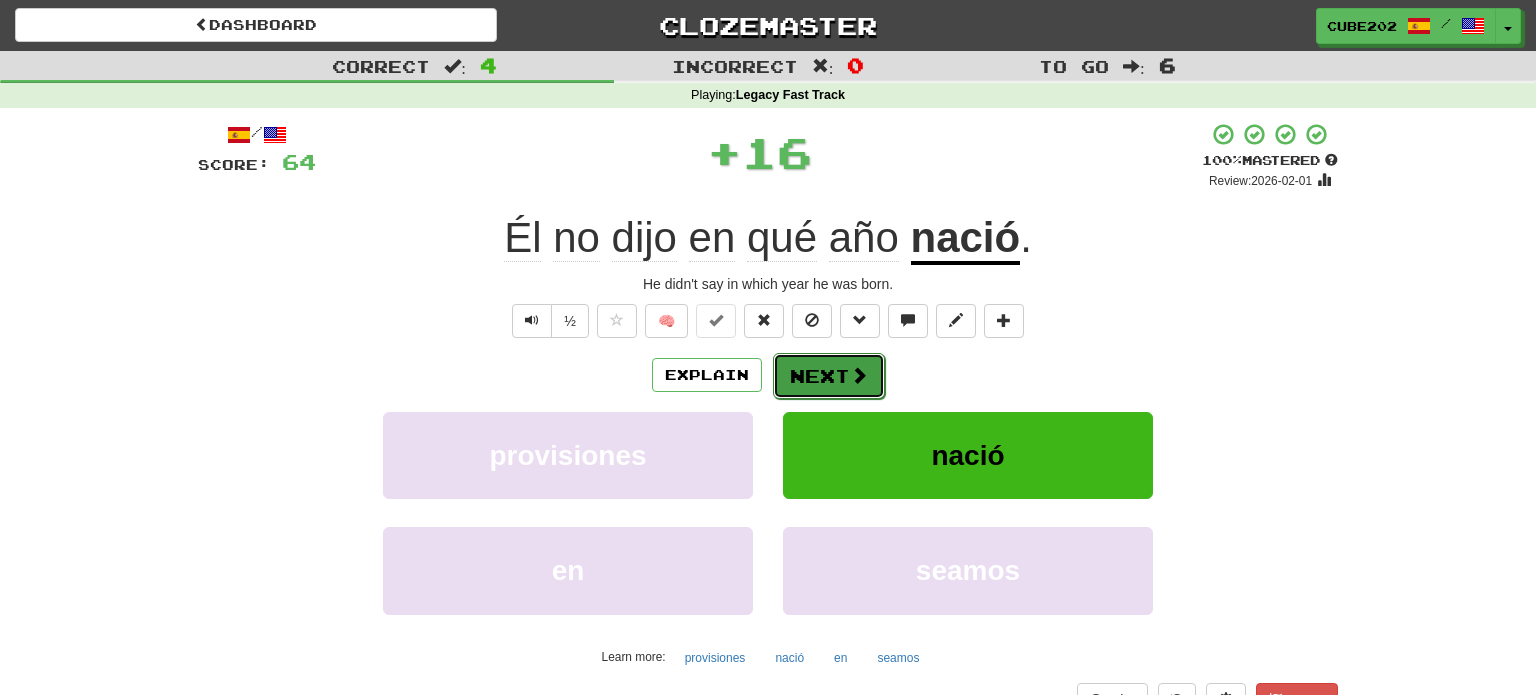 click on "Next" at bounding box center [829, 376] 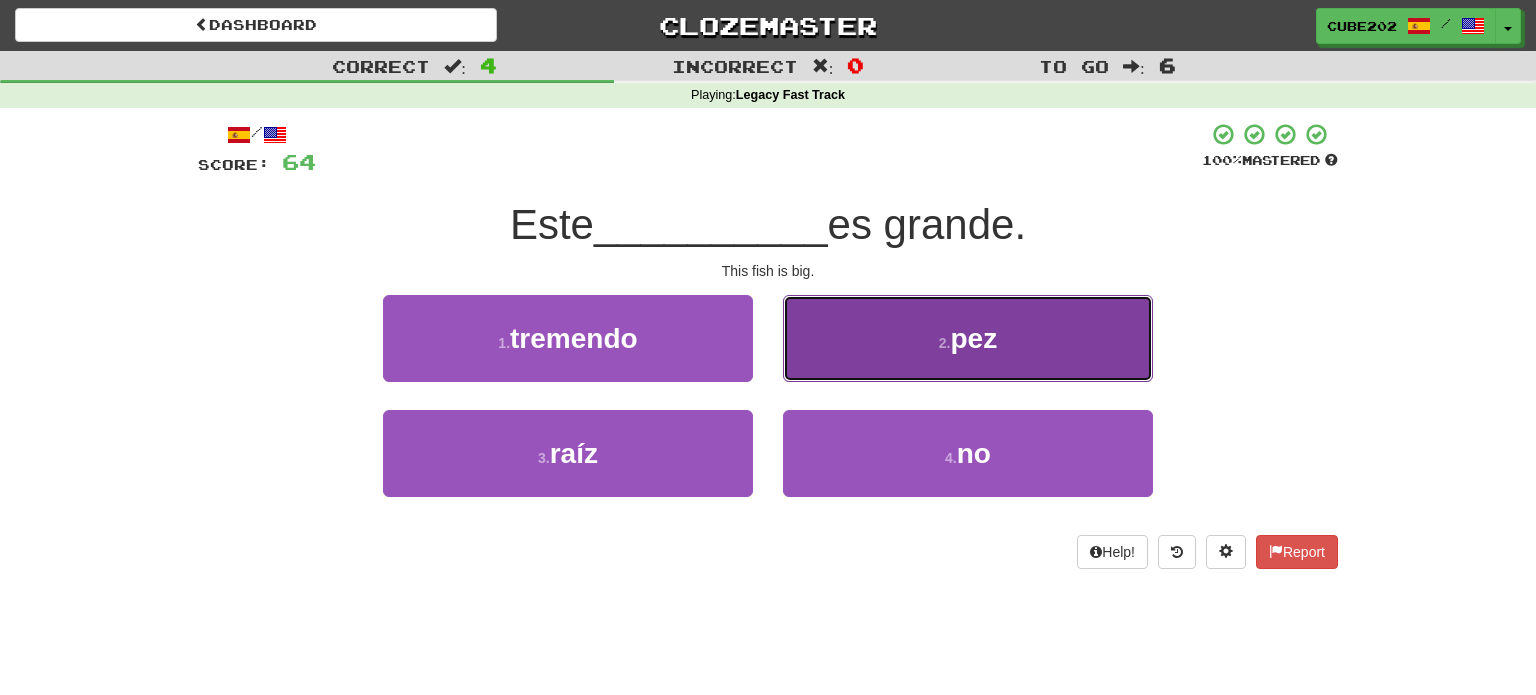 click on "2 .  pez" at bounding box center (968, 338) 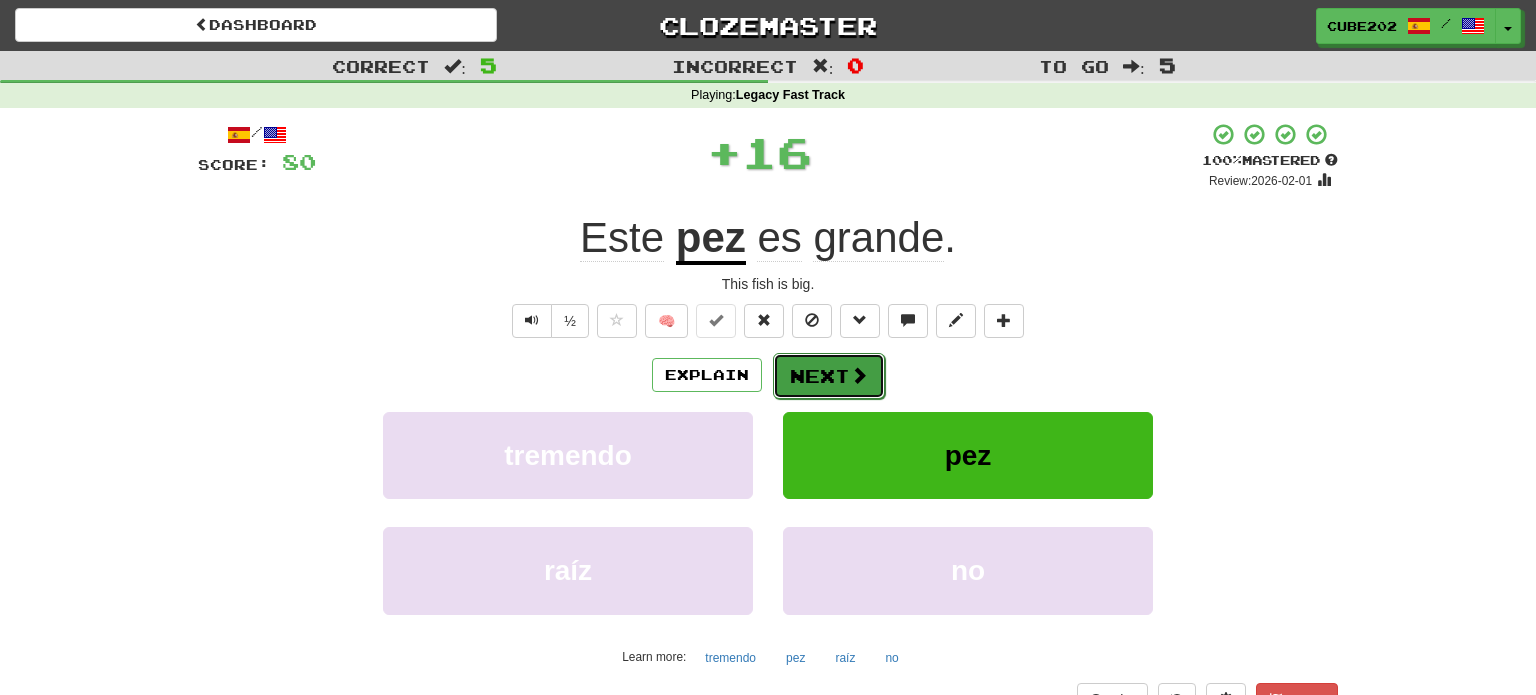 click on "Next" at bounding box center [829, 376] 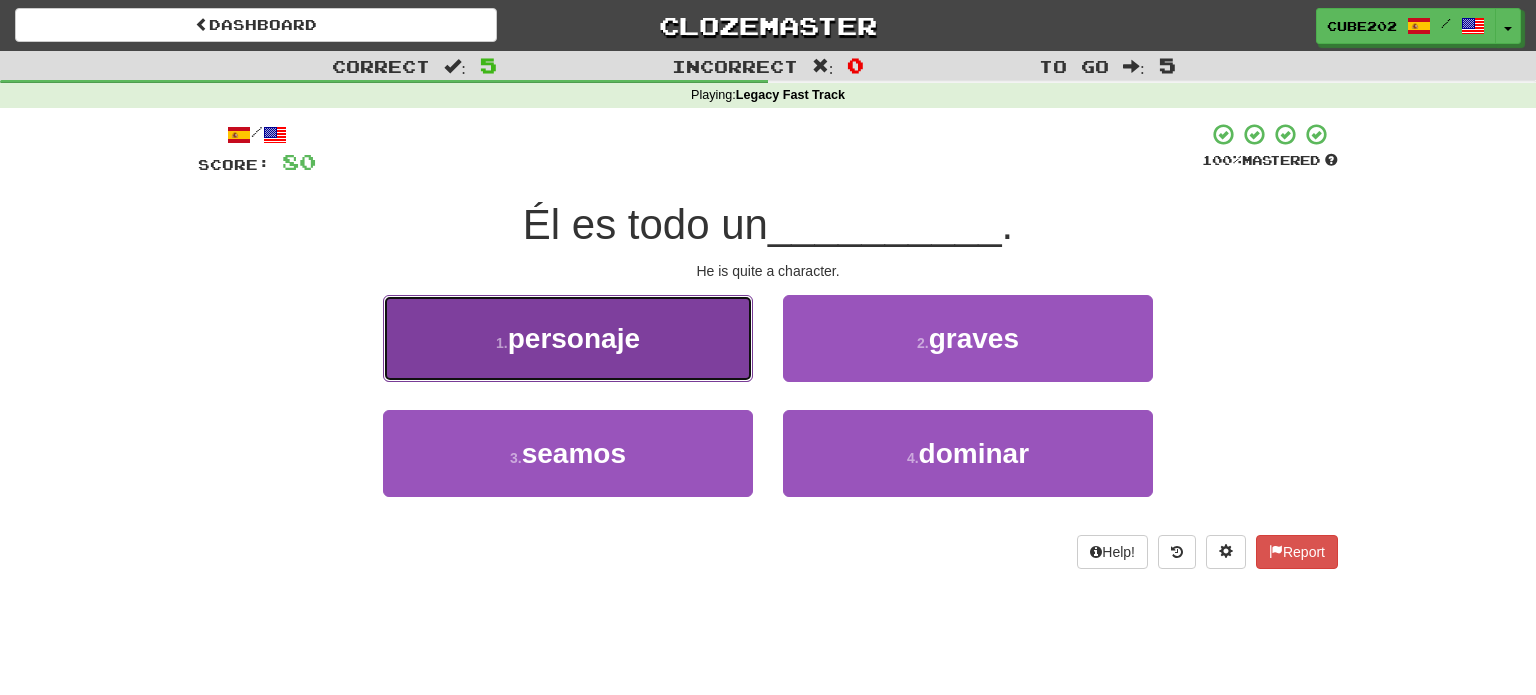 click on "1 .  personaje" at bounding box center [568, 338] 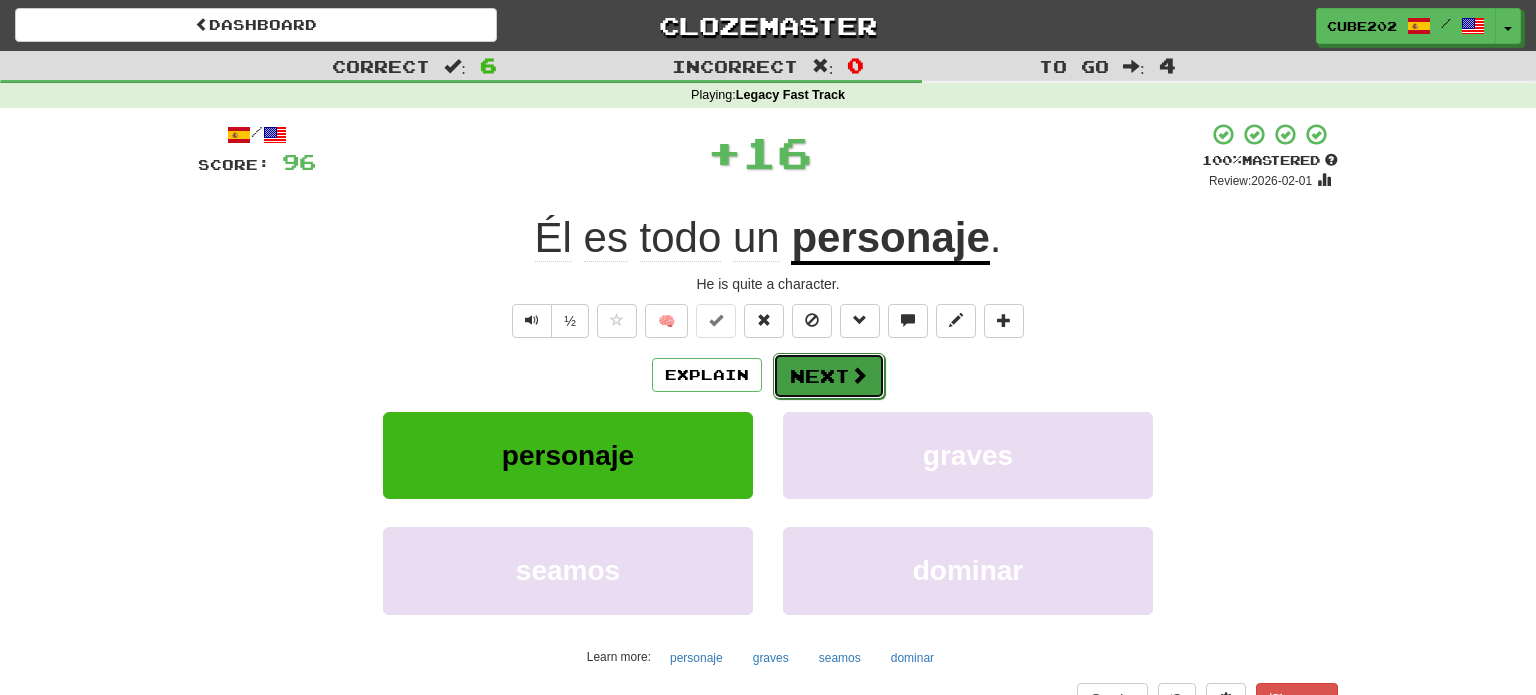click on "Next" at bounding box center [829, 376] 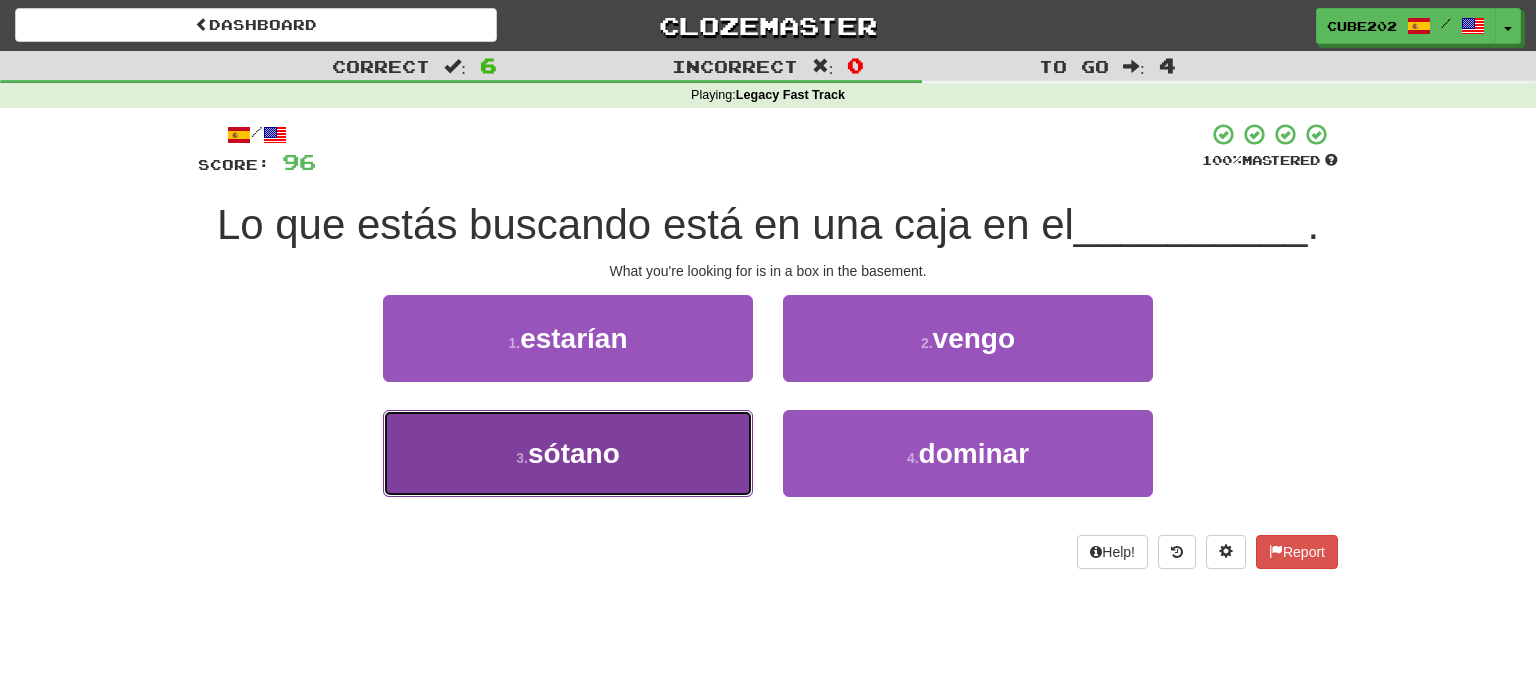 click on "3 .  sótano" at bounding box center [568, 453] 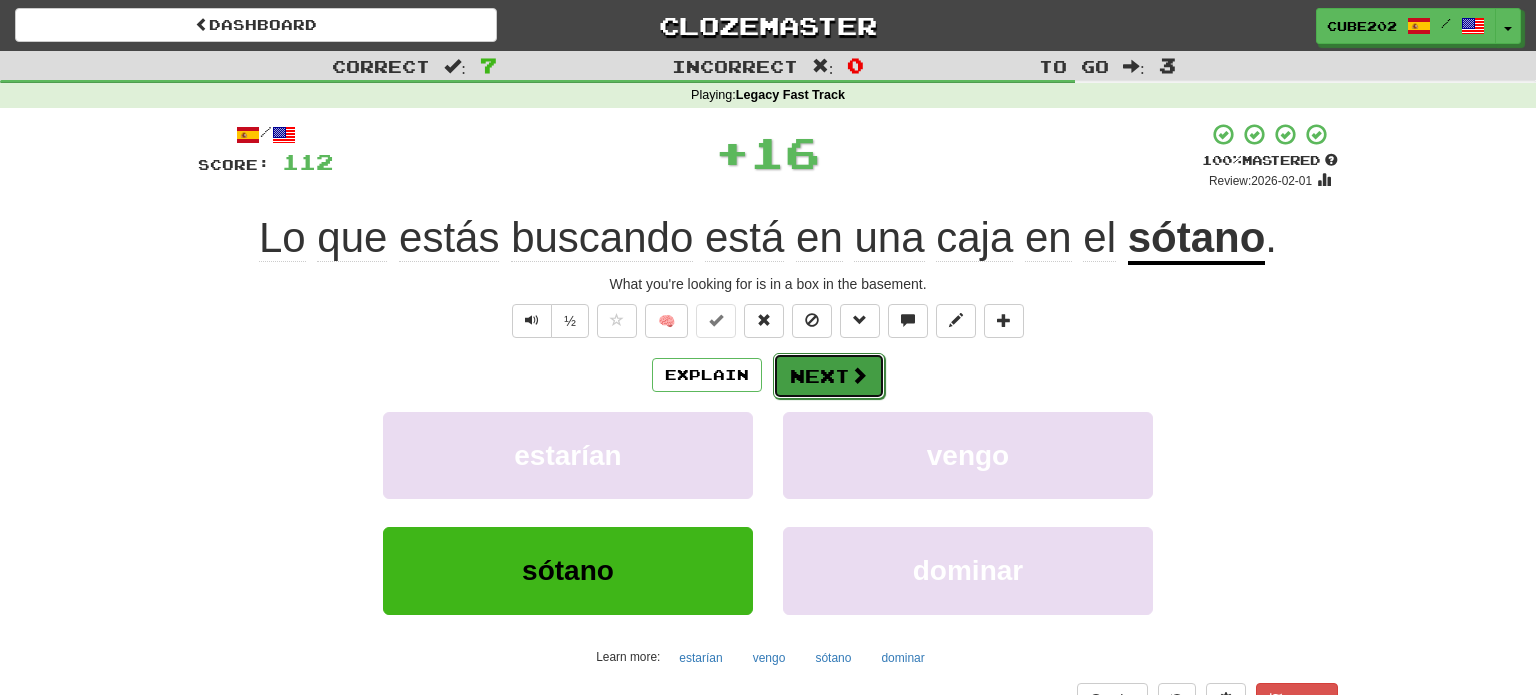 click on "Next" at bounding box center (829, 376) 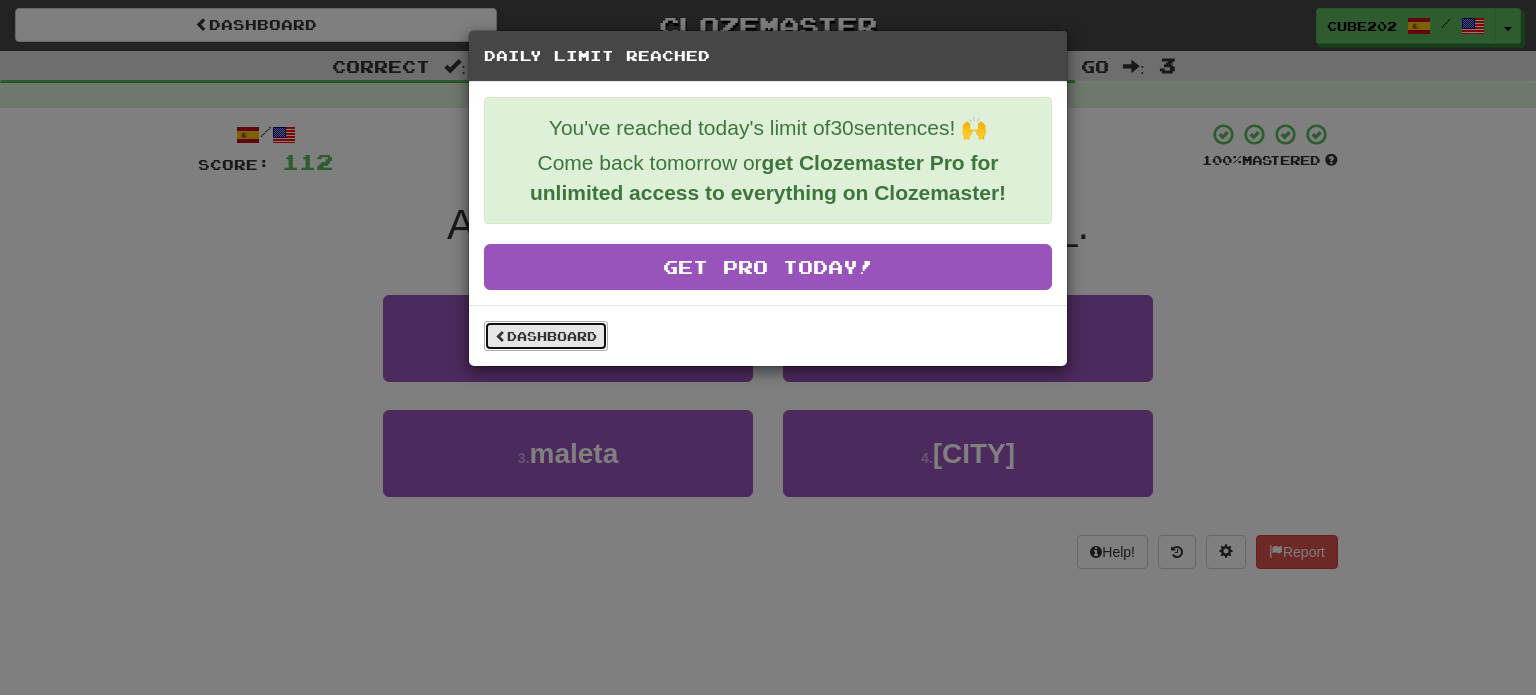 click on "Dashboard" at bounding box center [546, 336] 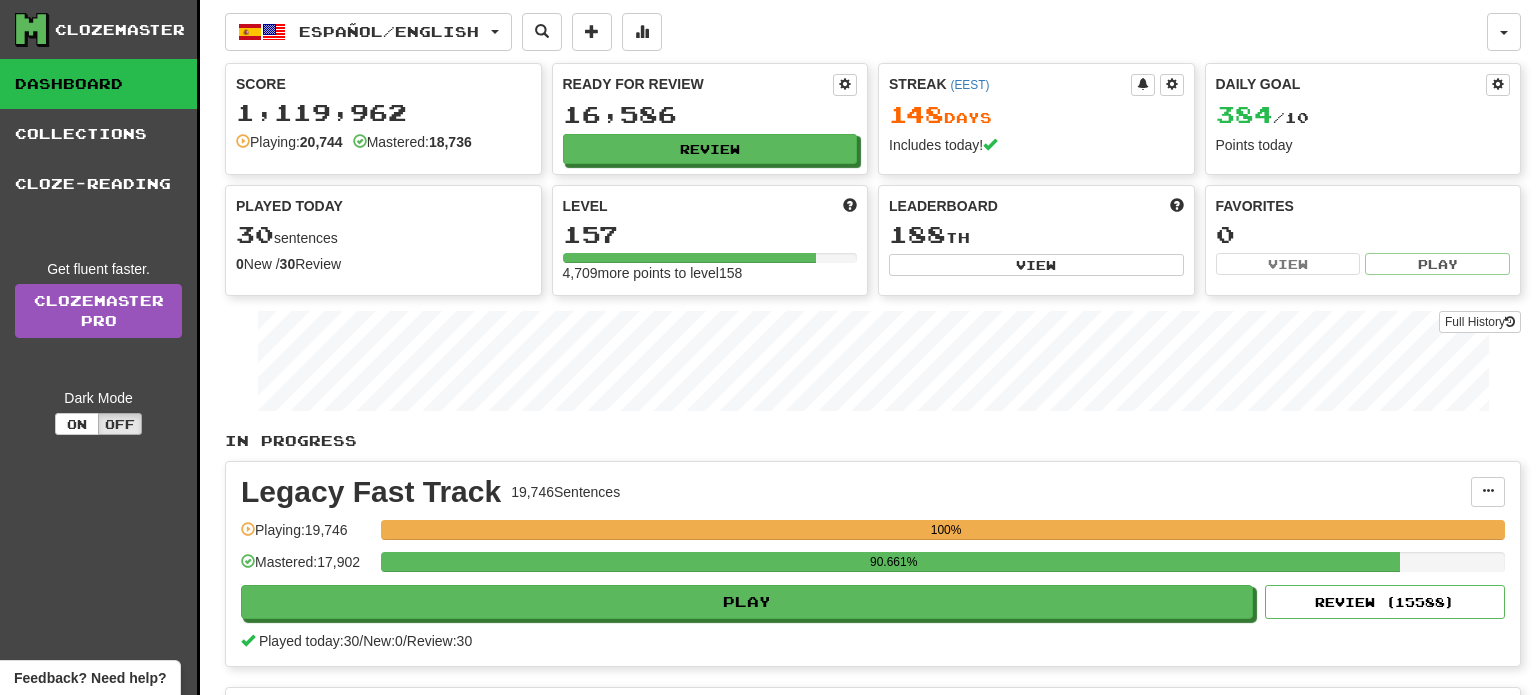 scroll, scrollTop: 0, scrollLeft: 0, axis: both 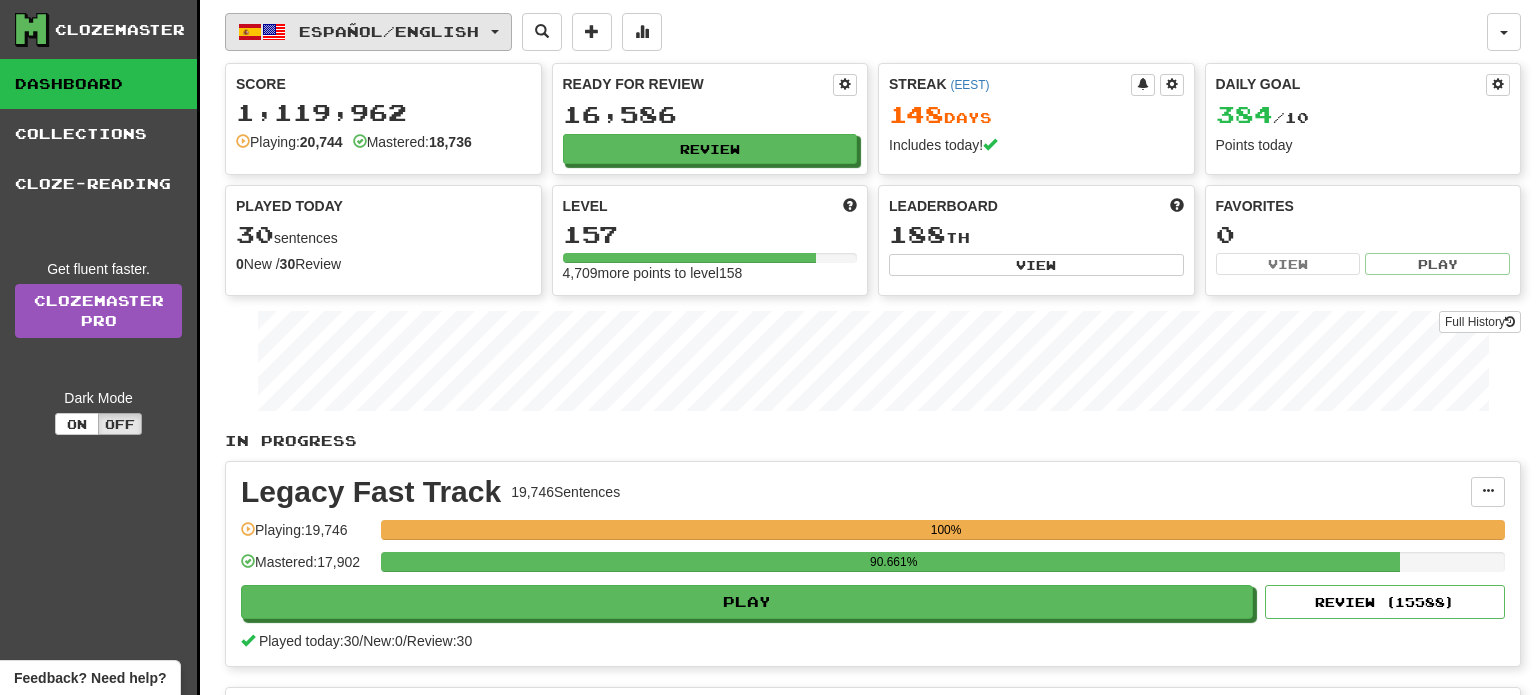 click on "Español  /  English" at bounding box center (389, 31) 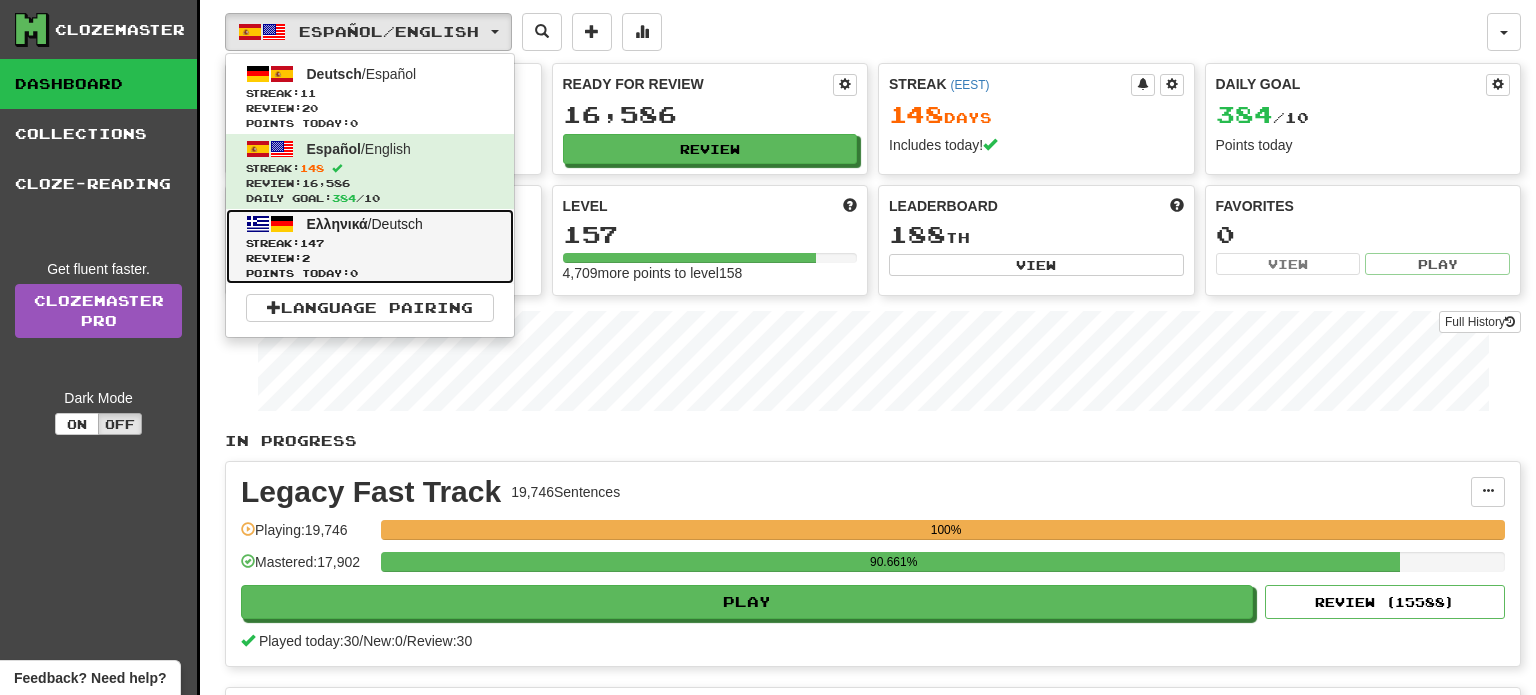 click on "Streak:  147" at bounding box center [370, 243] 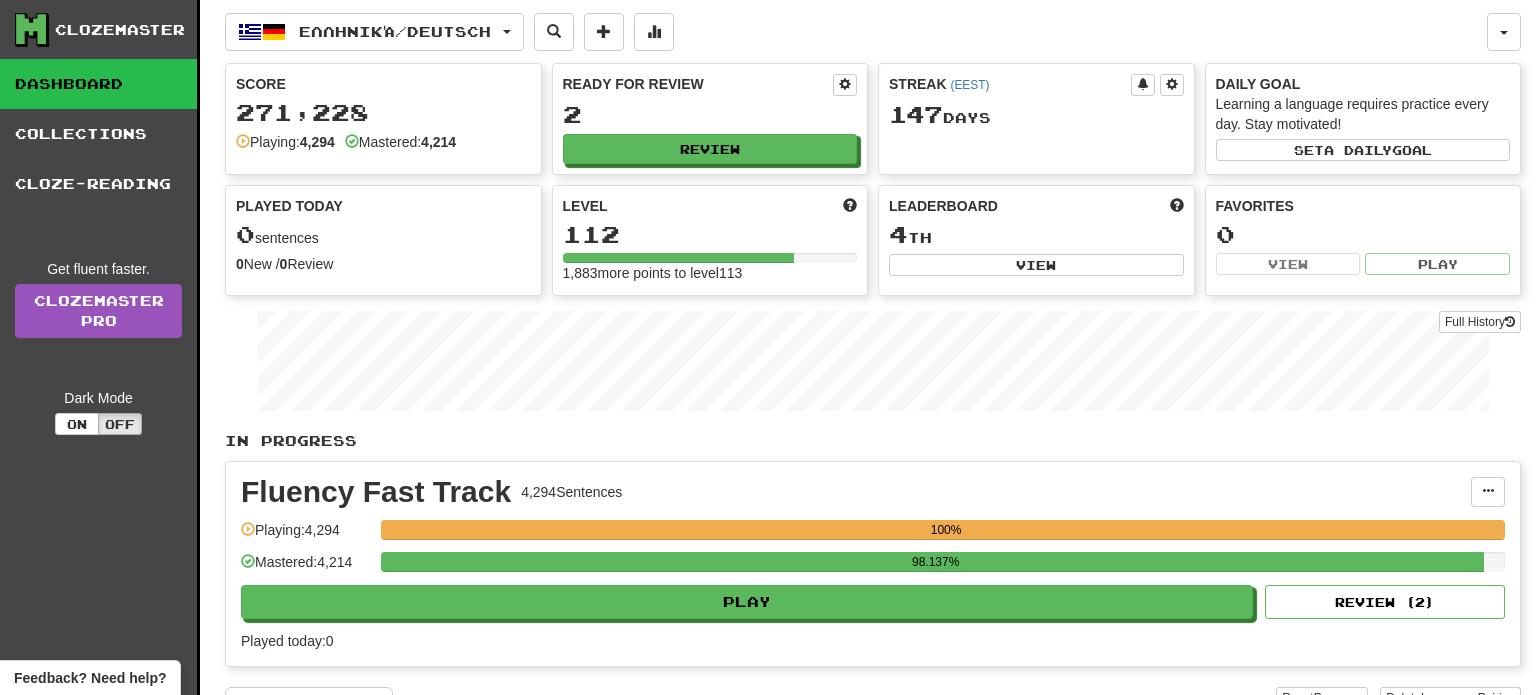 scroll, scrollTop: 0, scrollLeft: 0, axis: both 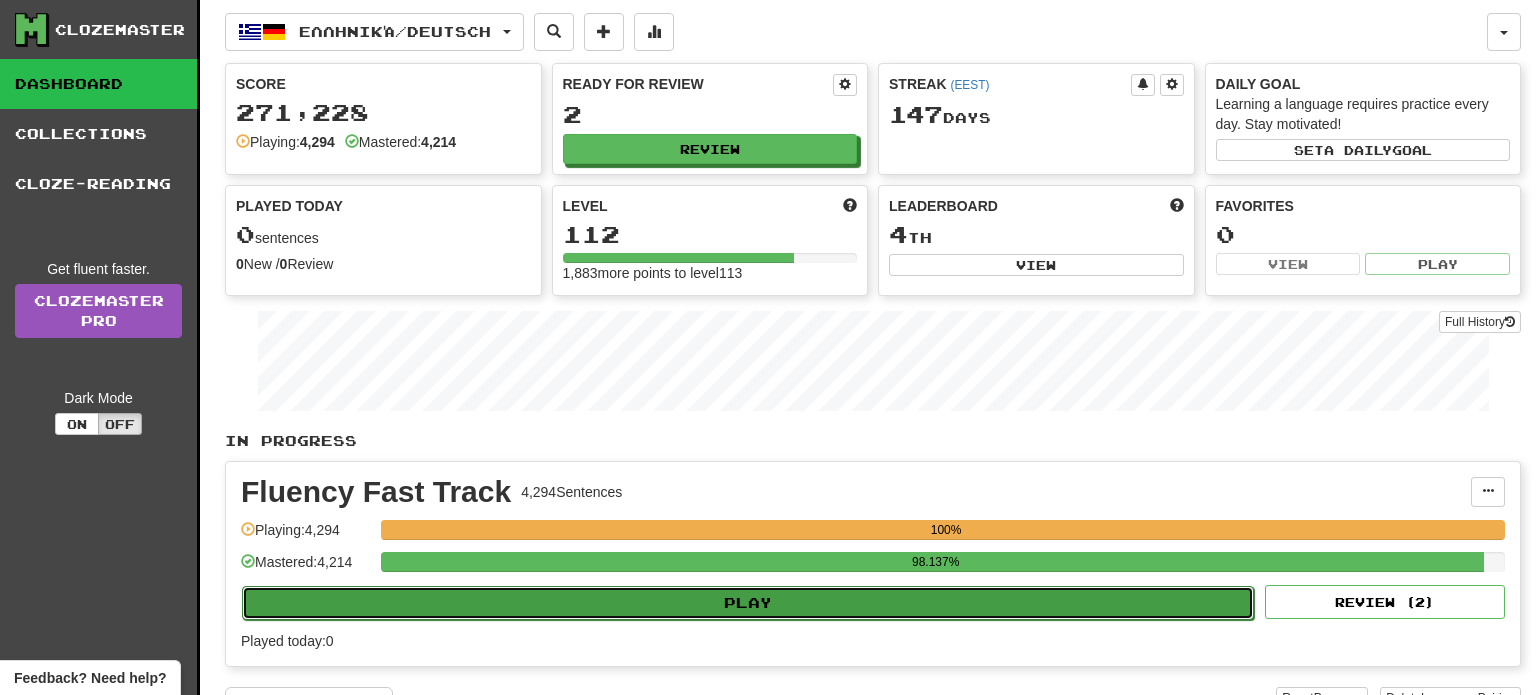 click on "Play" at bounding box center [748, 603] 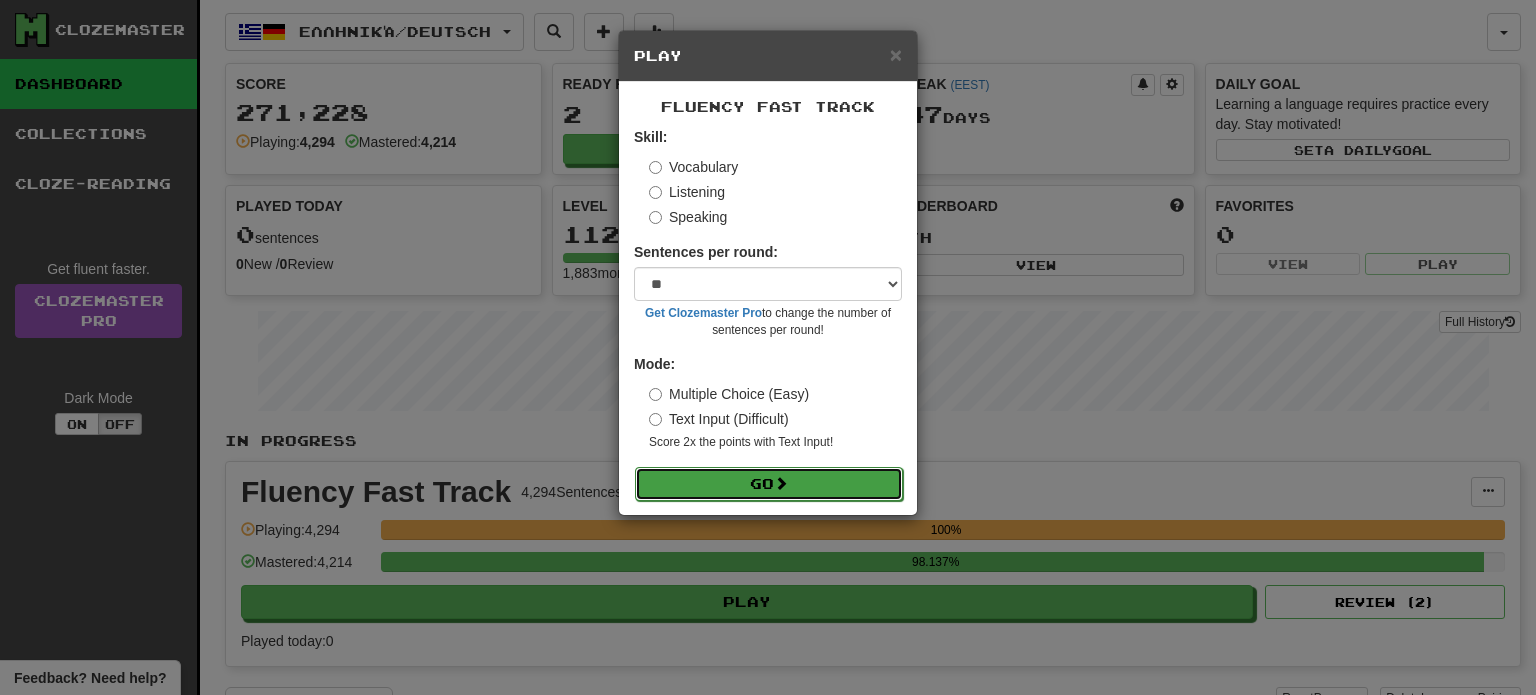 click on "Go" at bounding box center [769, 484] 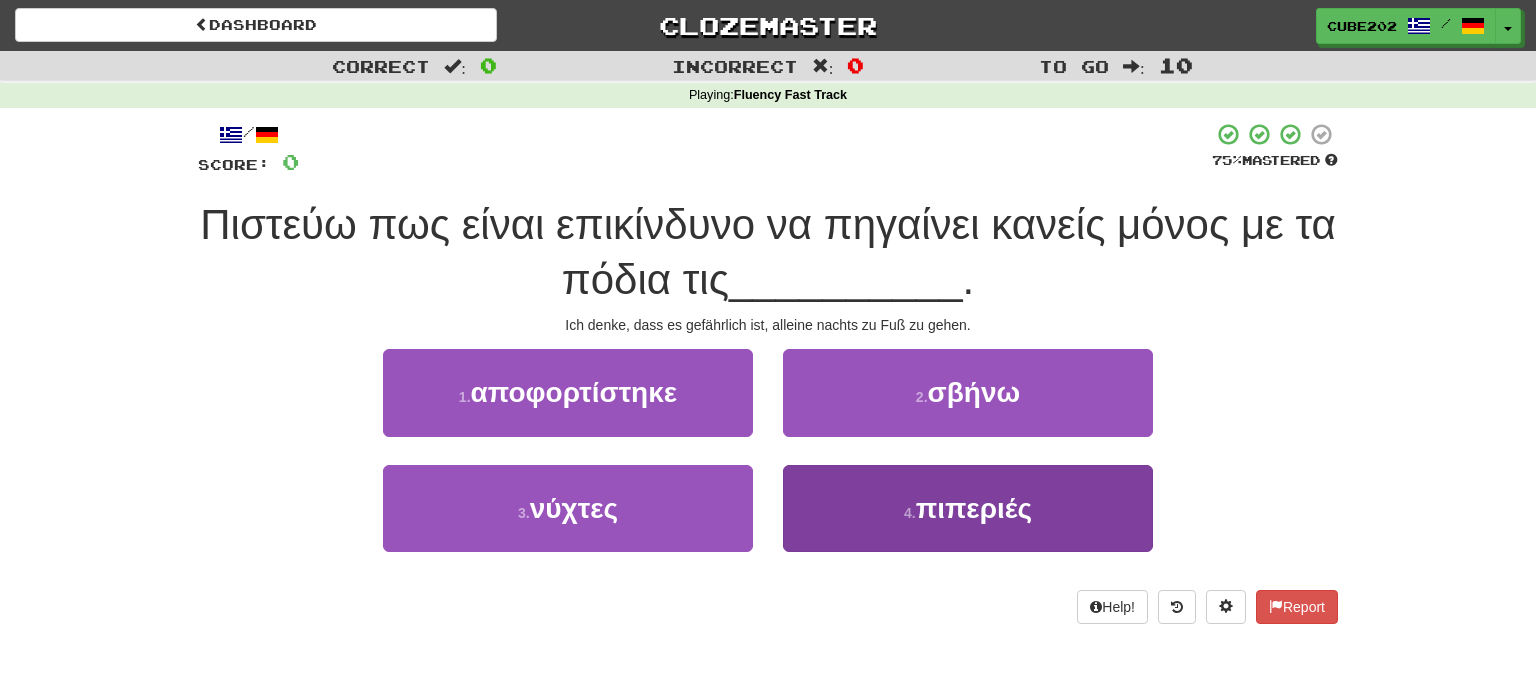 scroll, scrollTop: 0, scrollLeft: 0, axis: both 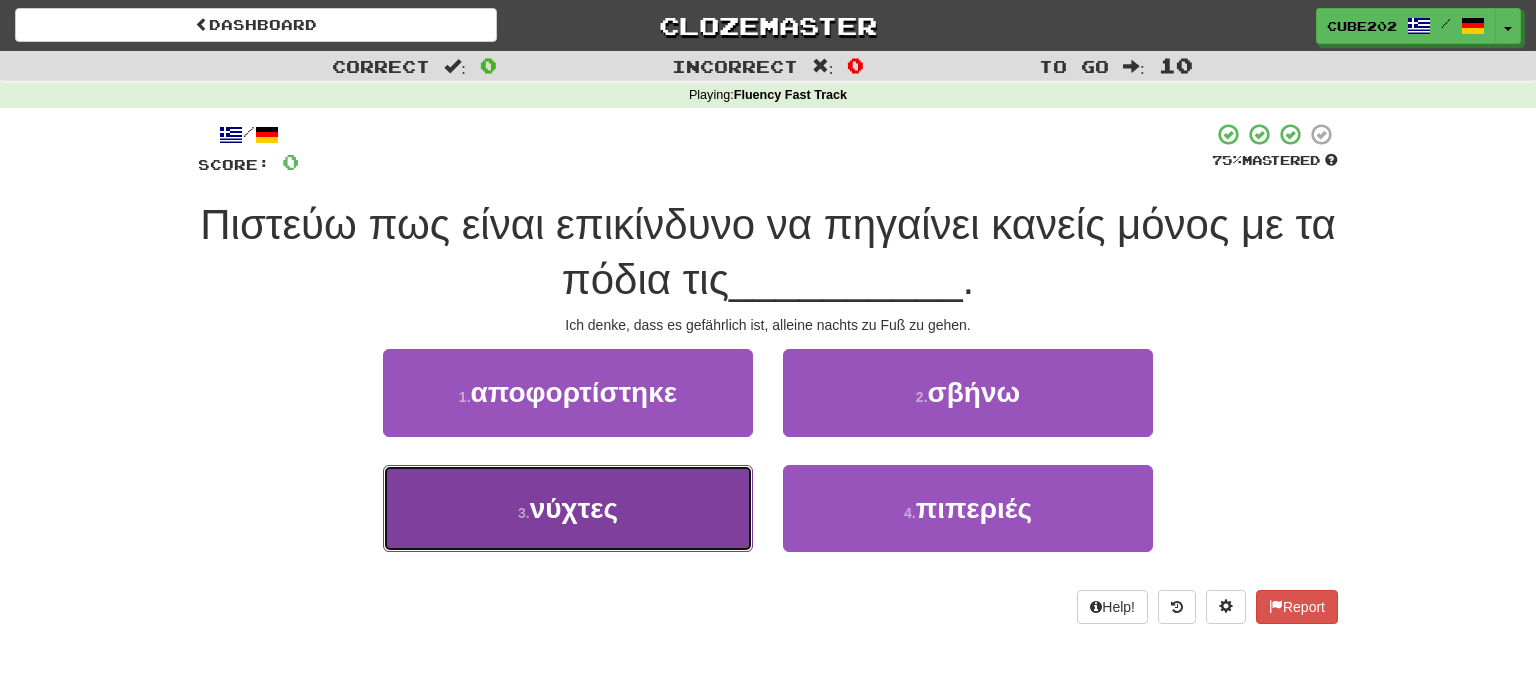 click on "3 .  νύχτες" at bounding box center (568, 508) 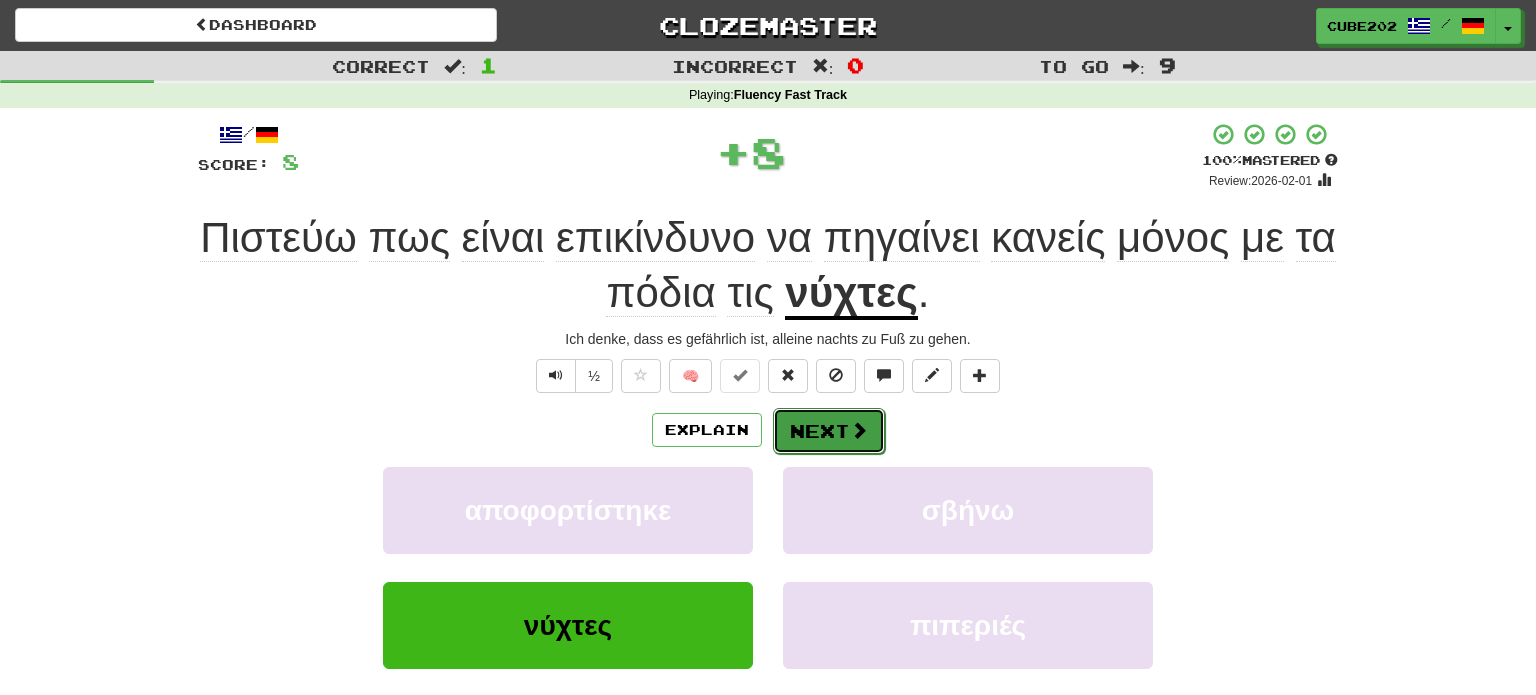 click on "Next" at bounding box center [829, 431] 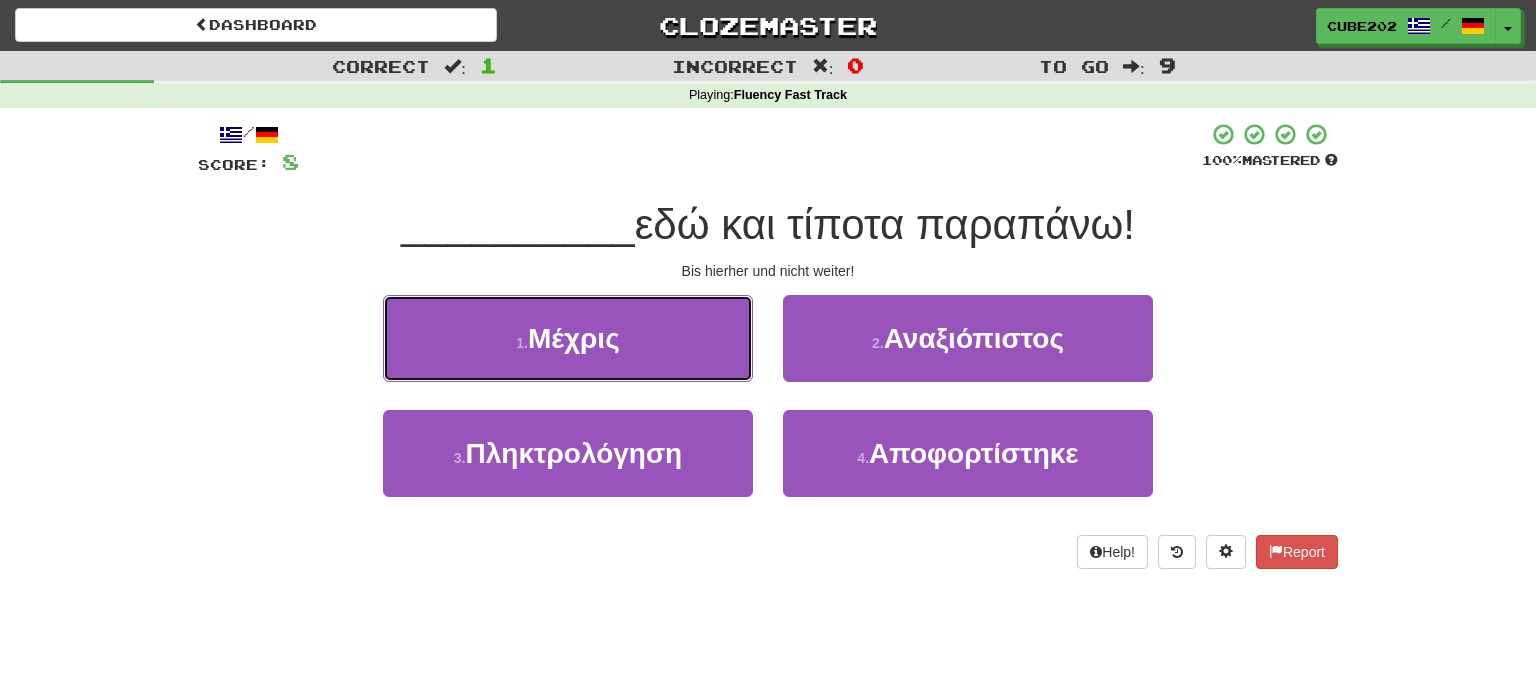 click on "1 .  Μέχρις" at bounding box center [568, 338] 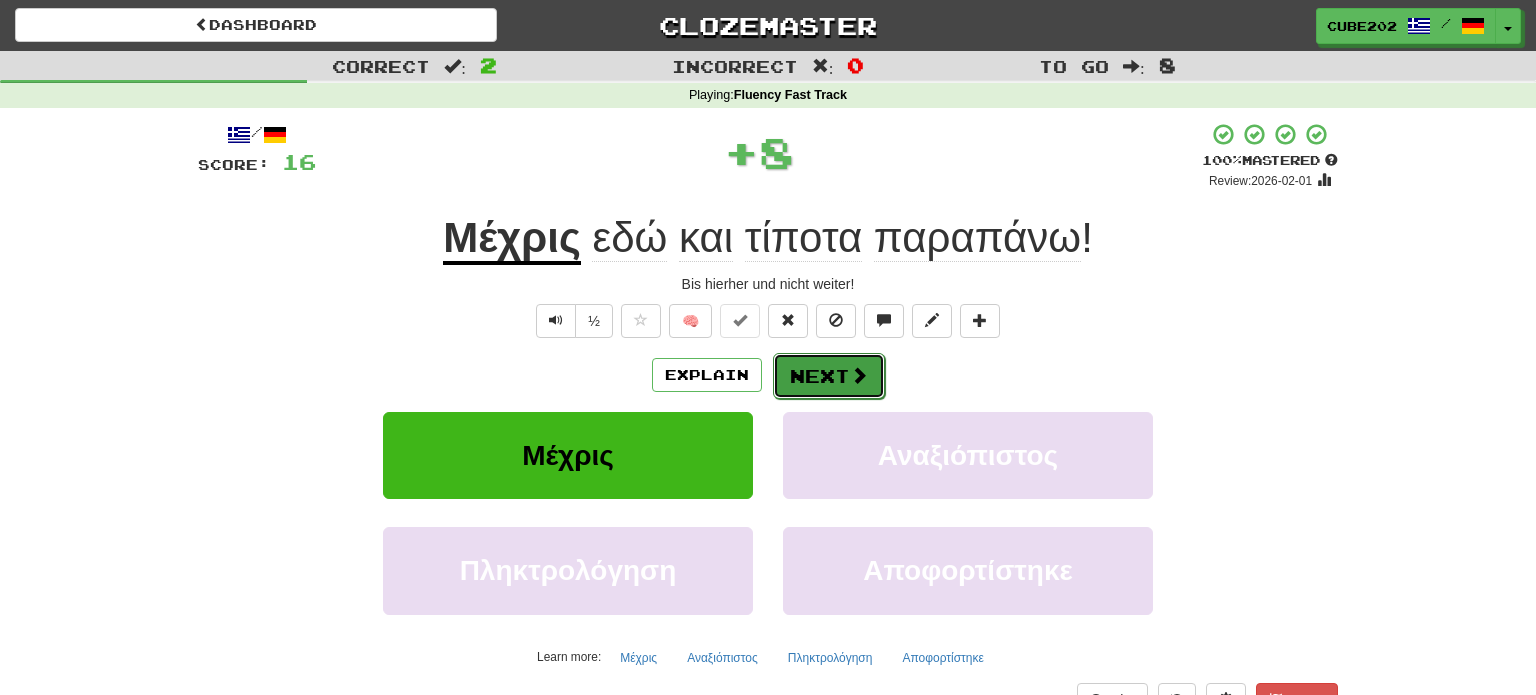 click on "Next" at bounding box center [829, 376] 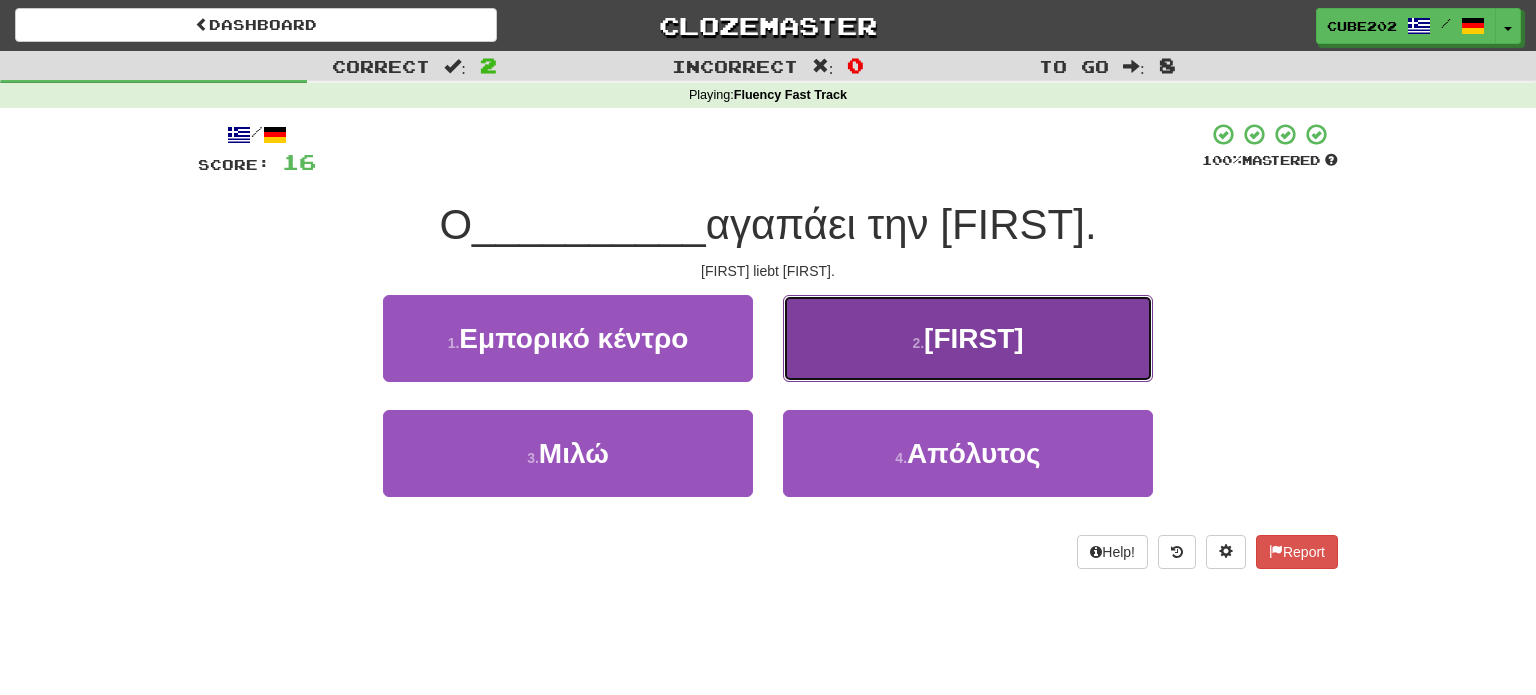 click on "2 .  Πέτρος" at bounding box center [968, 338] 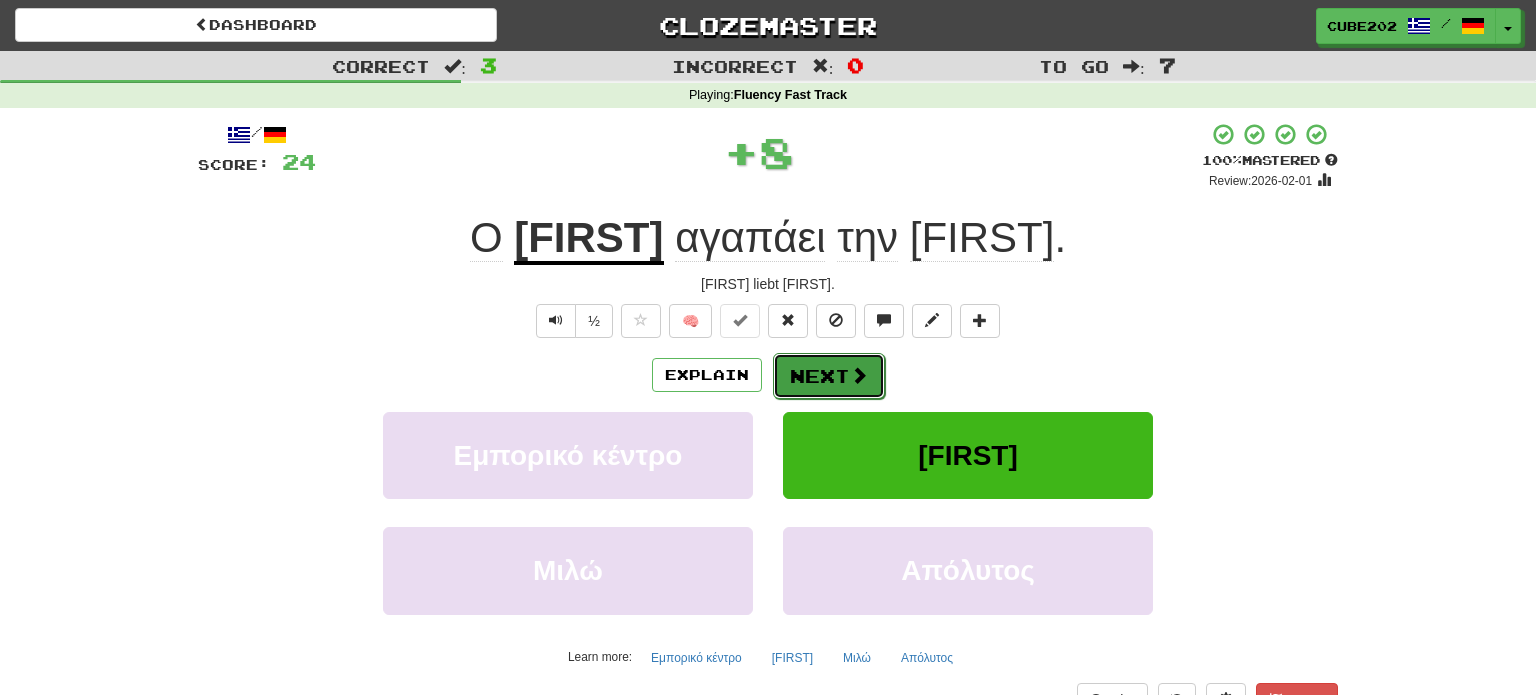 click on "Next" at bounding box center [829, 376] 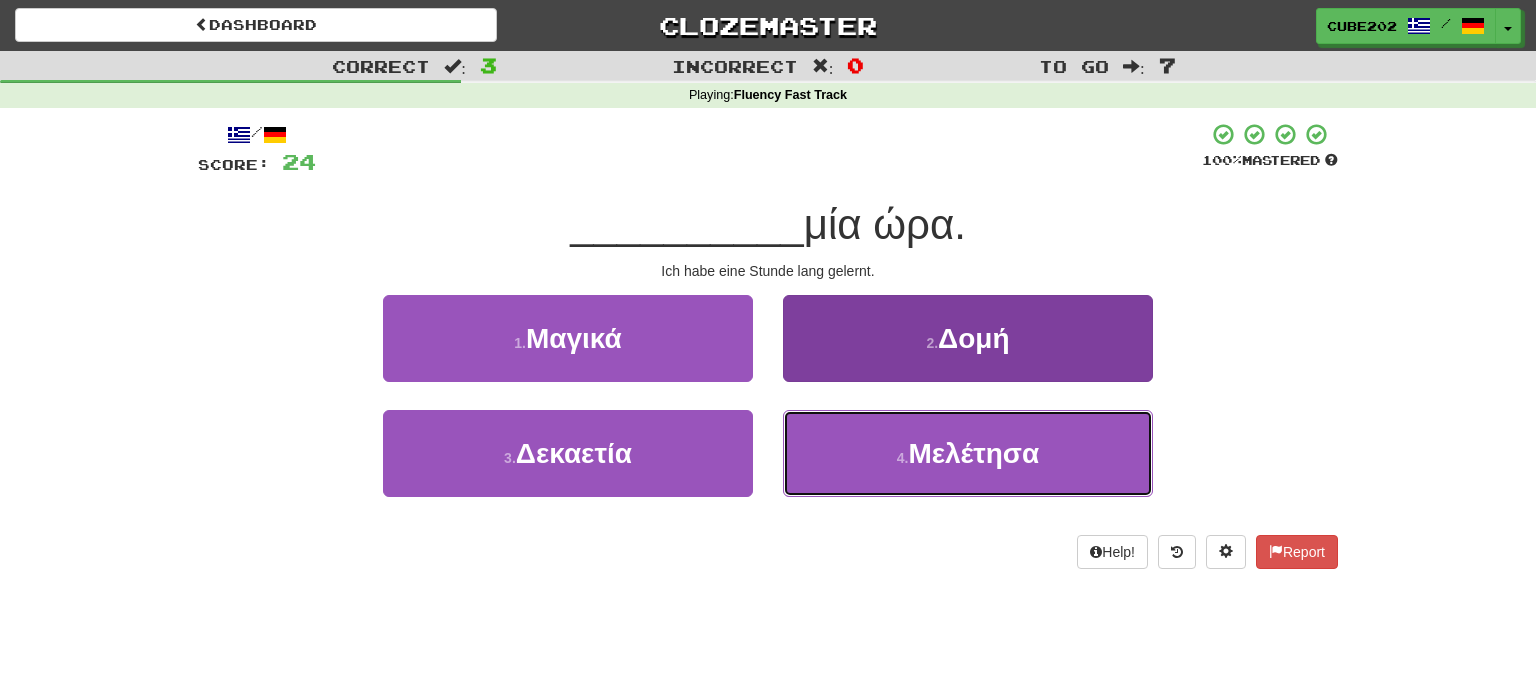click on "4 .  Μελέτησα" at bounding box center [968, 453] 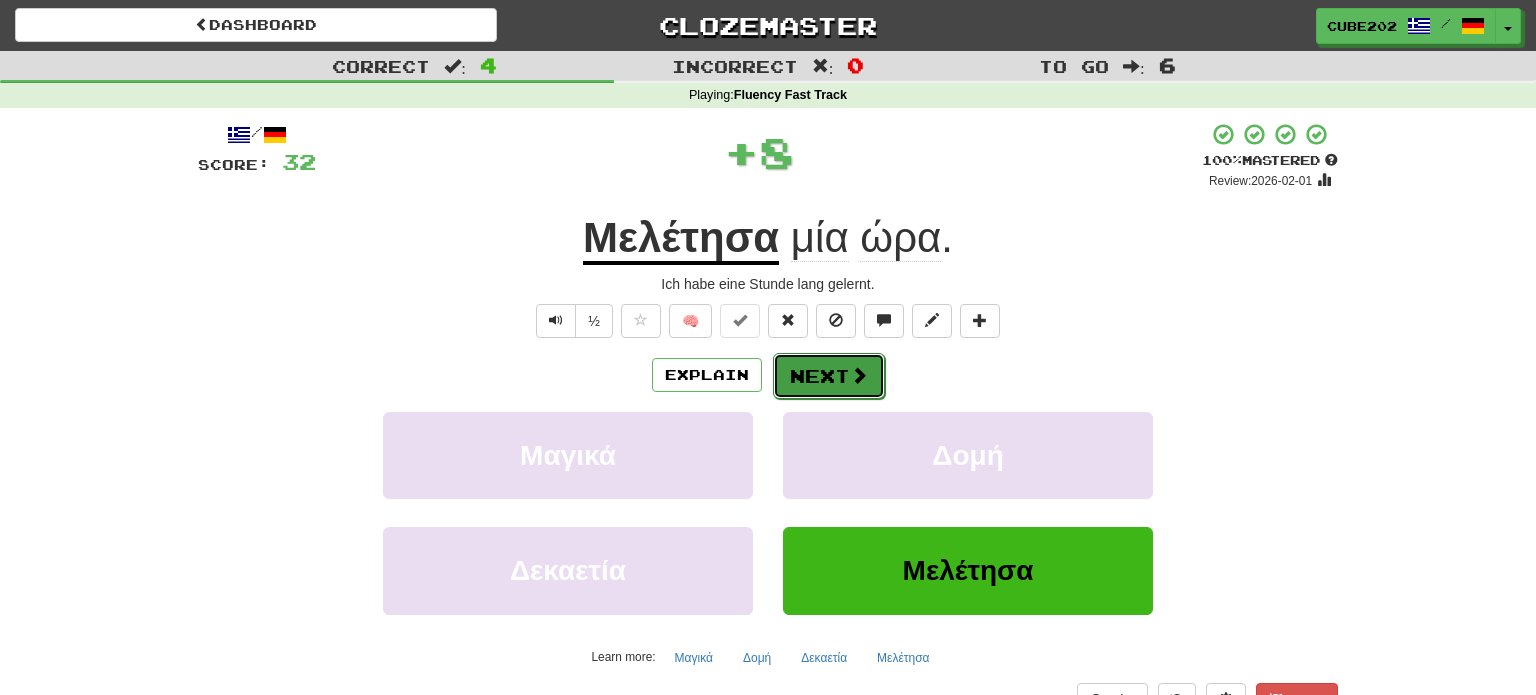click on "Next" at bounding box center [829, 376] 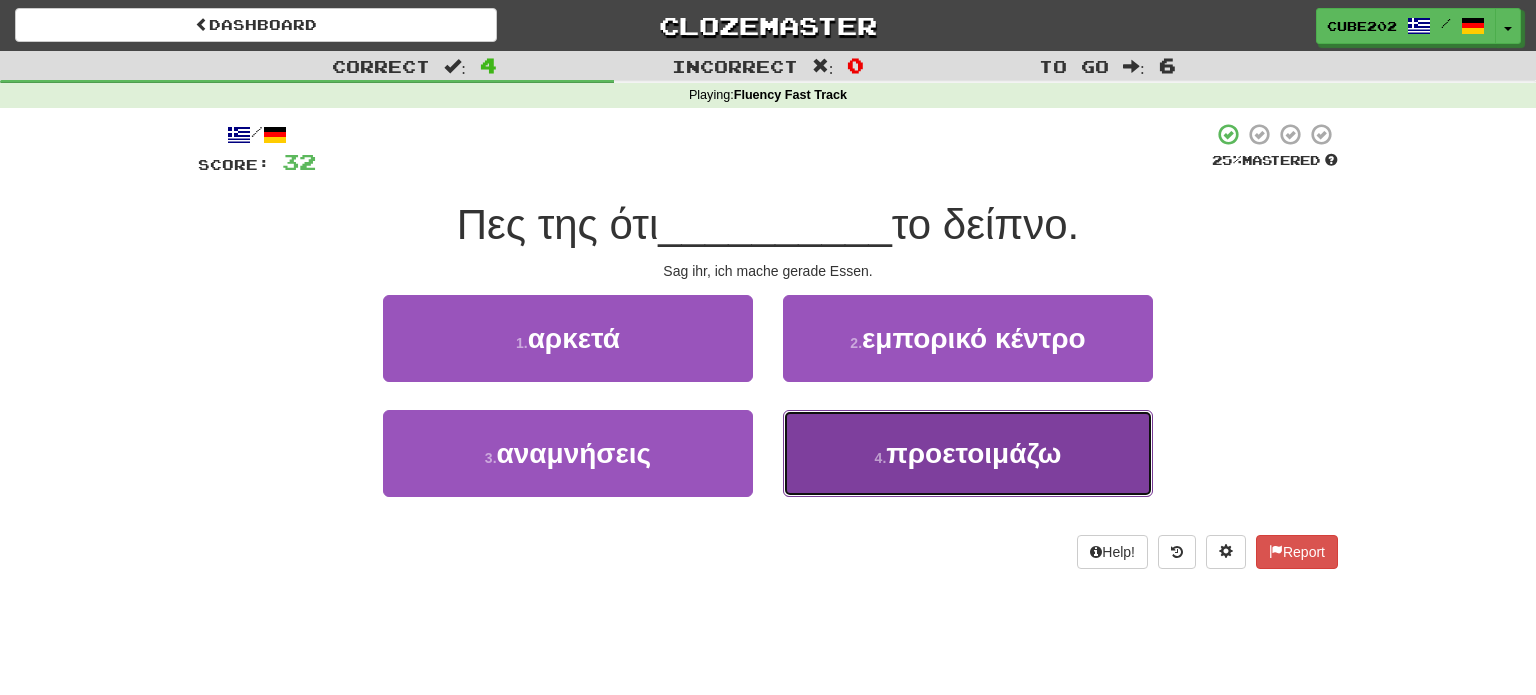 click on "προετοιμάζω" at bounding box center (973, 453) 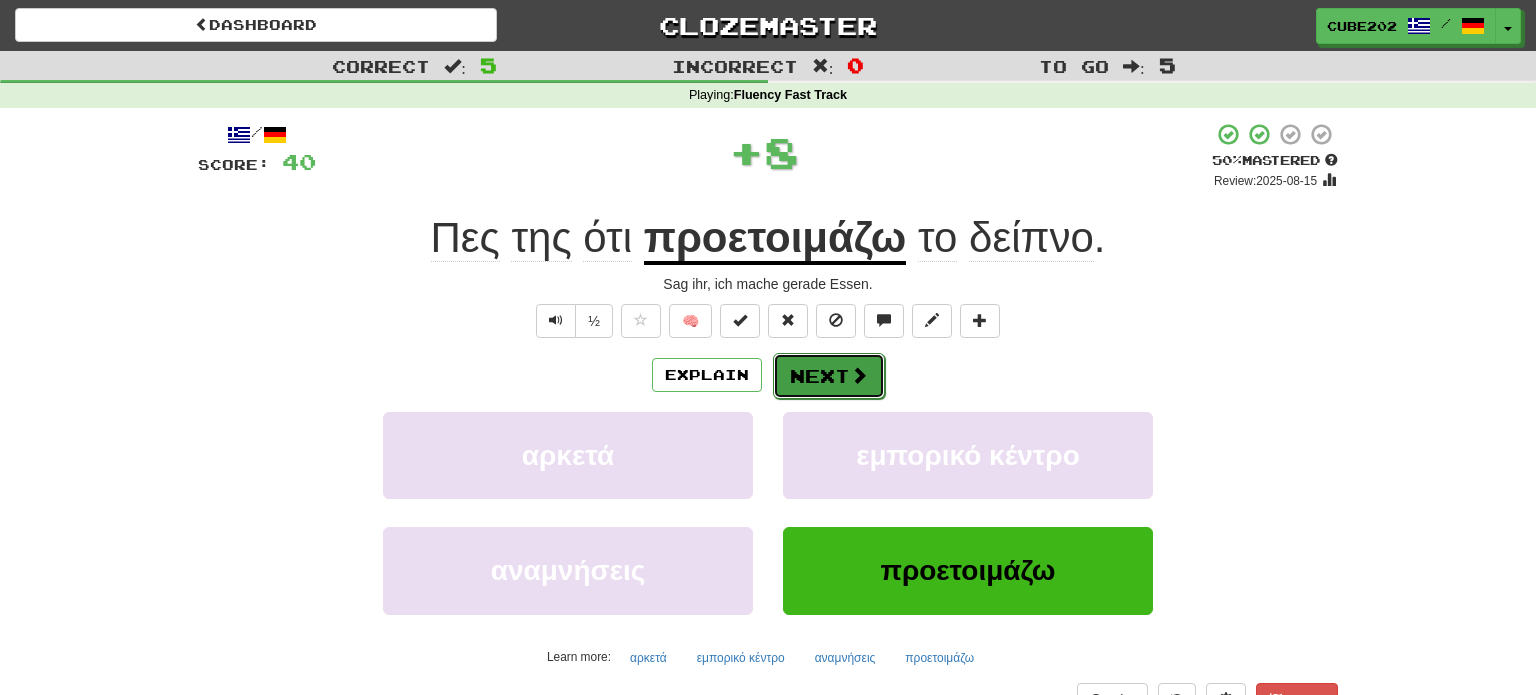 click on "Next" at bounding box center [829, 376] 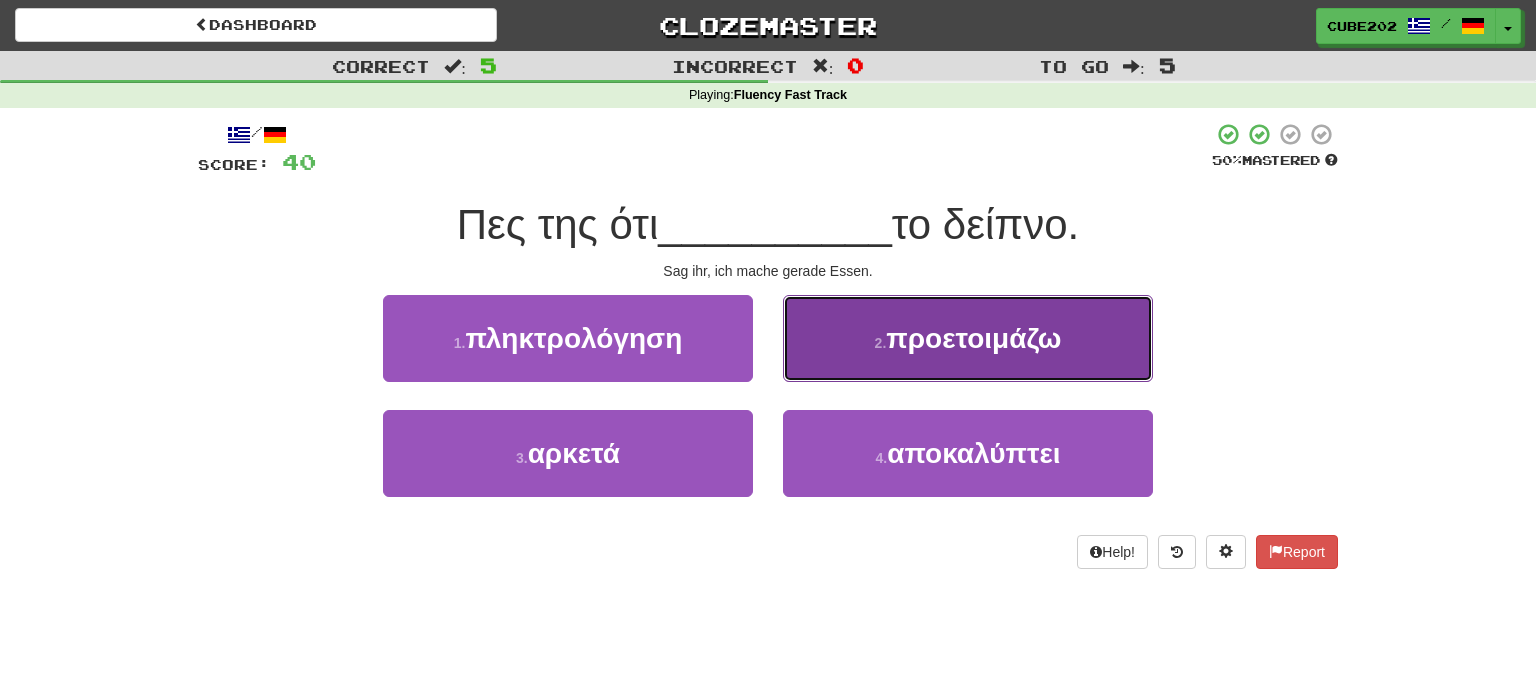 click on "2 .  προετοιμάζω" at bounding box center (968, 338) 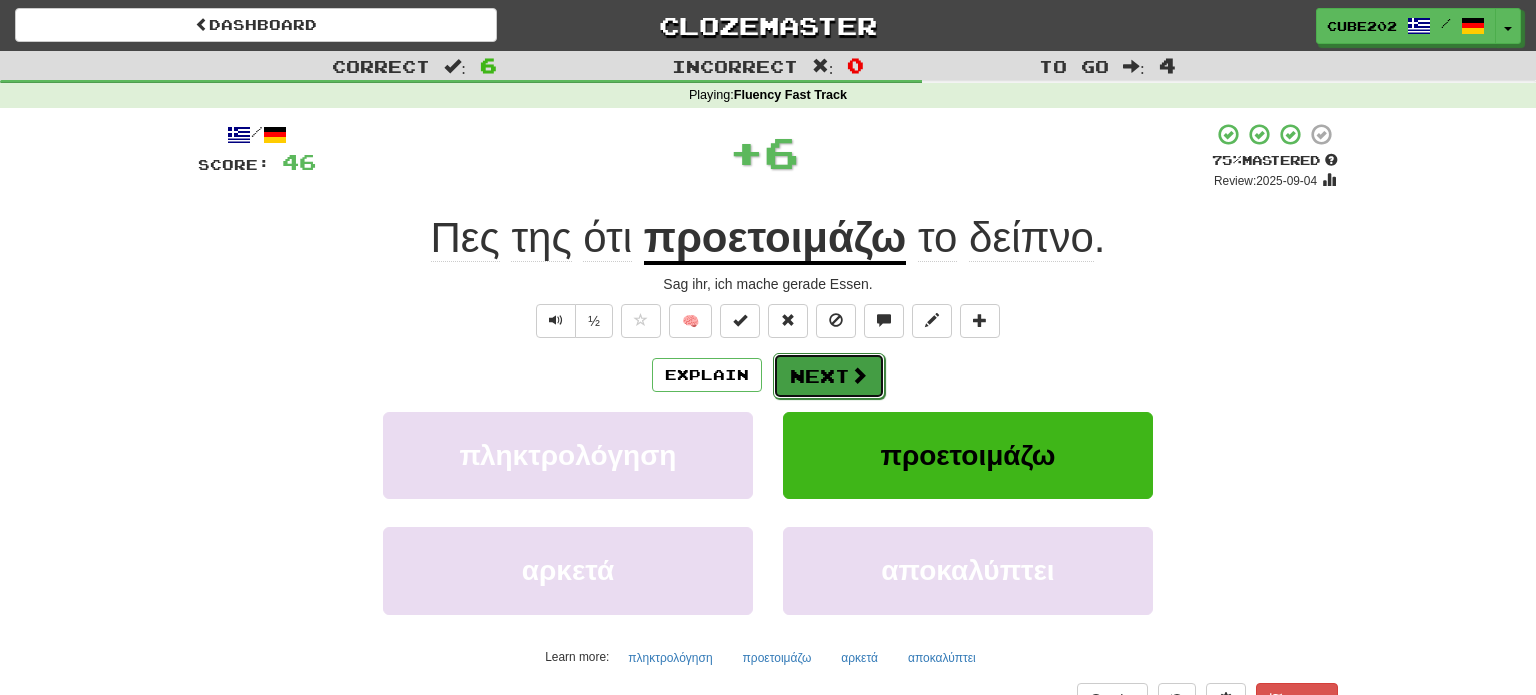 click on "Next" at bounding box center [829, 376] 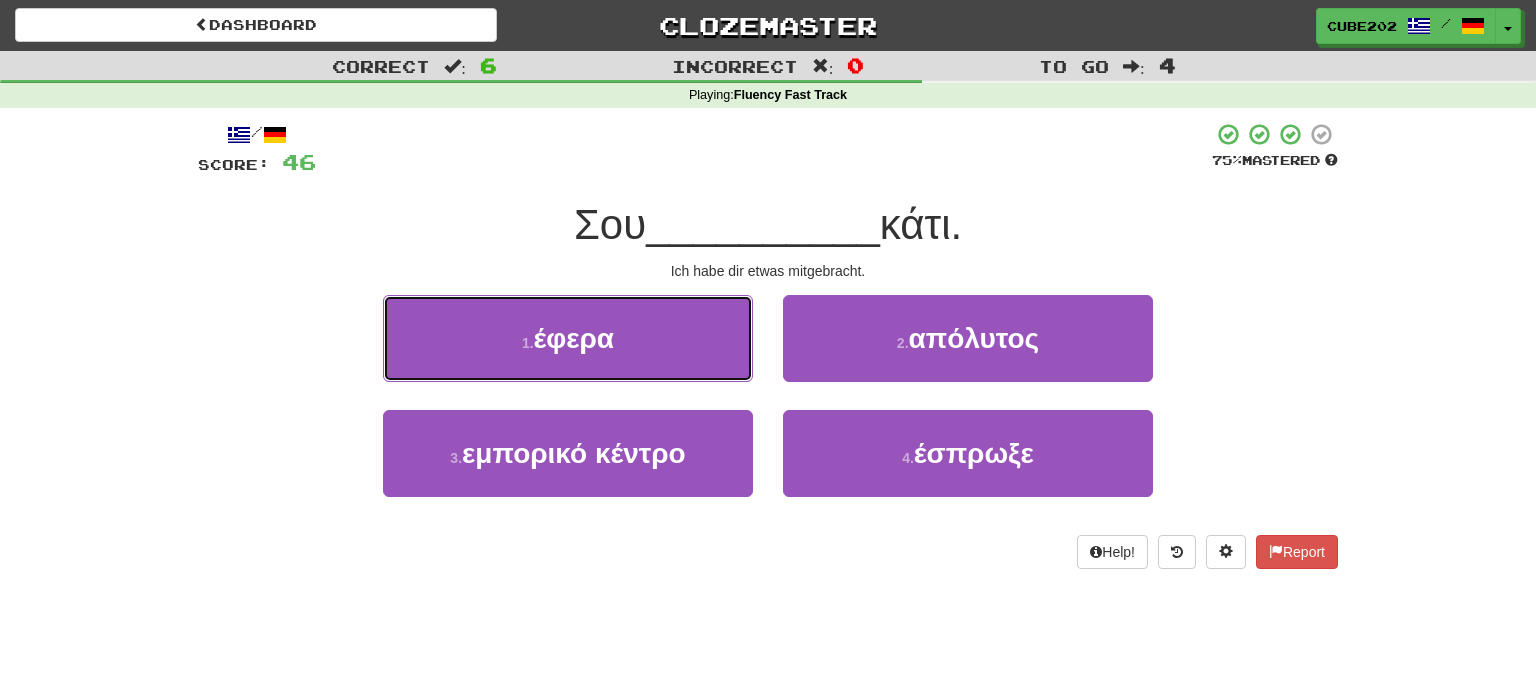 click on "1 .  έφερα" at bounding box center (568, 338) 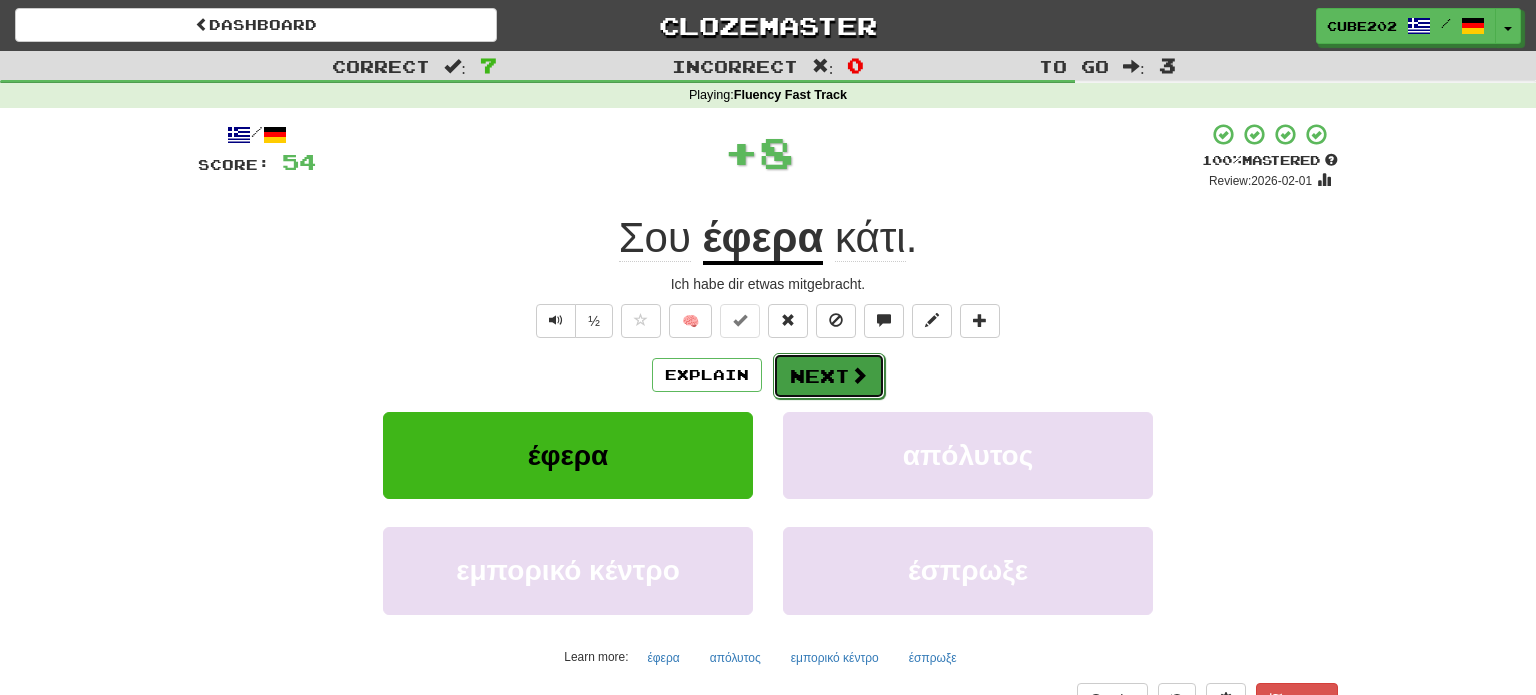 click at bounding box center [859, 375] 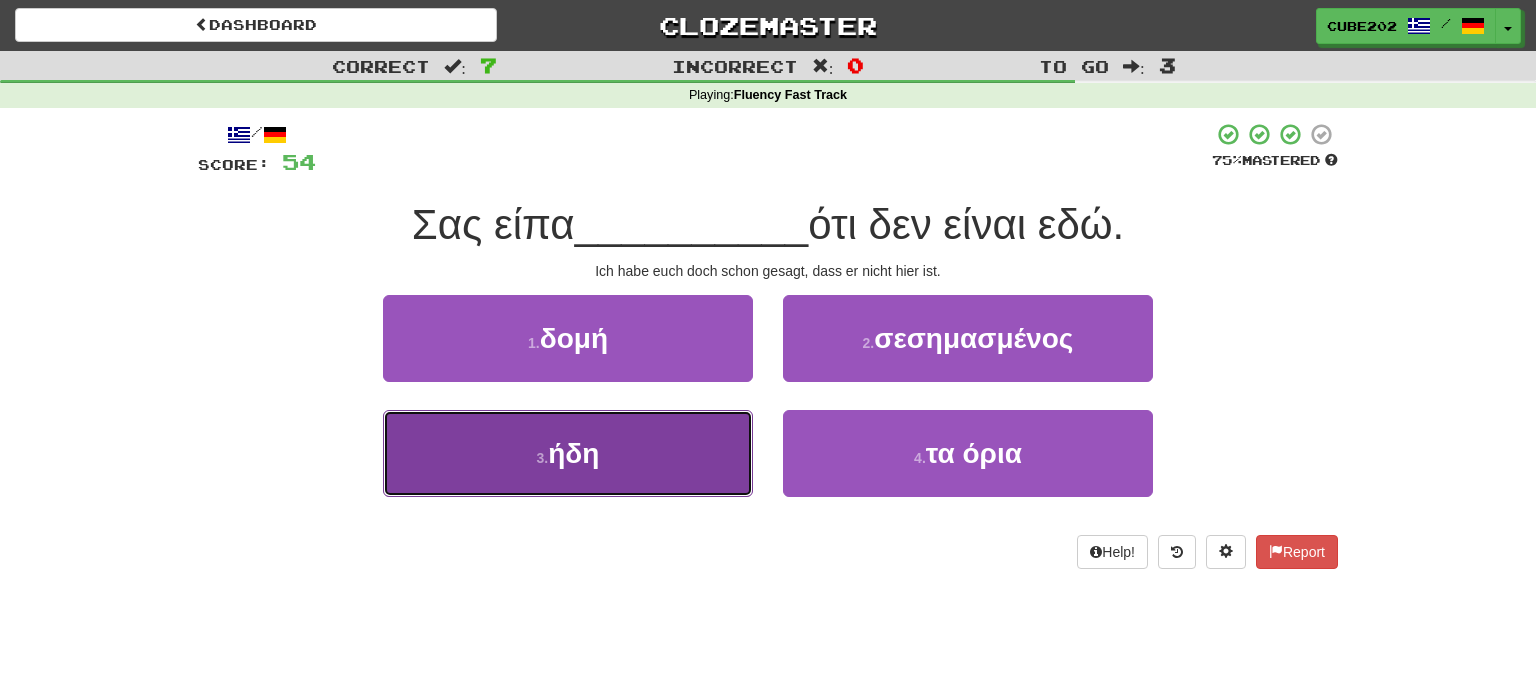 click on "3 .  ήδη" at bounding box center (568, 453) 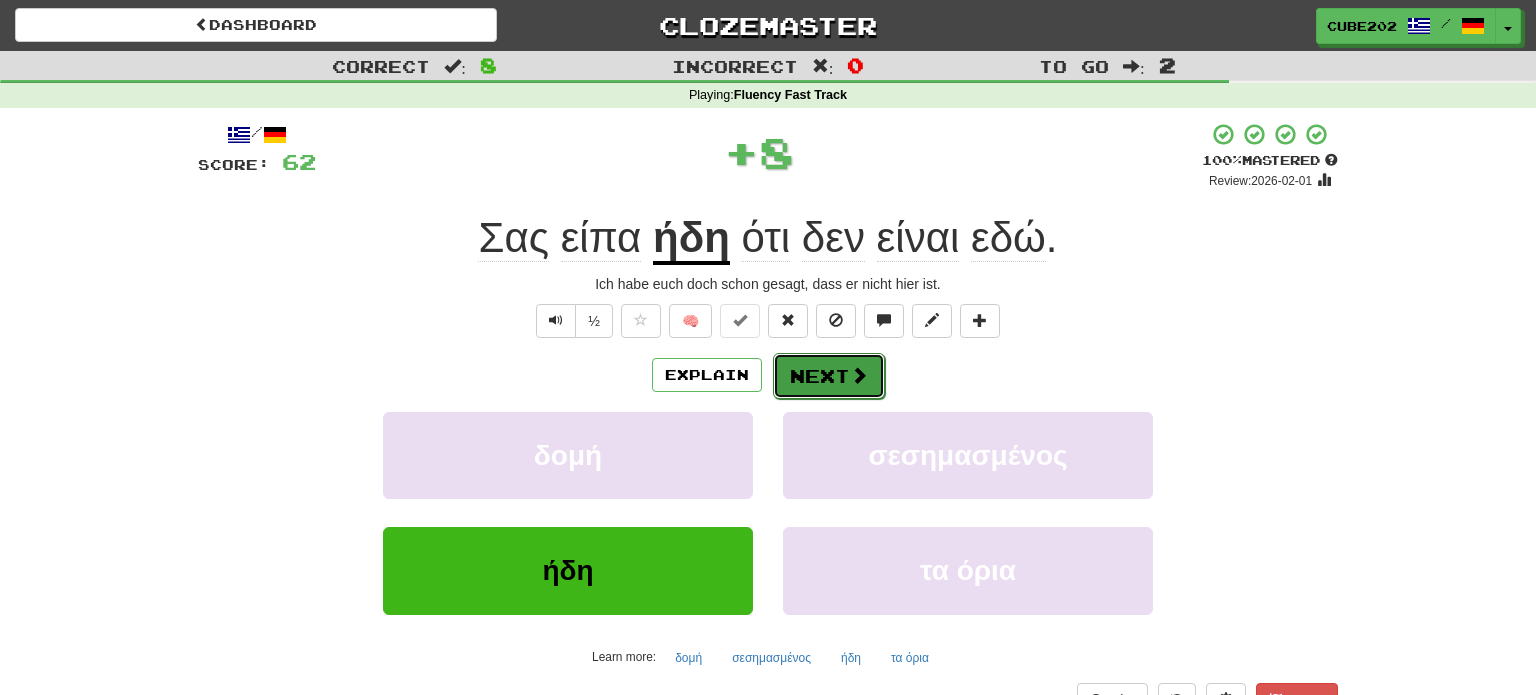 click on "Next" at bounding box center [829, 376] 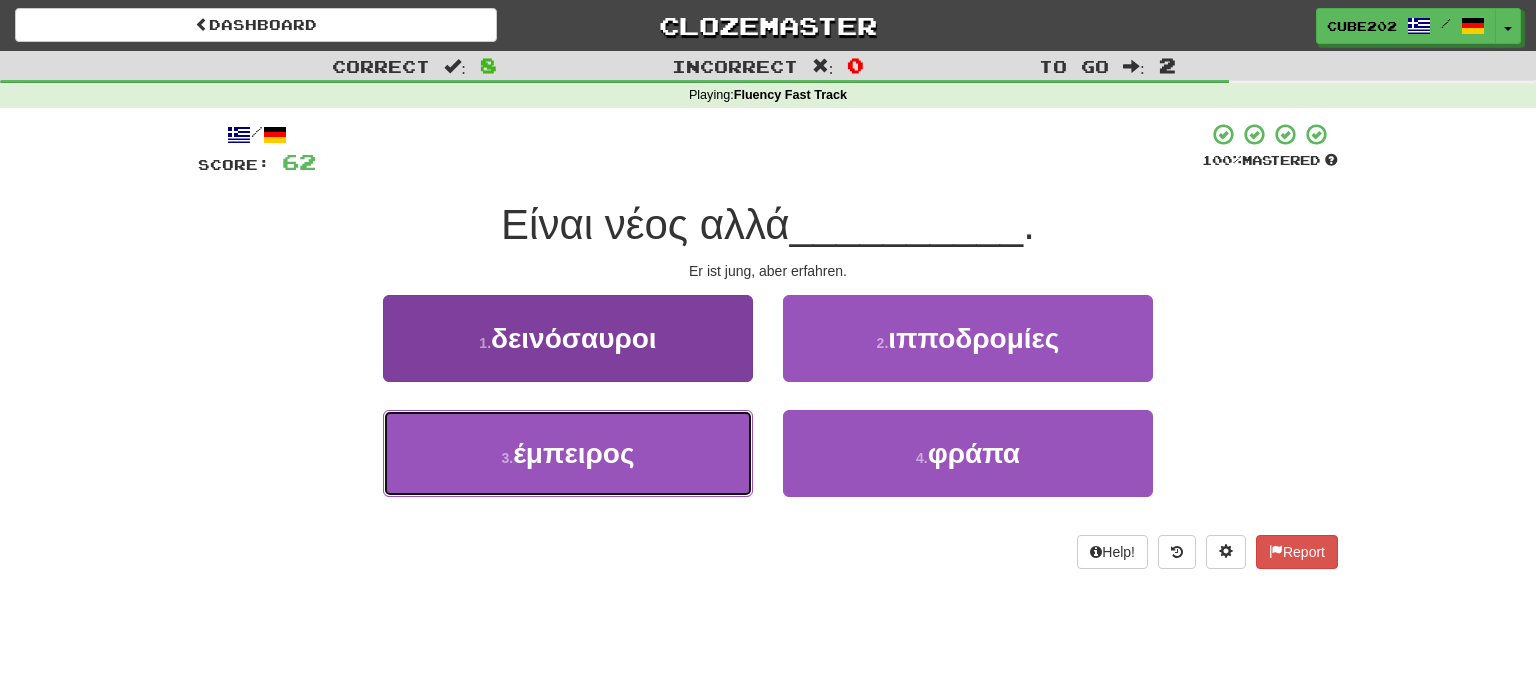 click on "3 .  έμπειρος" at bounding box center [568, 453] 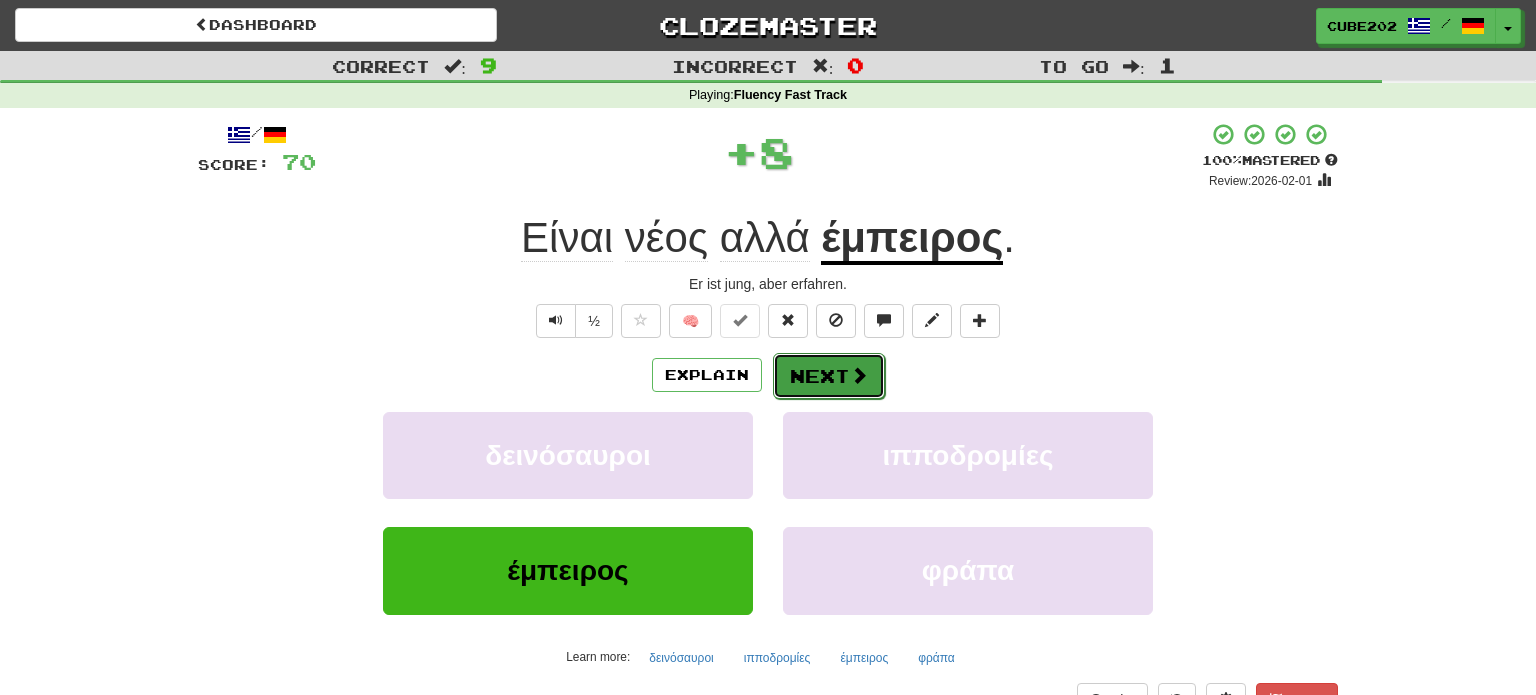 click on "Next" at bounding box center [829, 376] 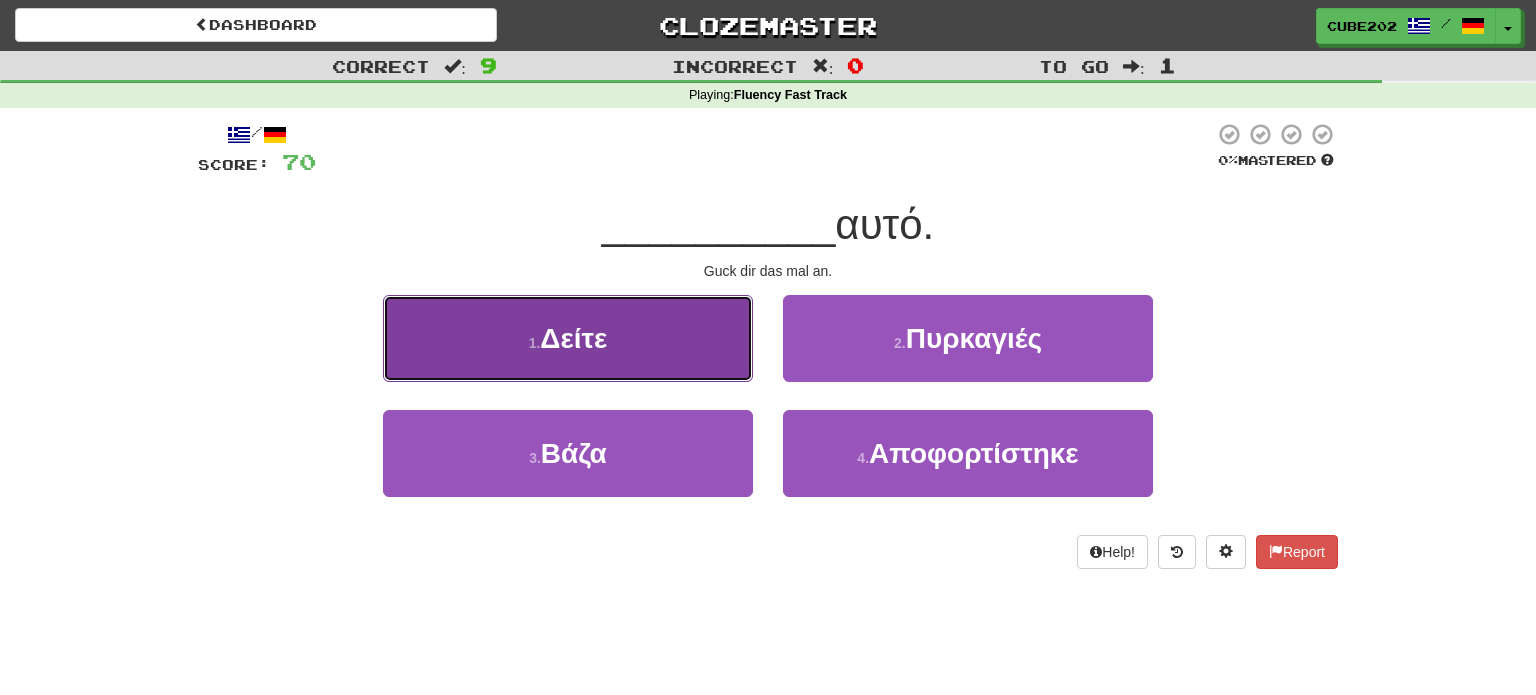 click on "1 .  Δείτε" at bounding box center (568, 338) 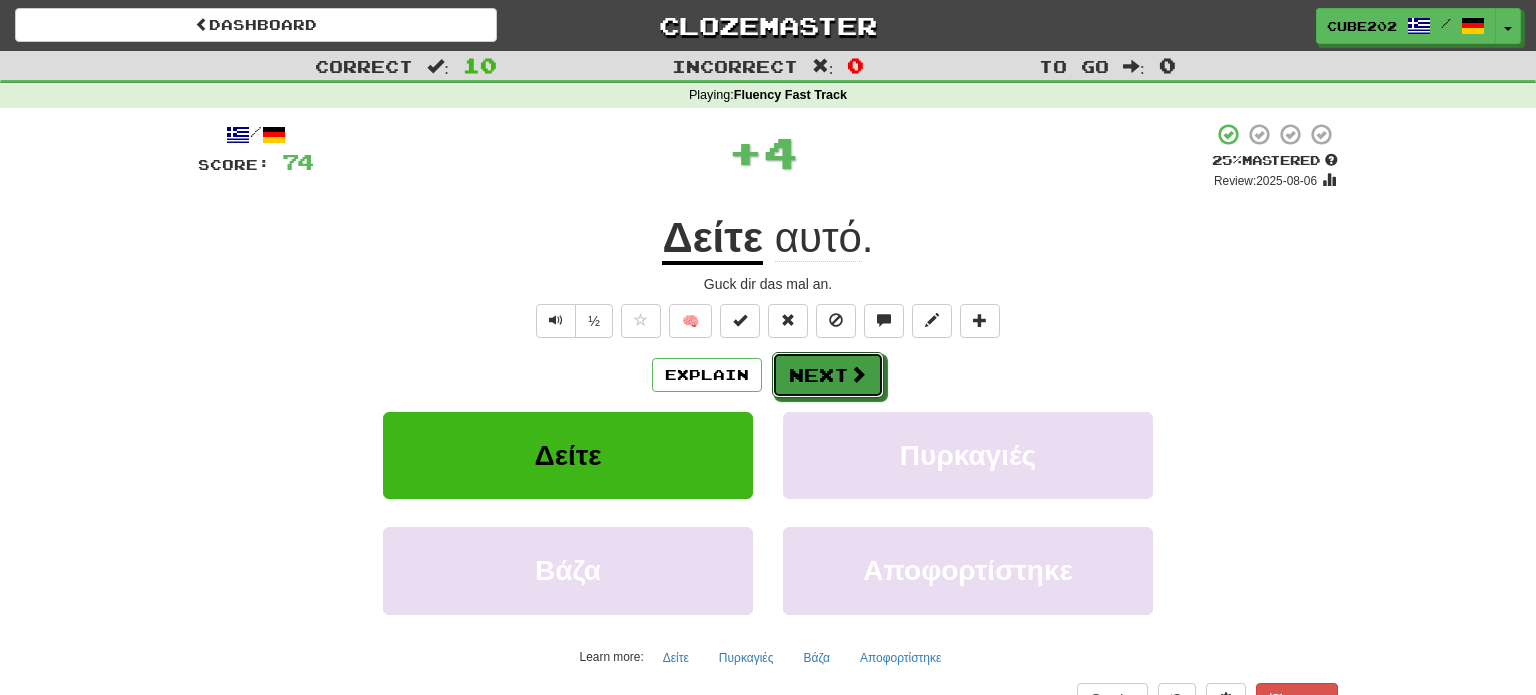 click on "Next" at bounding box center [828, 375] 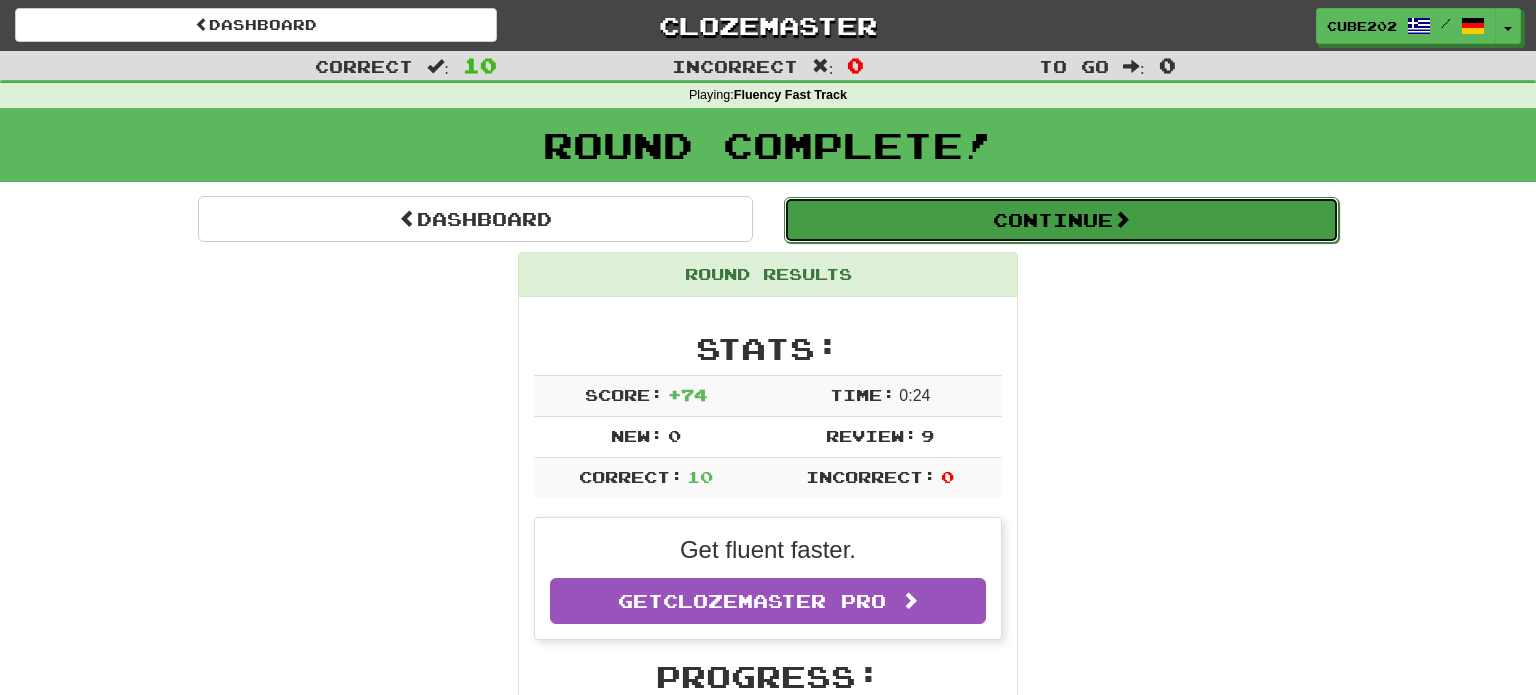 click on "Continue" at bounding box center (1061, 220) 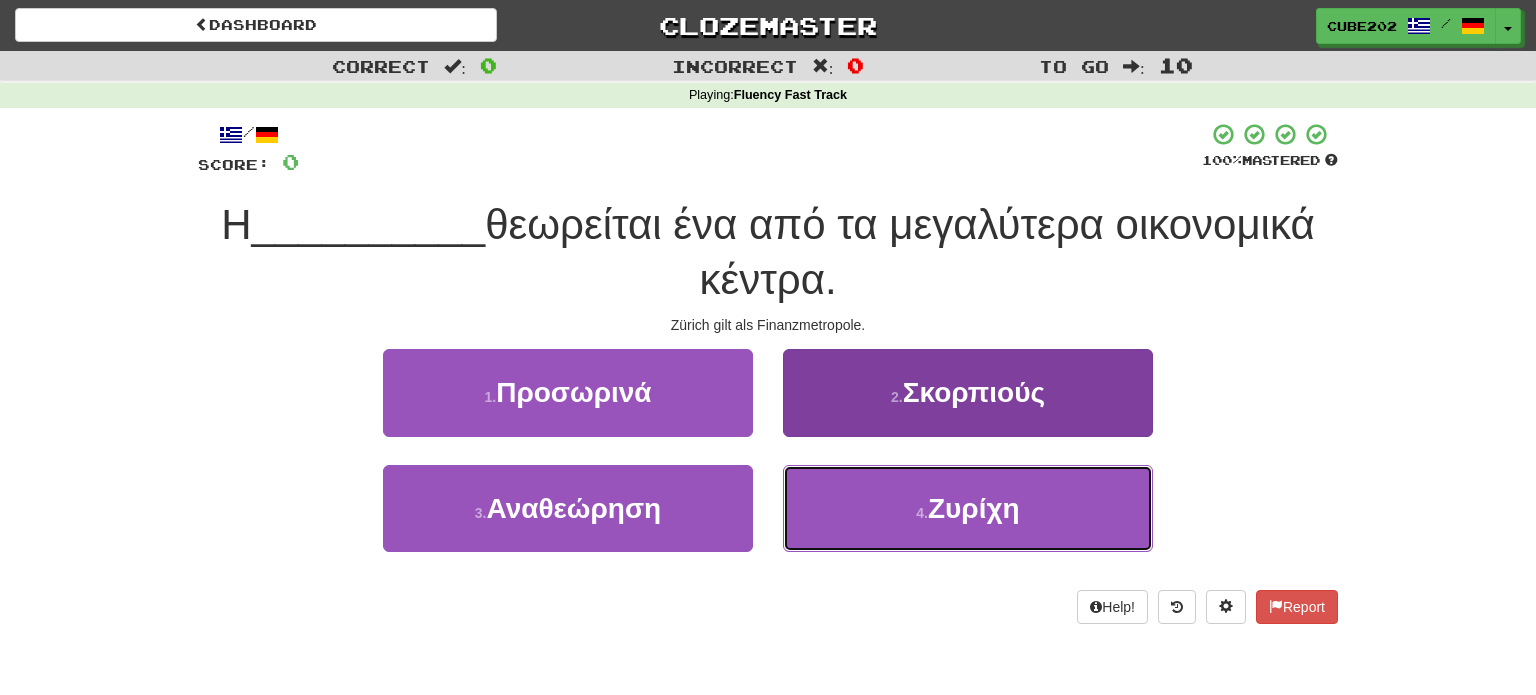 drag, startPoint x: 907, startPoint y: 510, endPoint x: 885, endPoint y: 466, distance: 49.193497 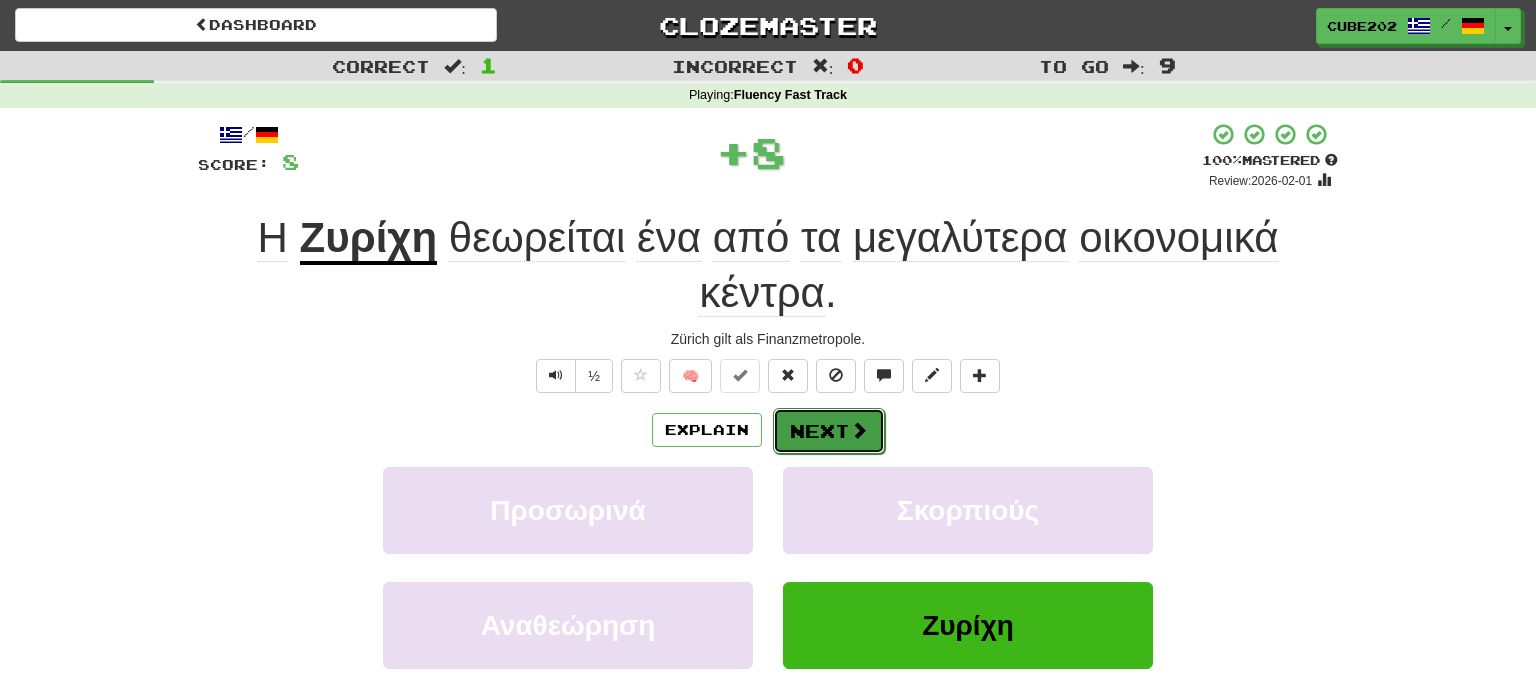 click on "Next" at bounding box center (829, 431) 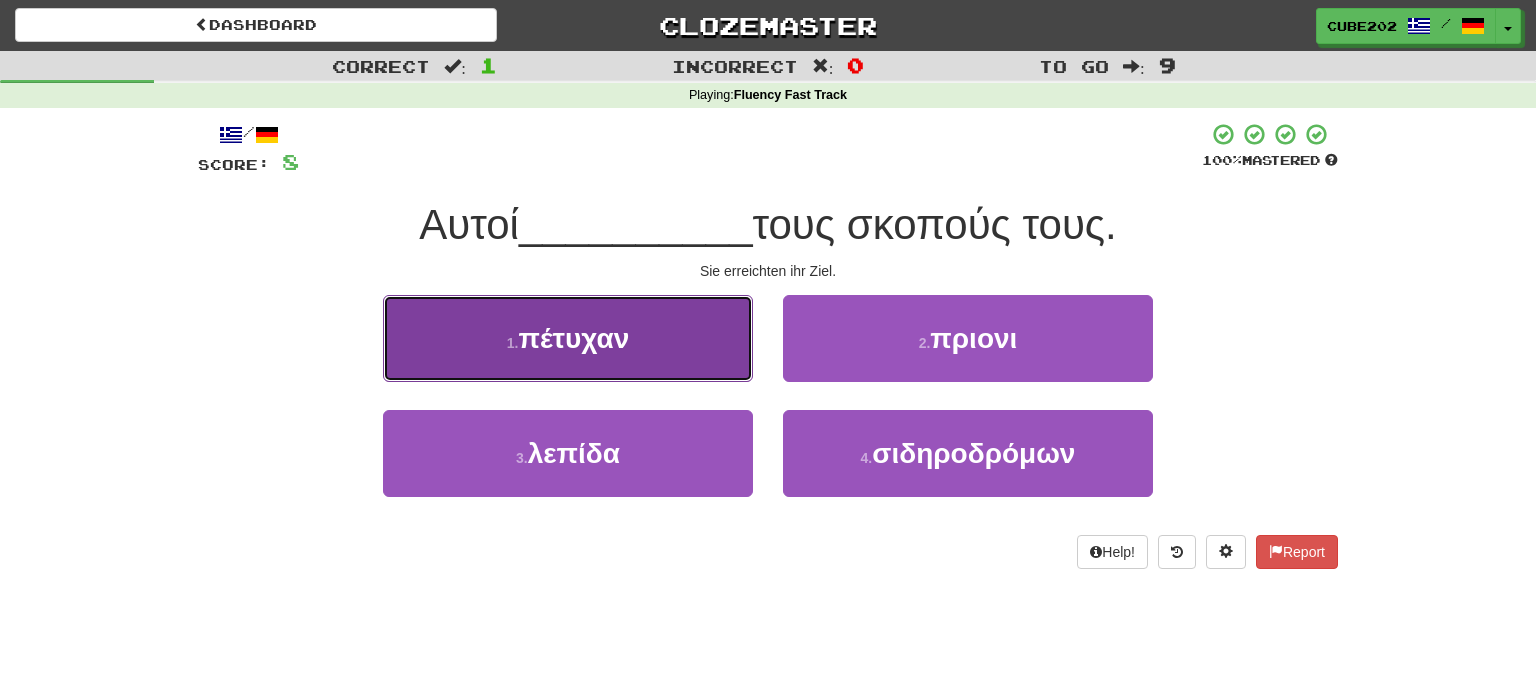 click on "1 .  πέτυχαν" at bounding box center [568, 338] 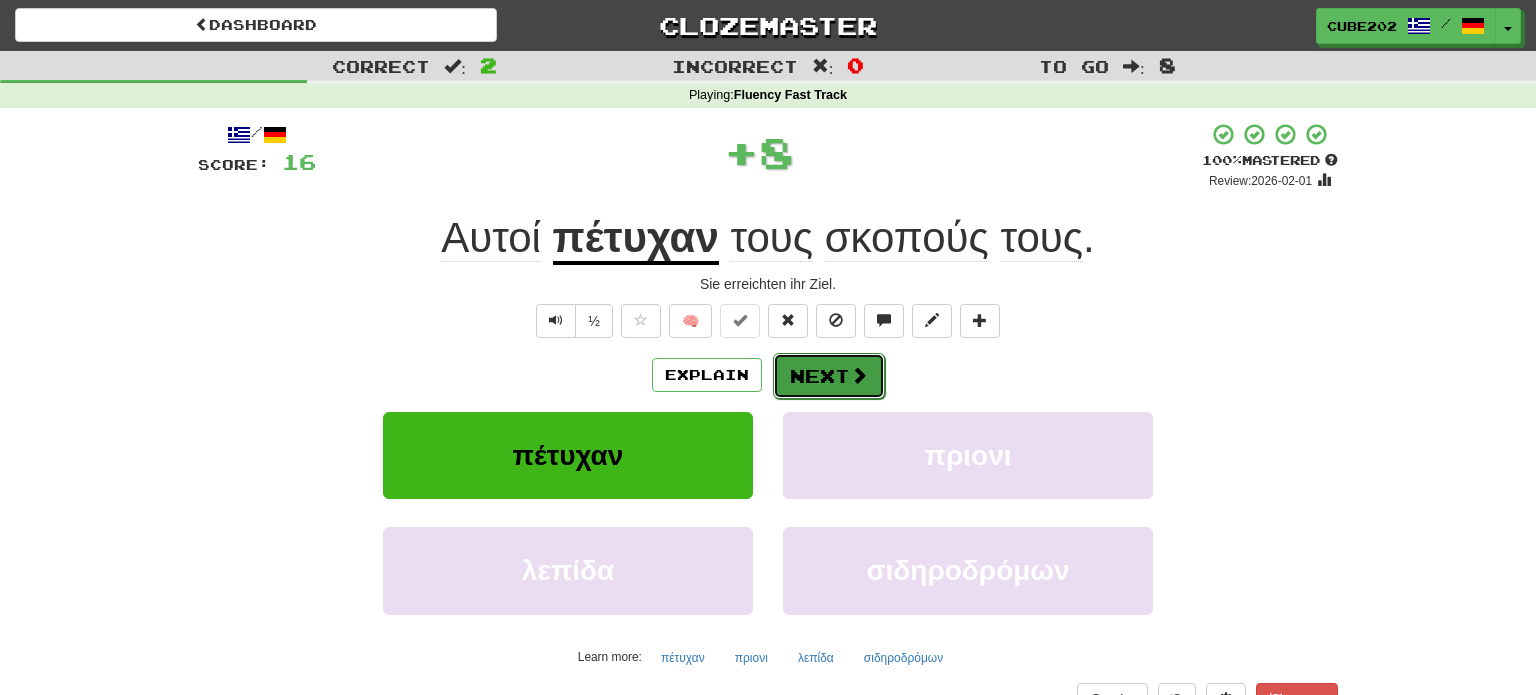 click on "Next" at bounding box center (829, 376) 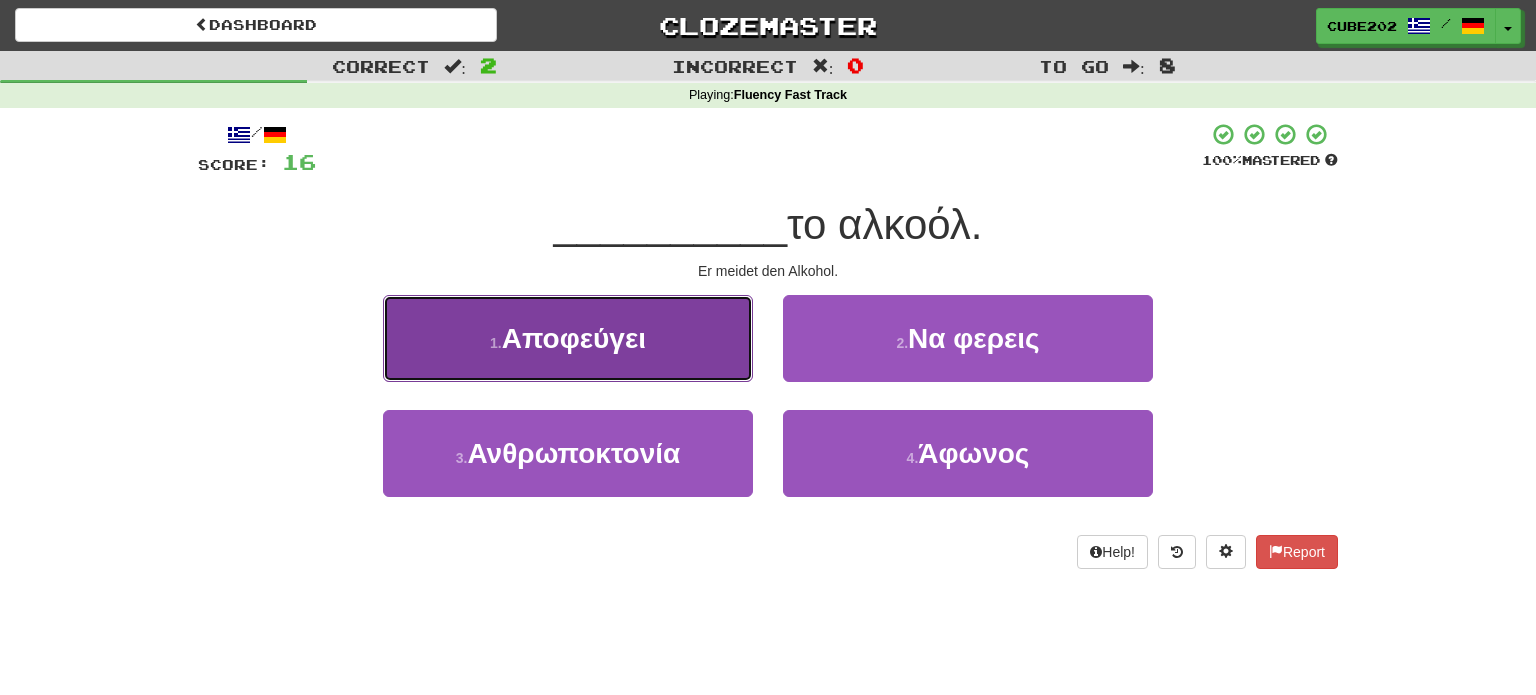 click on "1 .  Αποφεύγει" at bounding box center (568, 338) 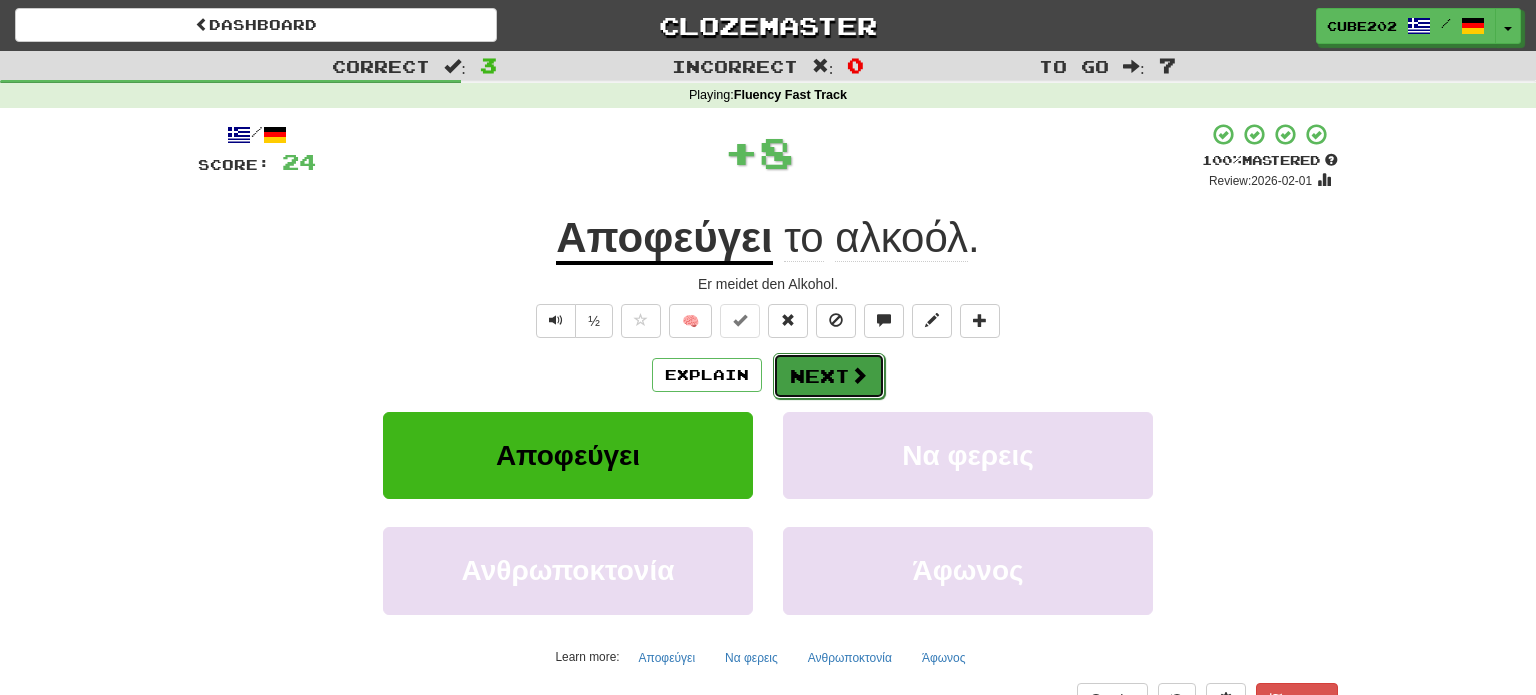 click at bounding box center (859, 375) 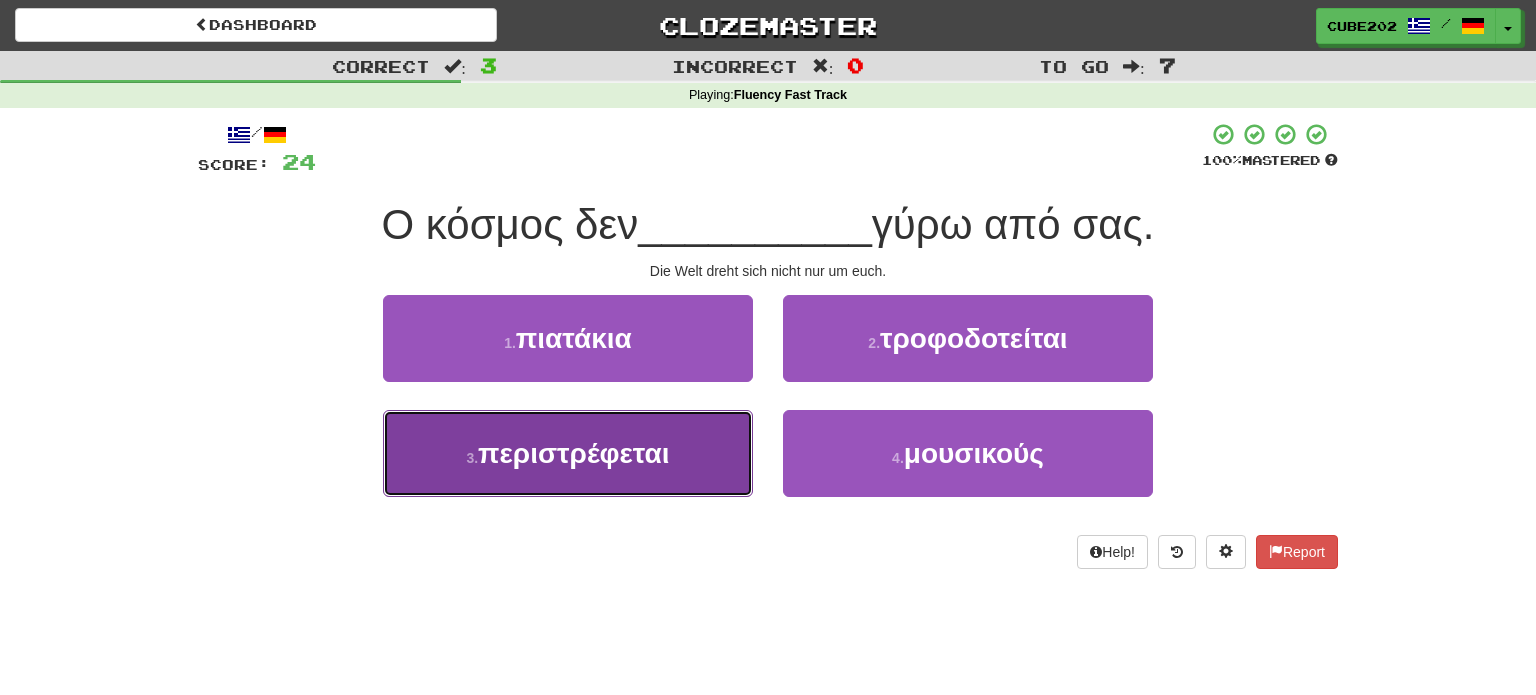 click on "περιστρέφεται" at bounding box center (573, 453) 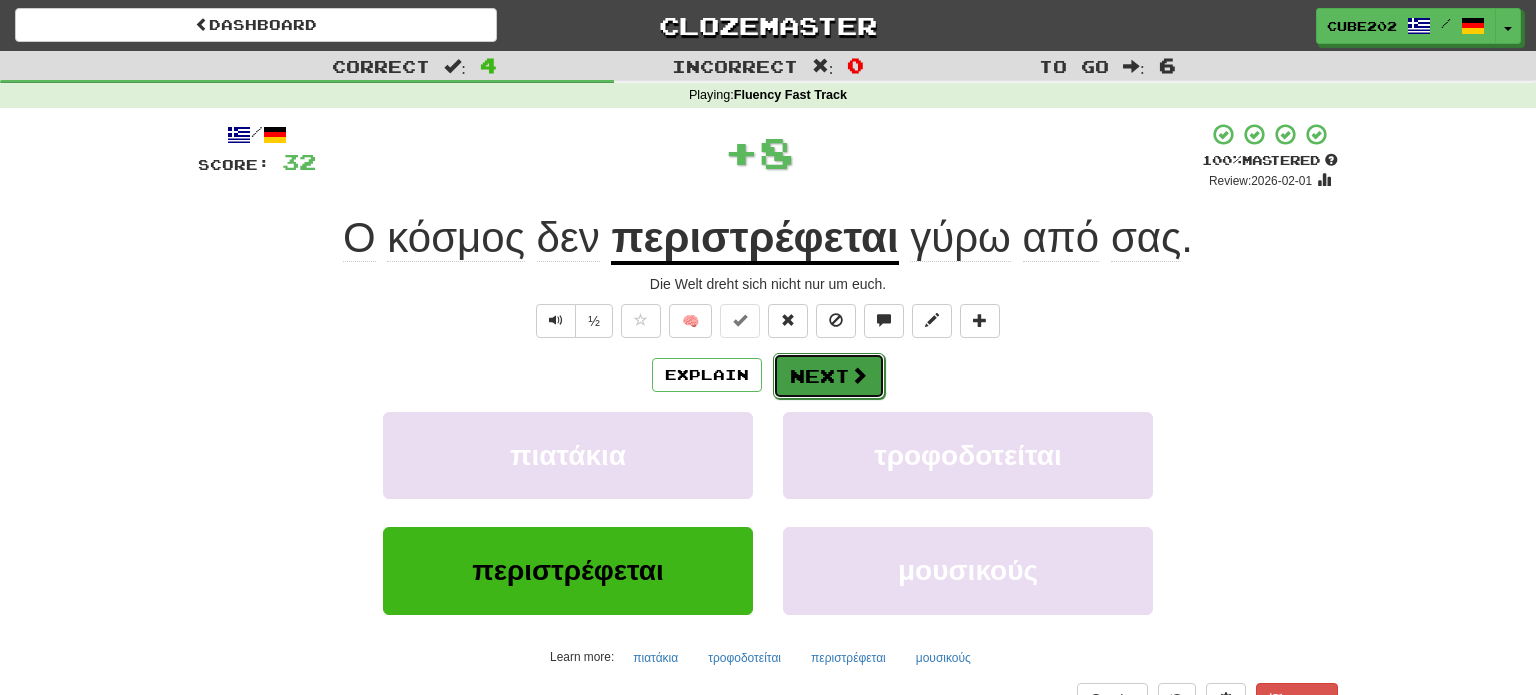 click on "Next" at bounding box center (829, 376) 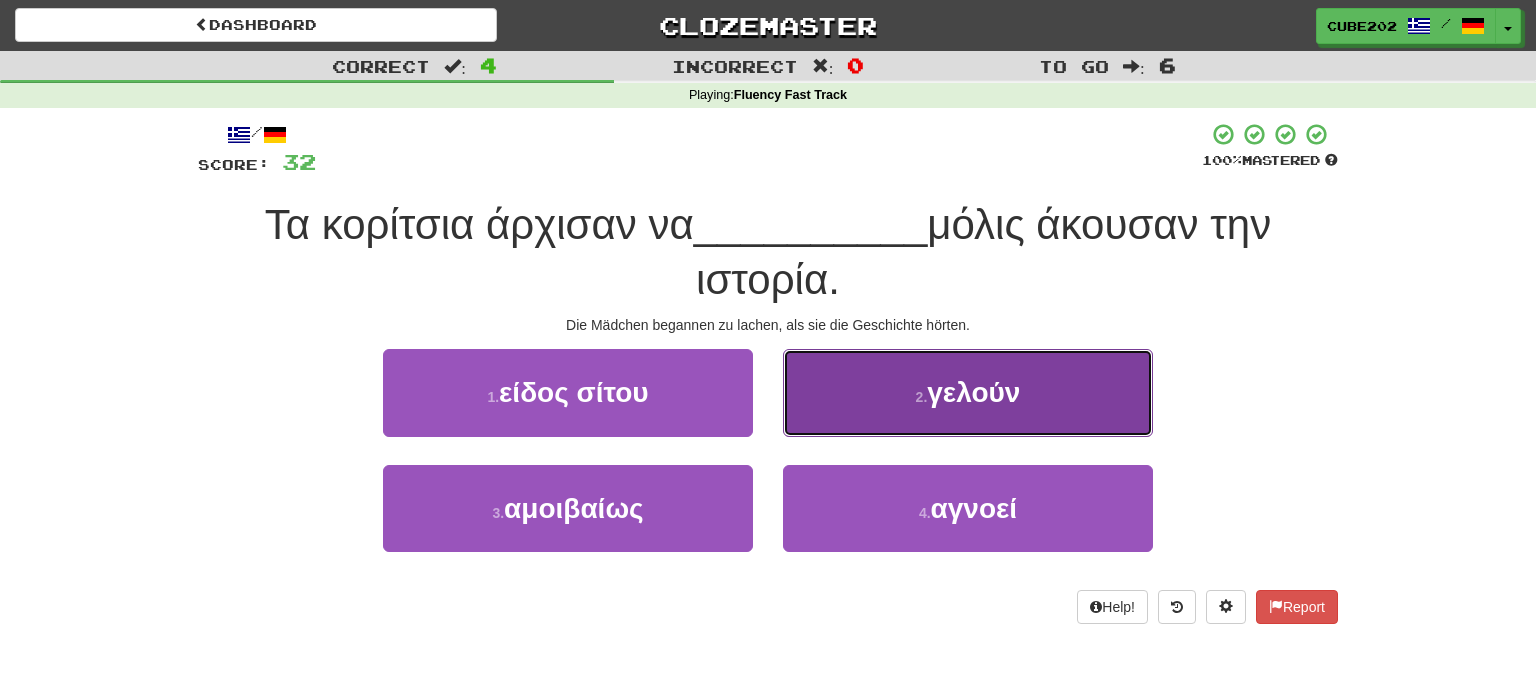 click on "2 .  γελούν" at bounding box center [968, 392] 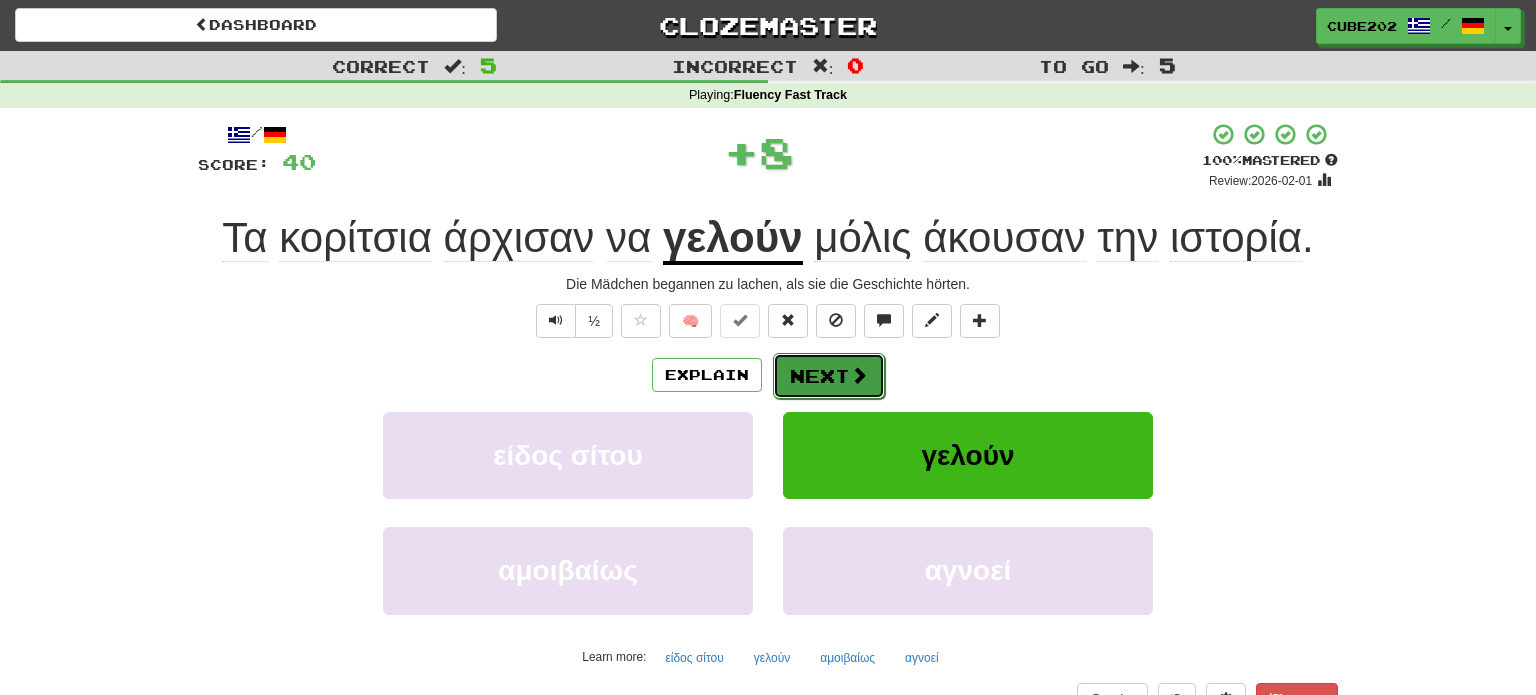 click on "Next" at bounding box center (829, 376) 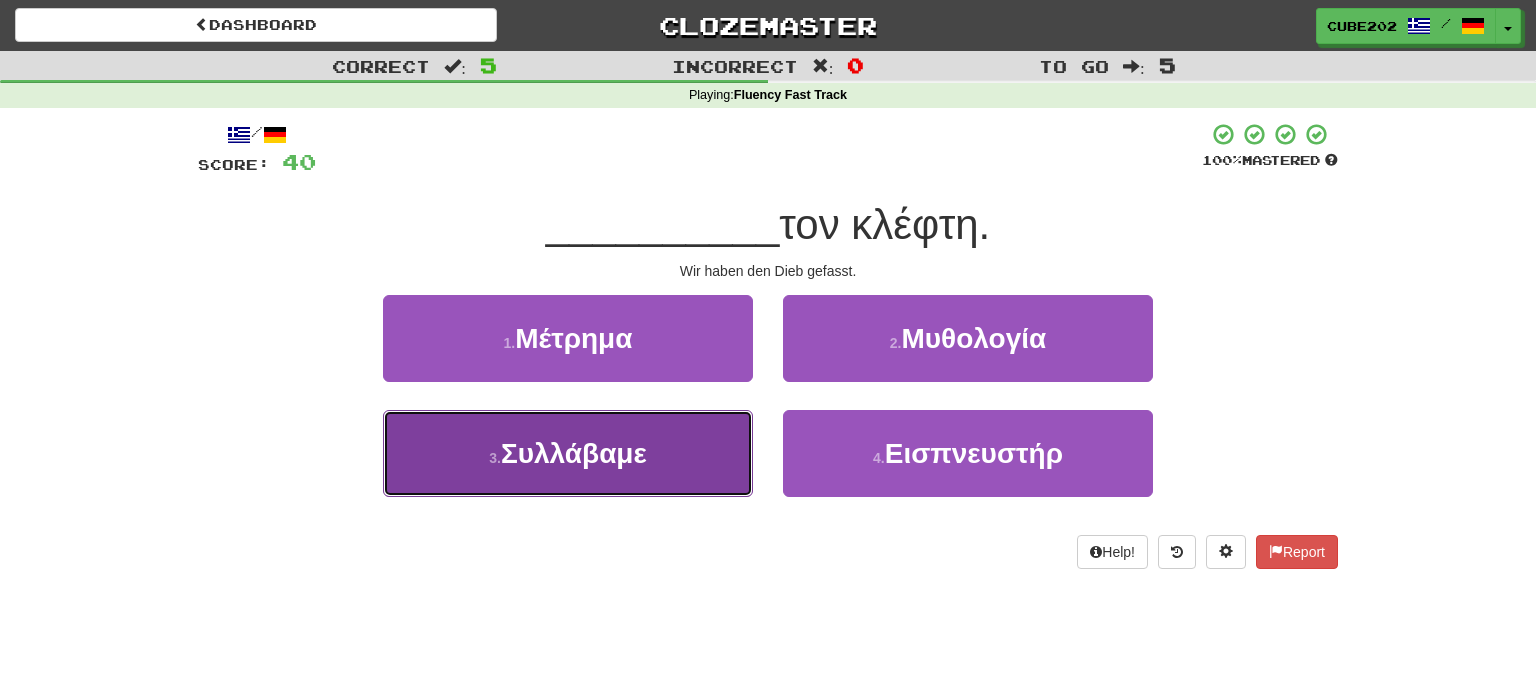 click on "3 .  Συλλάβαμε" at bounding box center (568, 453) 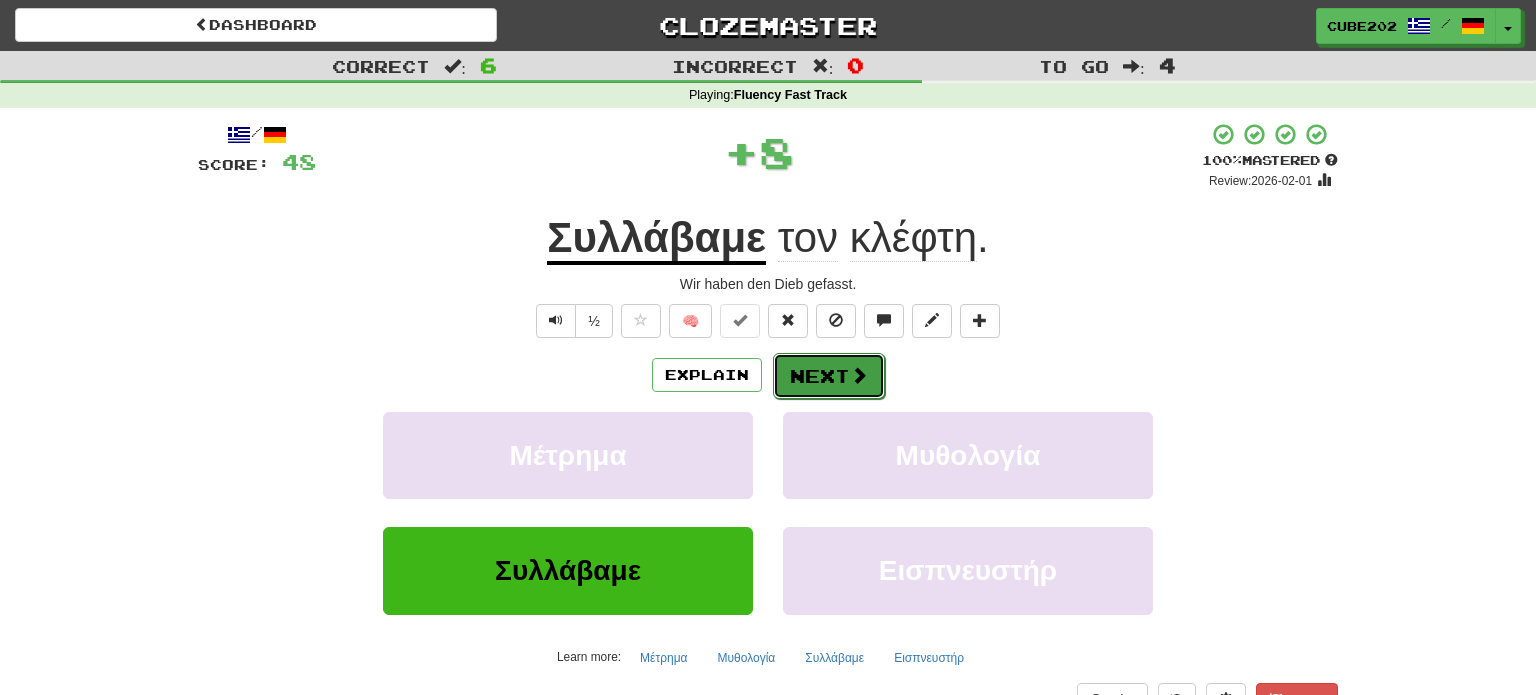 click on "Next" at bounding box center [829, 376] 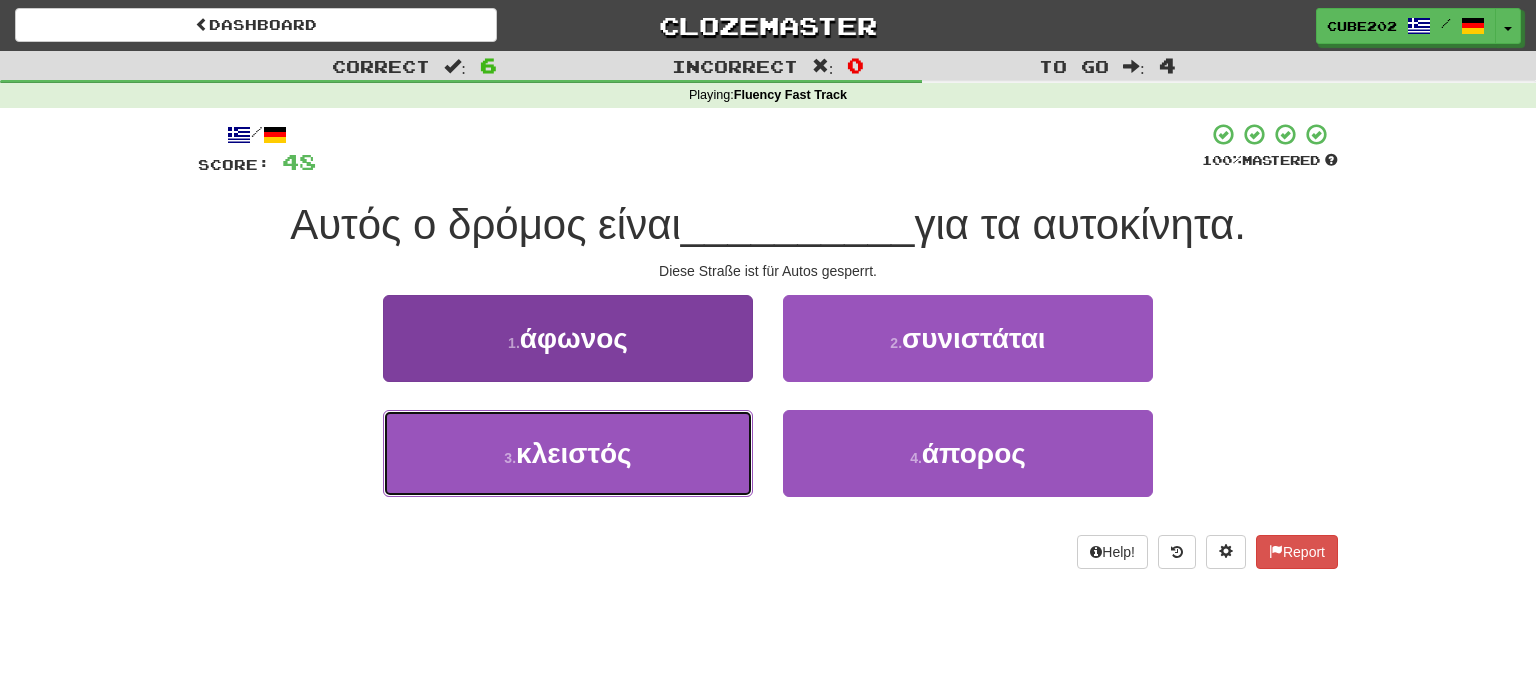 click on "3 .  κλειστός" at bounding box center [568, 453] 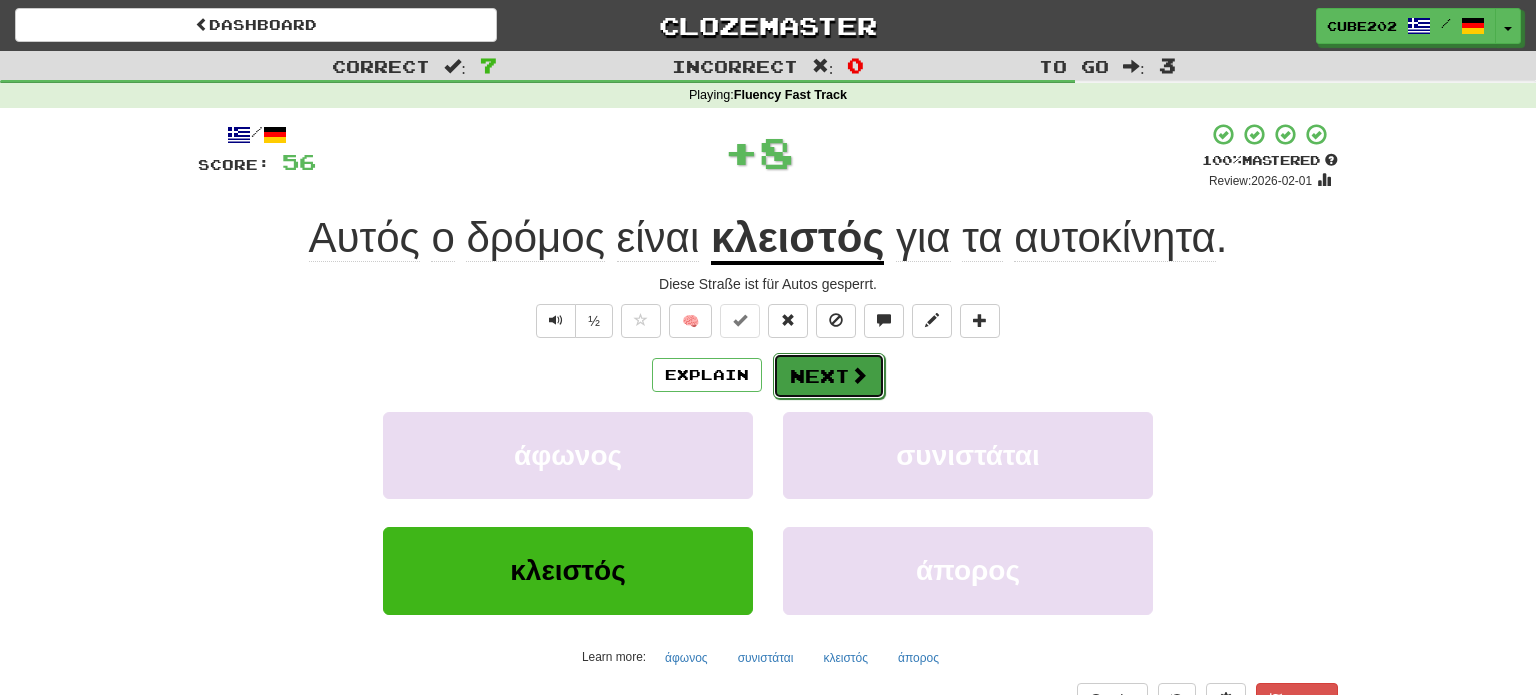 click on "Next" at bounding box center [829, 376] 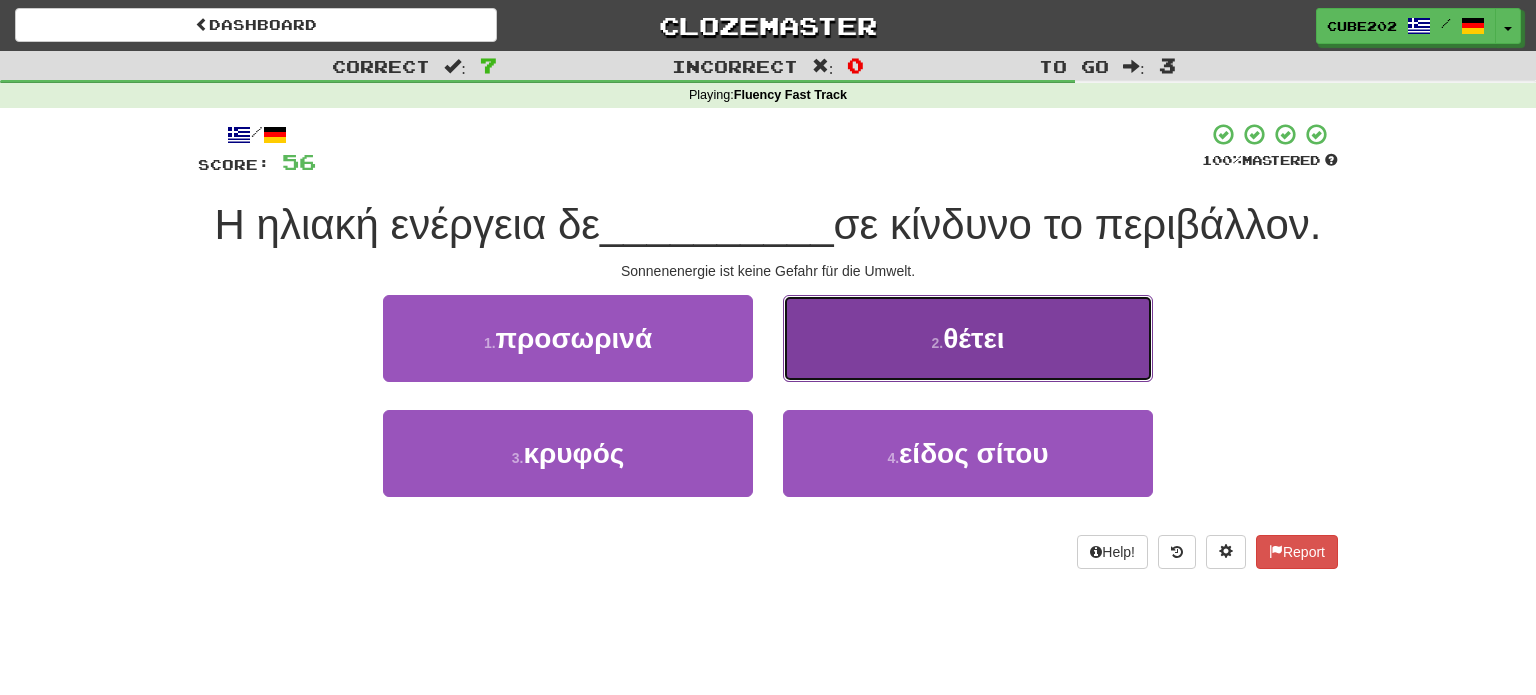 click on "2 .  θέτει" at bounding box center (968, 338) 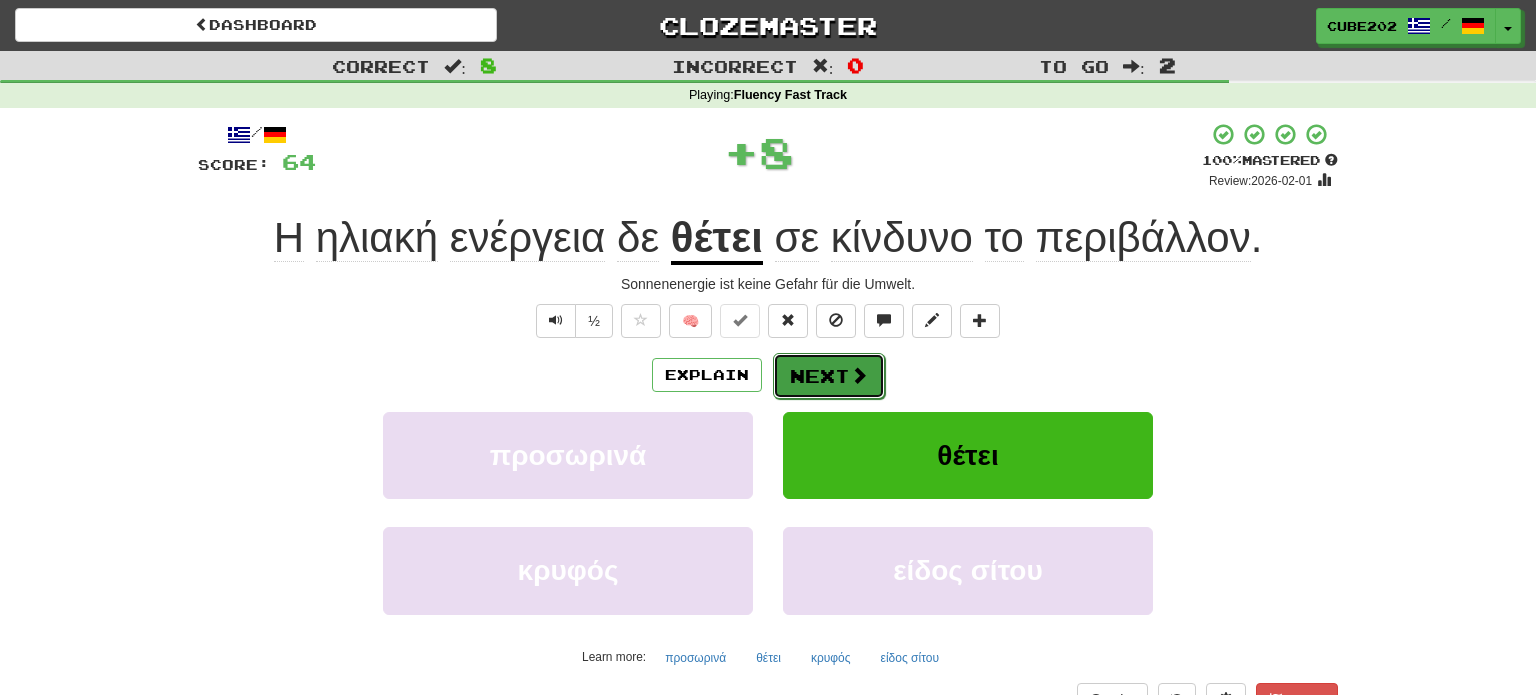 click on "Next" at bounding box center [829, 376] 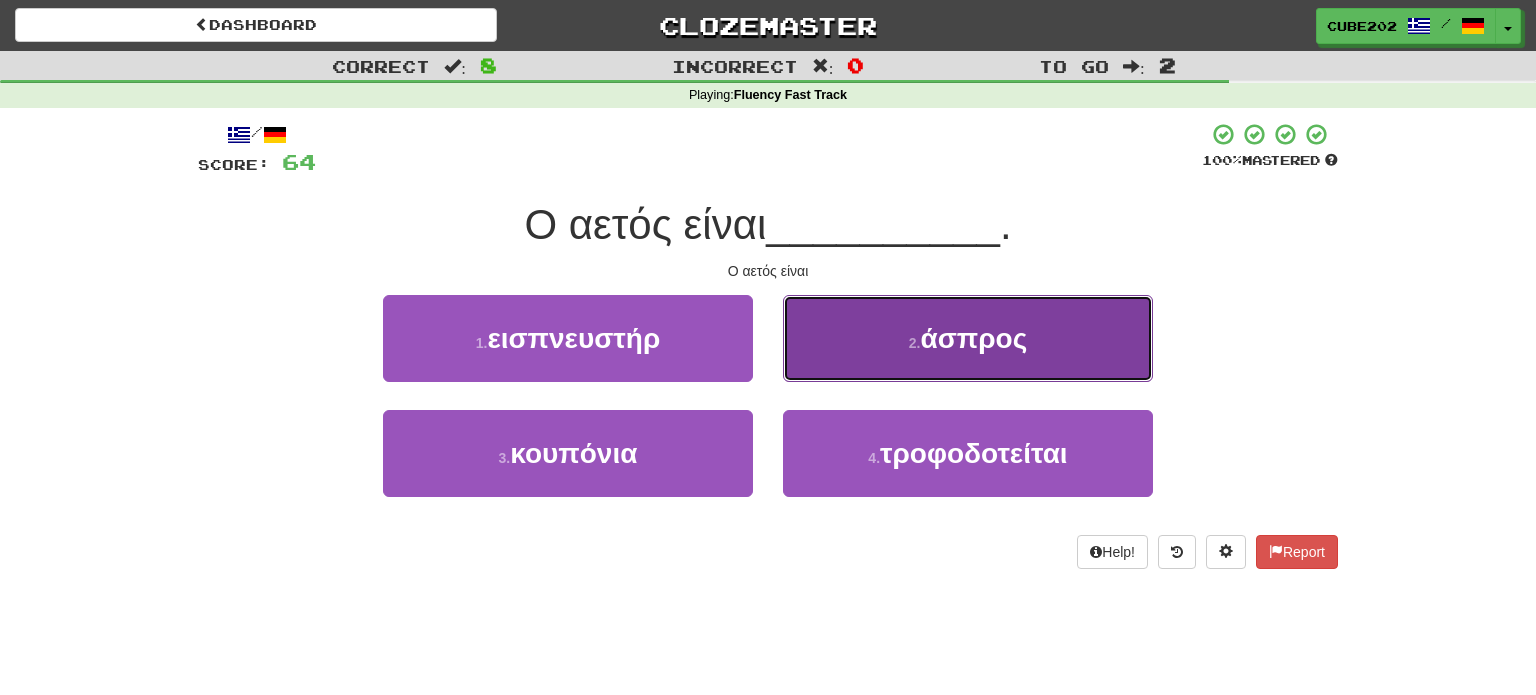 click on "2 .  άσπρος" at bounding box center [968, 338] 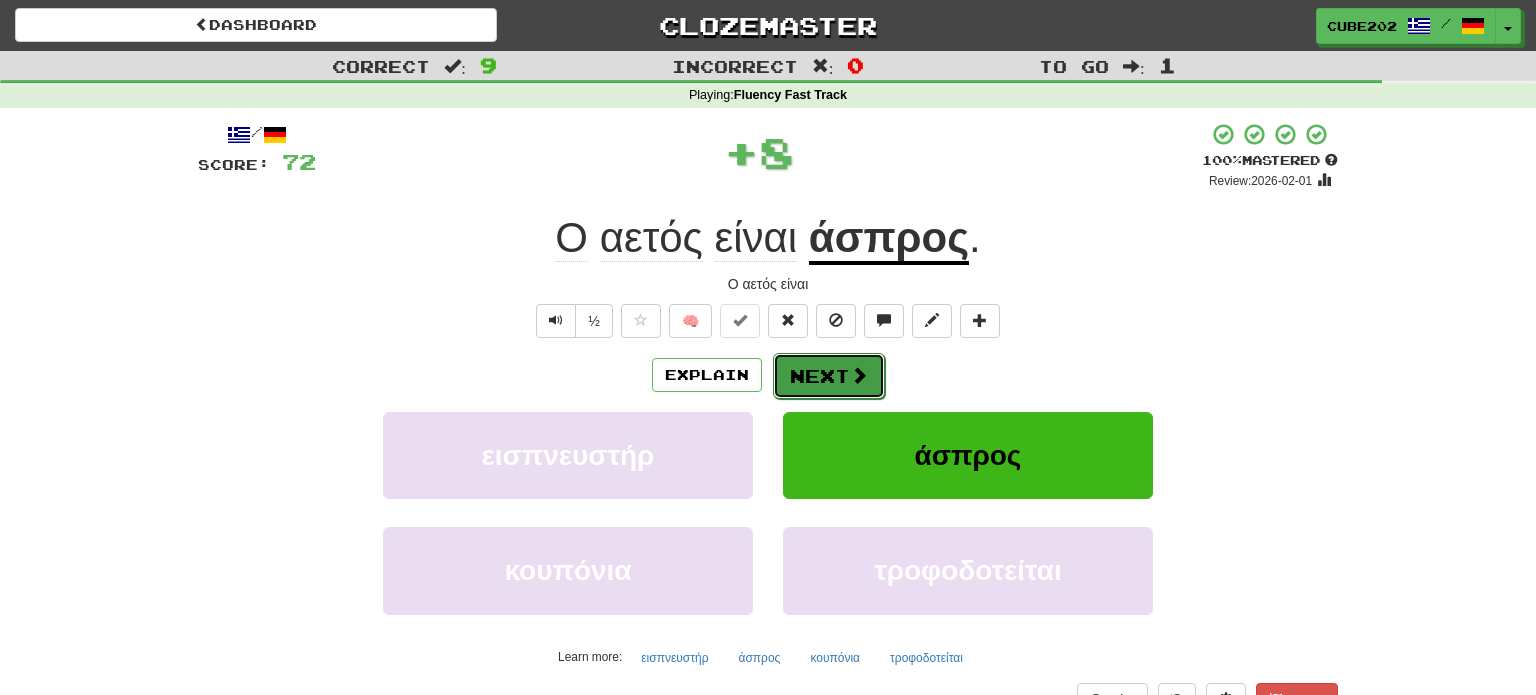 click on "Next" at bounding box center (829, 376) 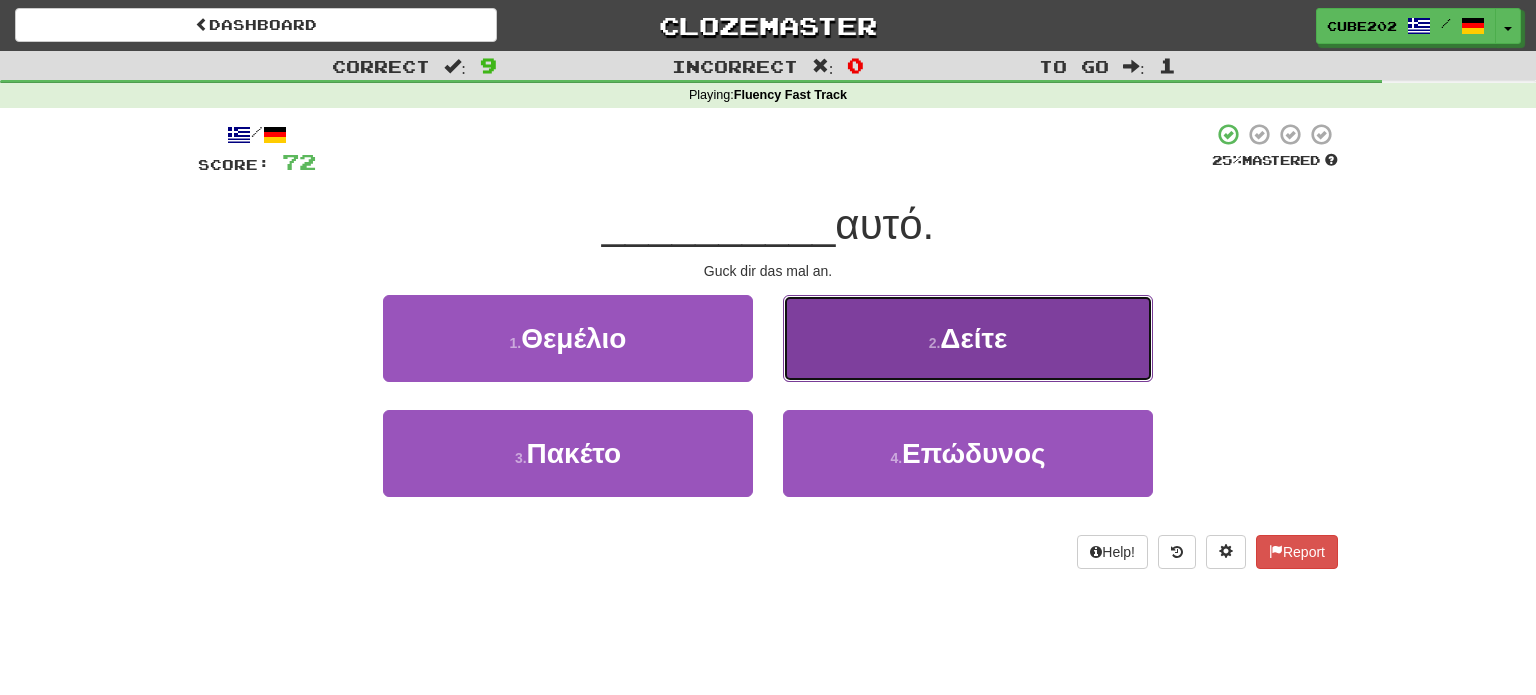 click on "2 .  Δείτε" at bounding box center [968, 338] 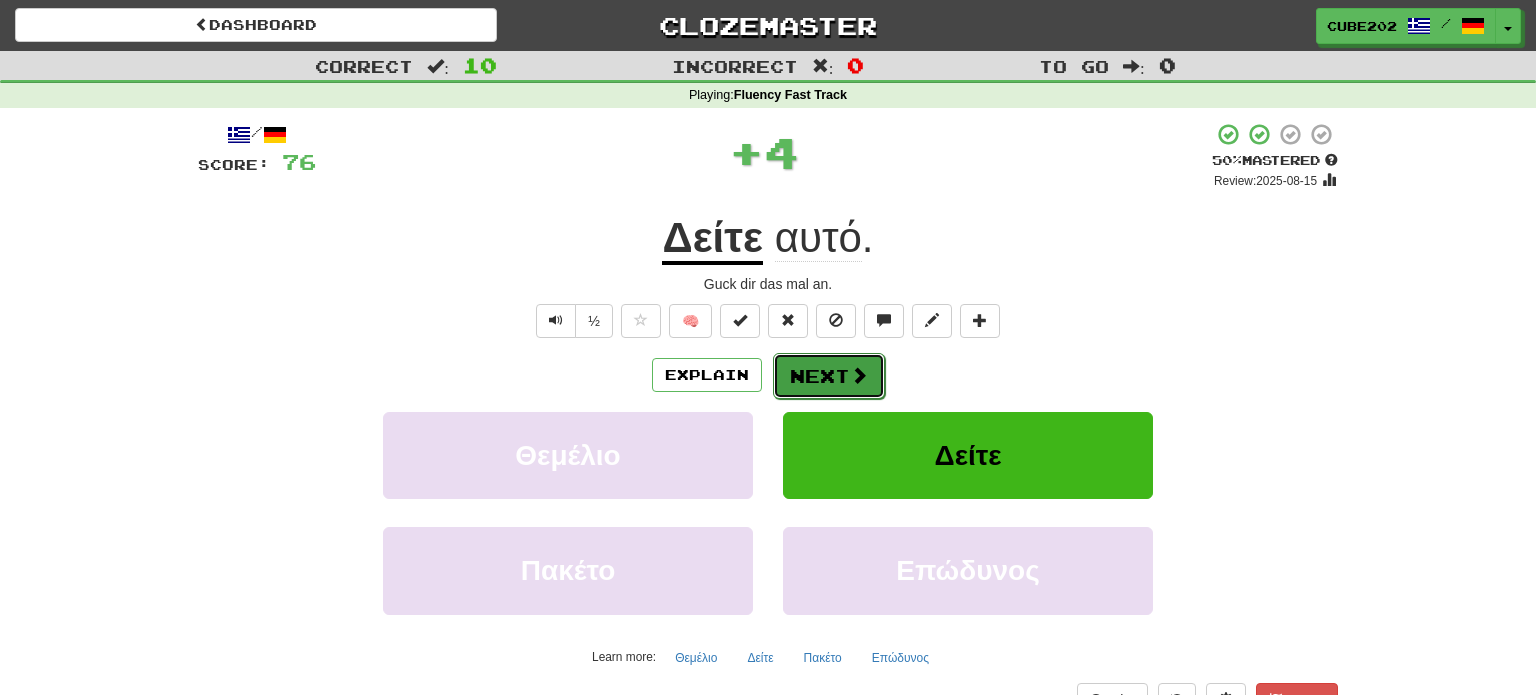 click on "Next" at bounding box center (829, 376) 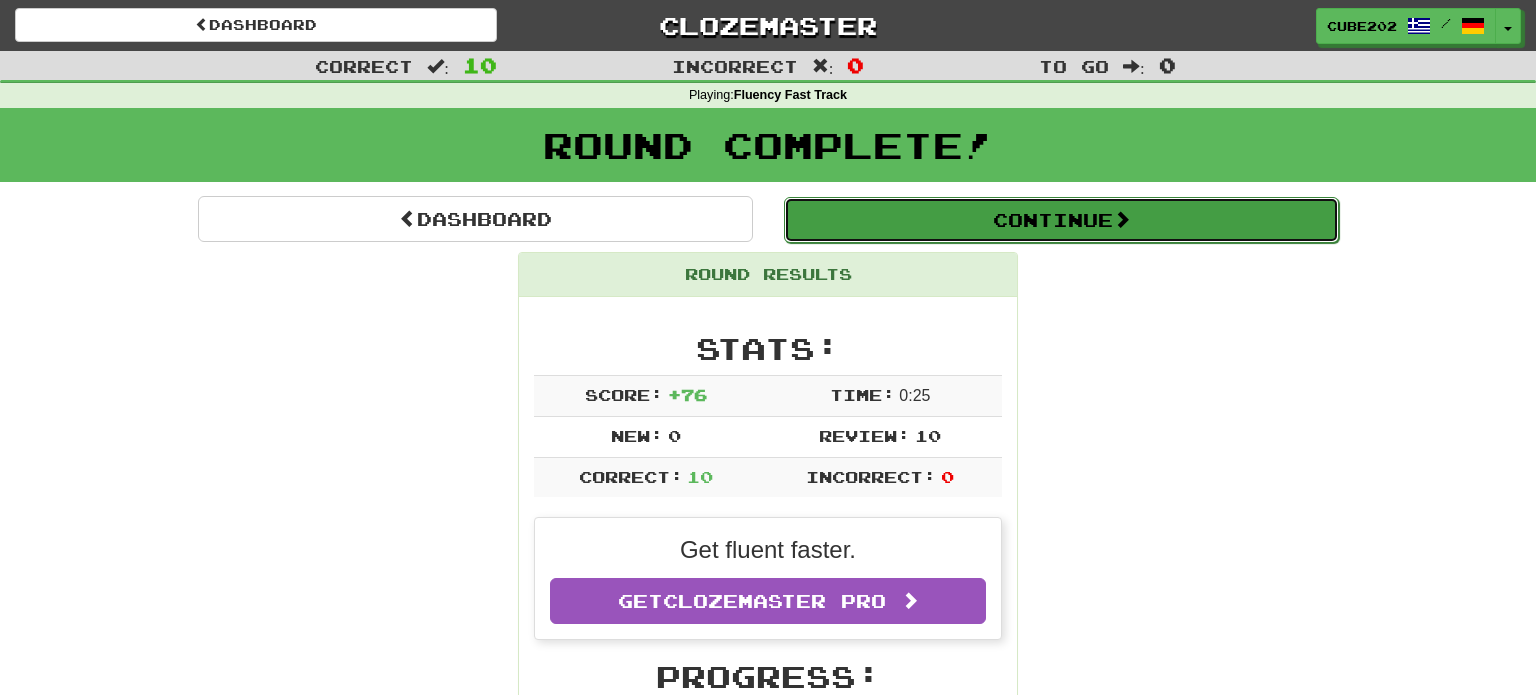 click on "Continue" at bounding box center [1061, 220] 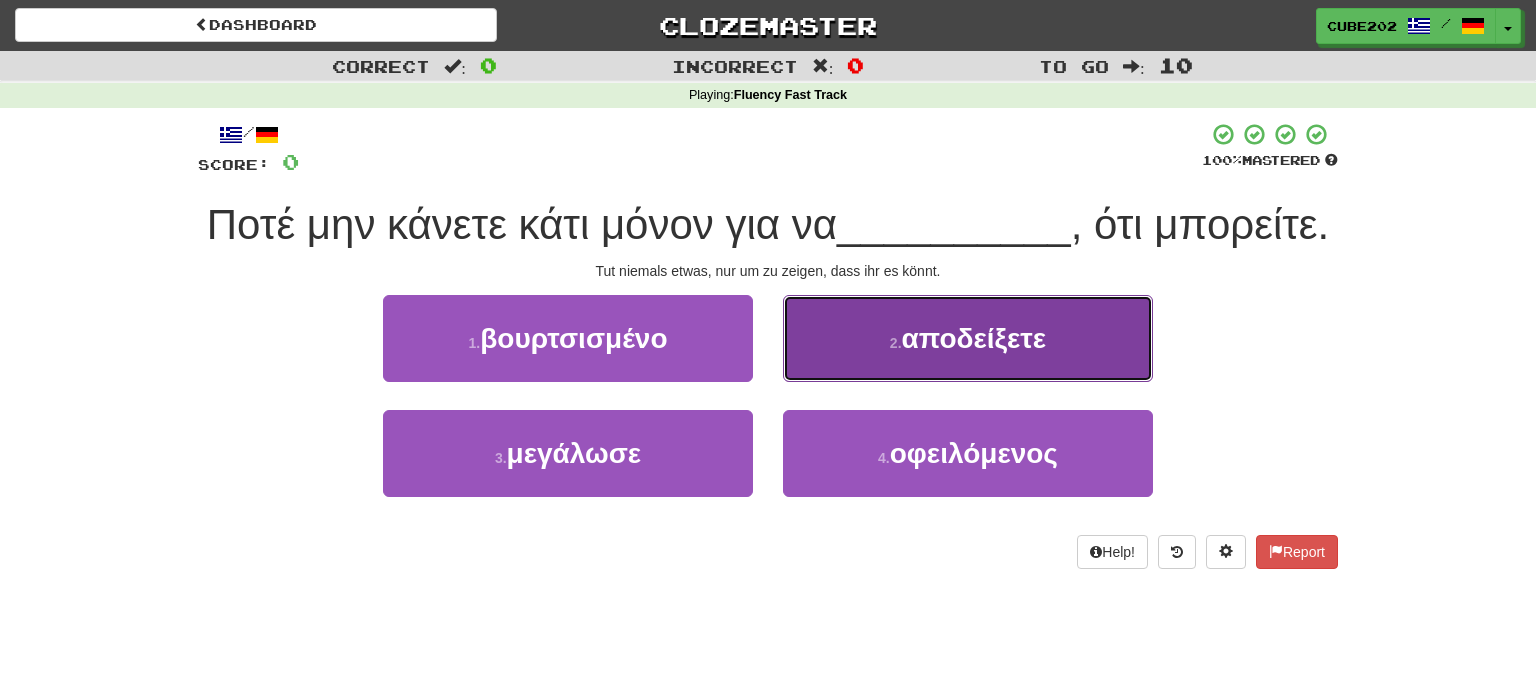 click on "αποδείξετε" at bounding box center (974, 338) 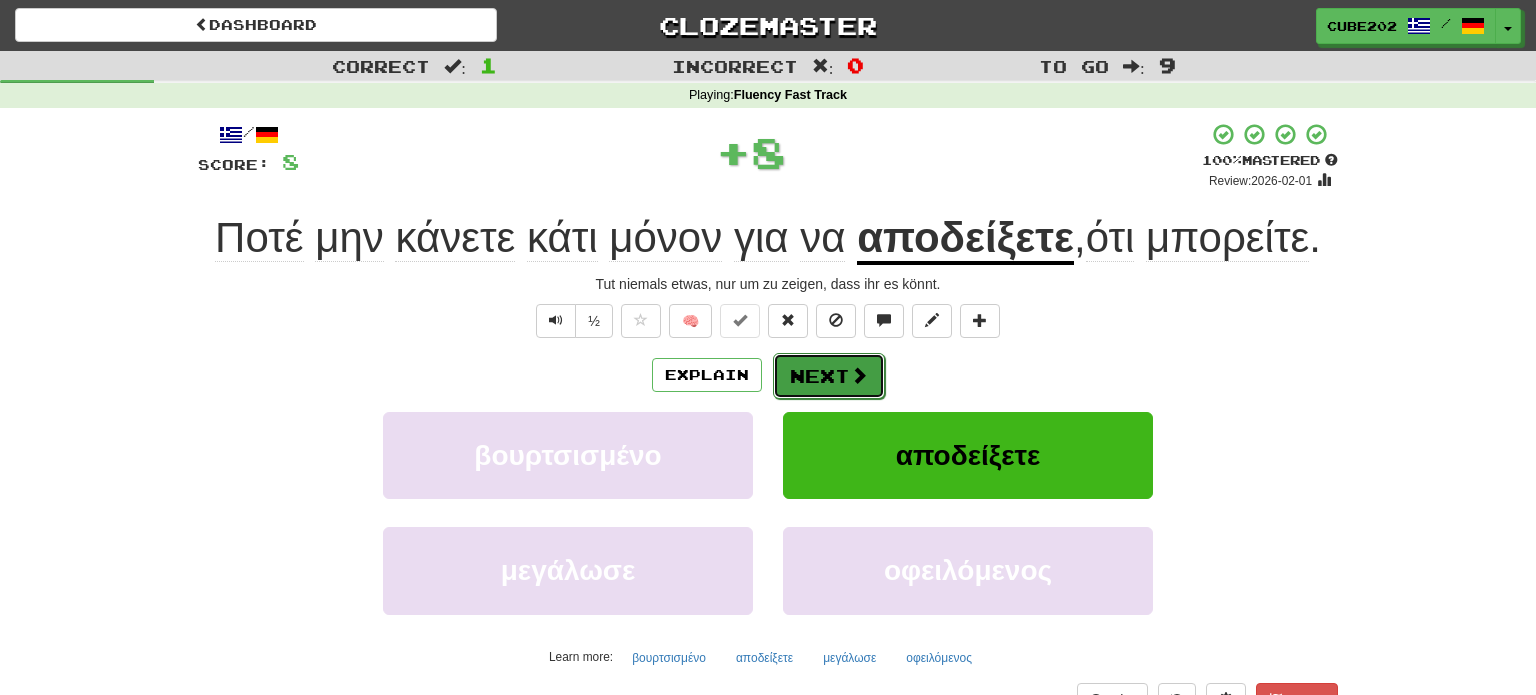 click on "Next" at bounding box center (829, 376) 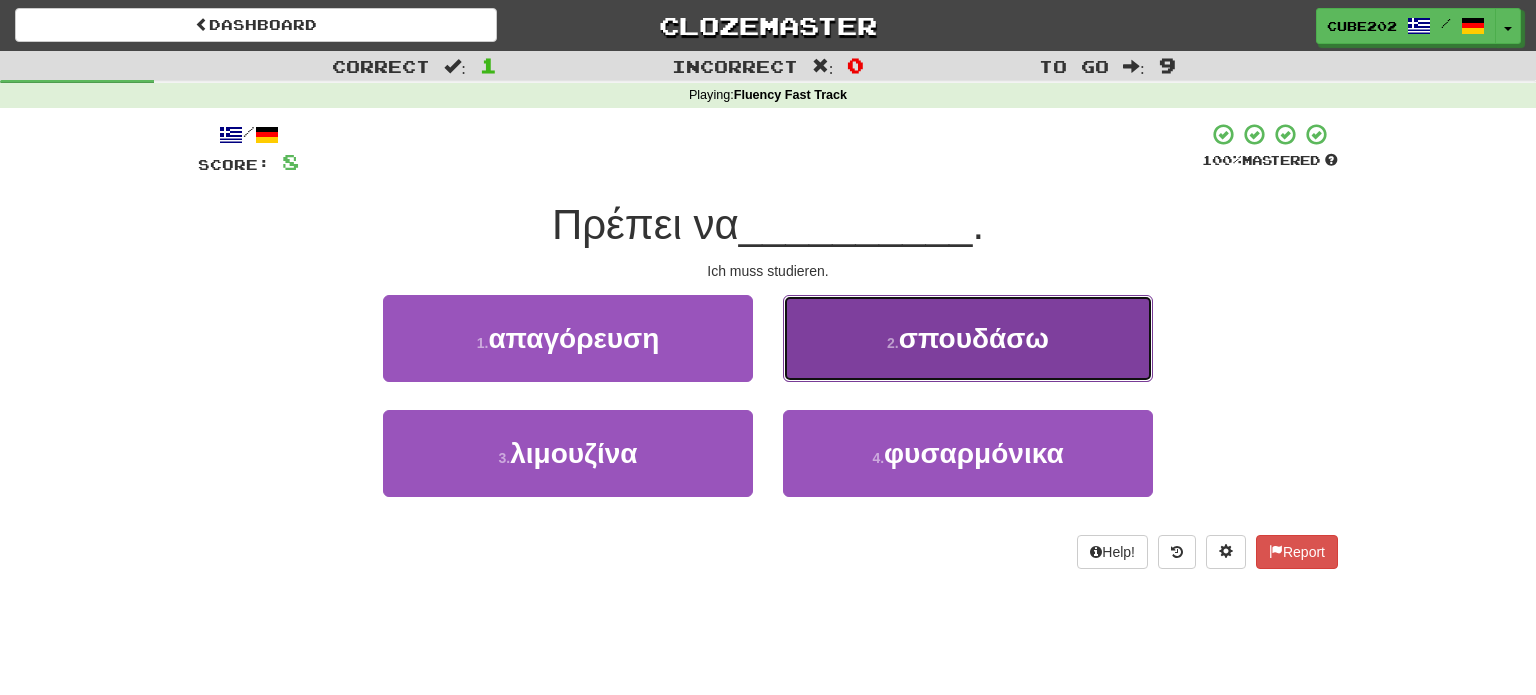click on "σπουδάσω" at bounding box center (974, 338) 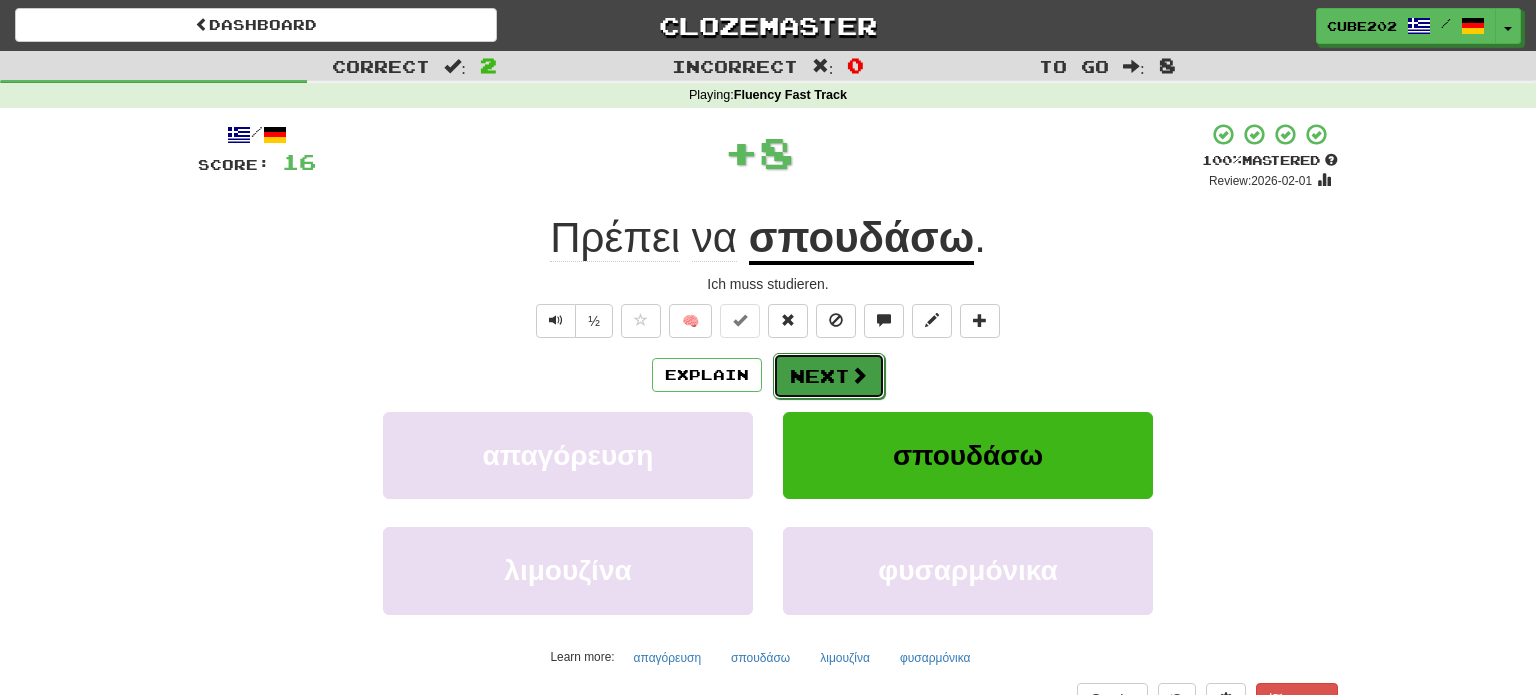 click at bounding box center (859, 375) 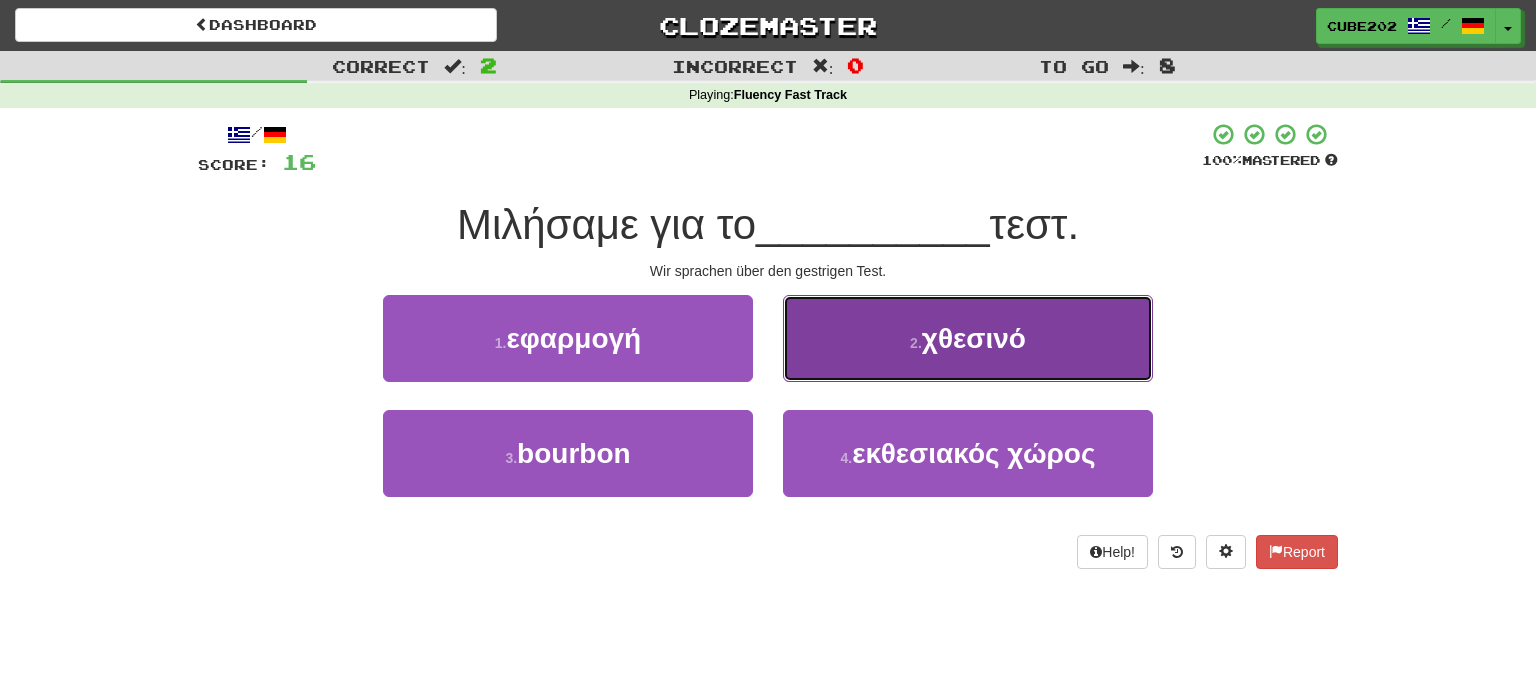 click on "2 .  χθεσινό" at bounding box center (968, 338) 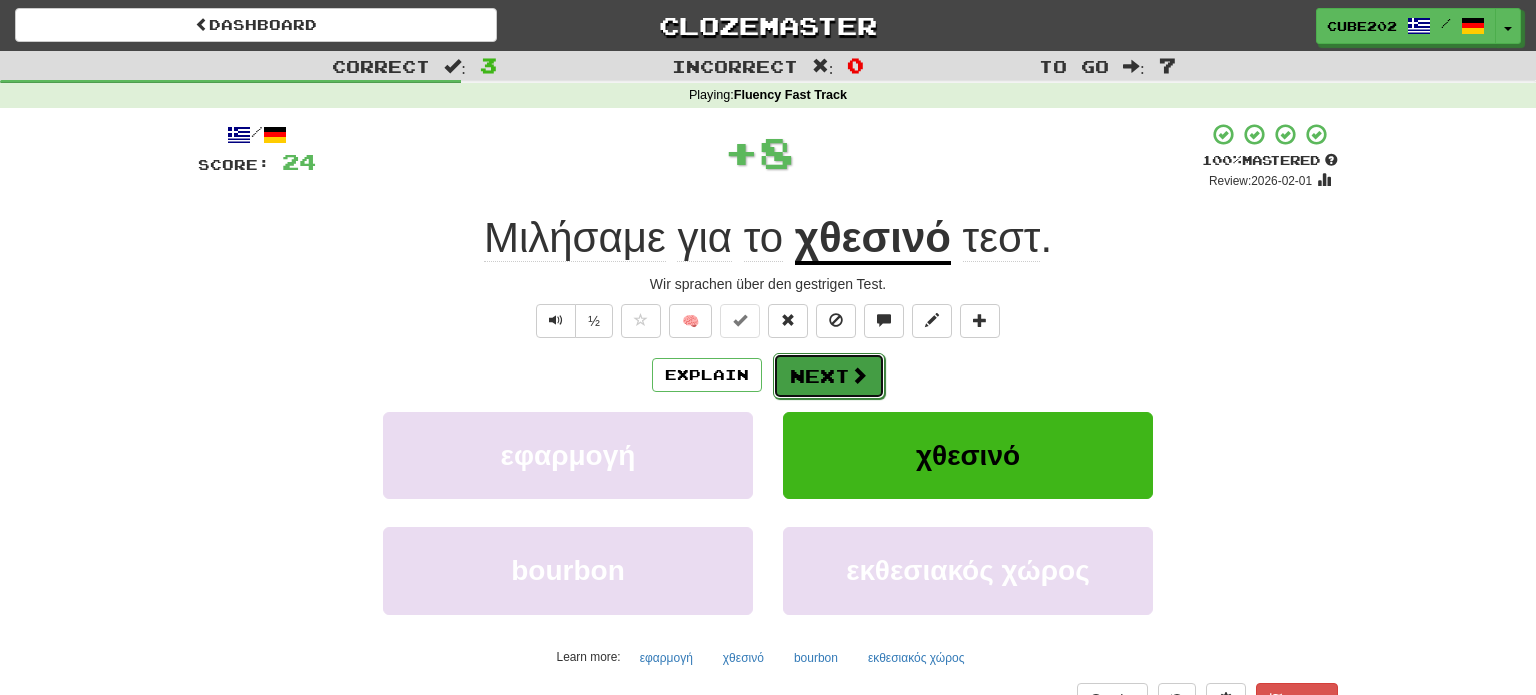 click on "Next" at bounding box center [829, 376] 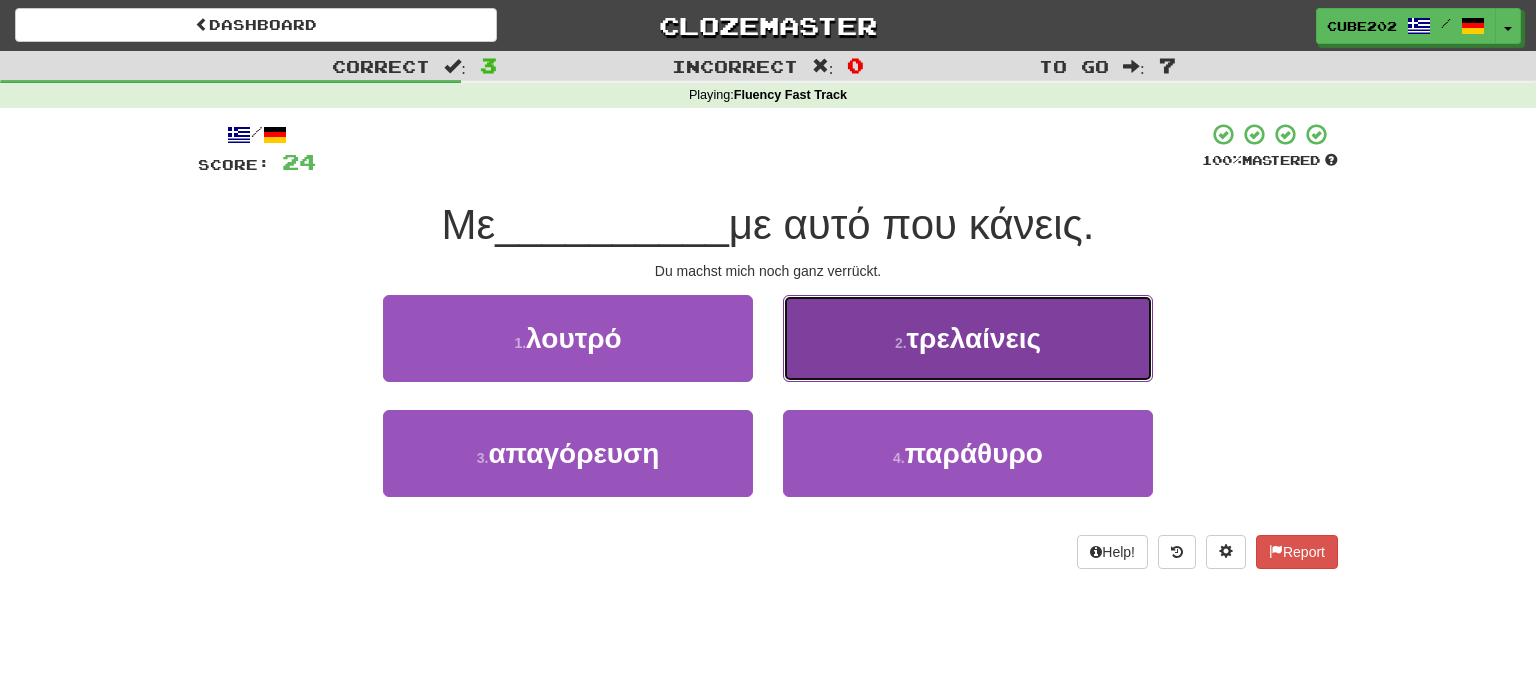 click on "2 .  τρελαίνεις" at bounding box center [968, 338] 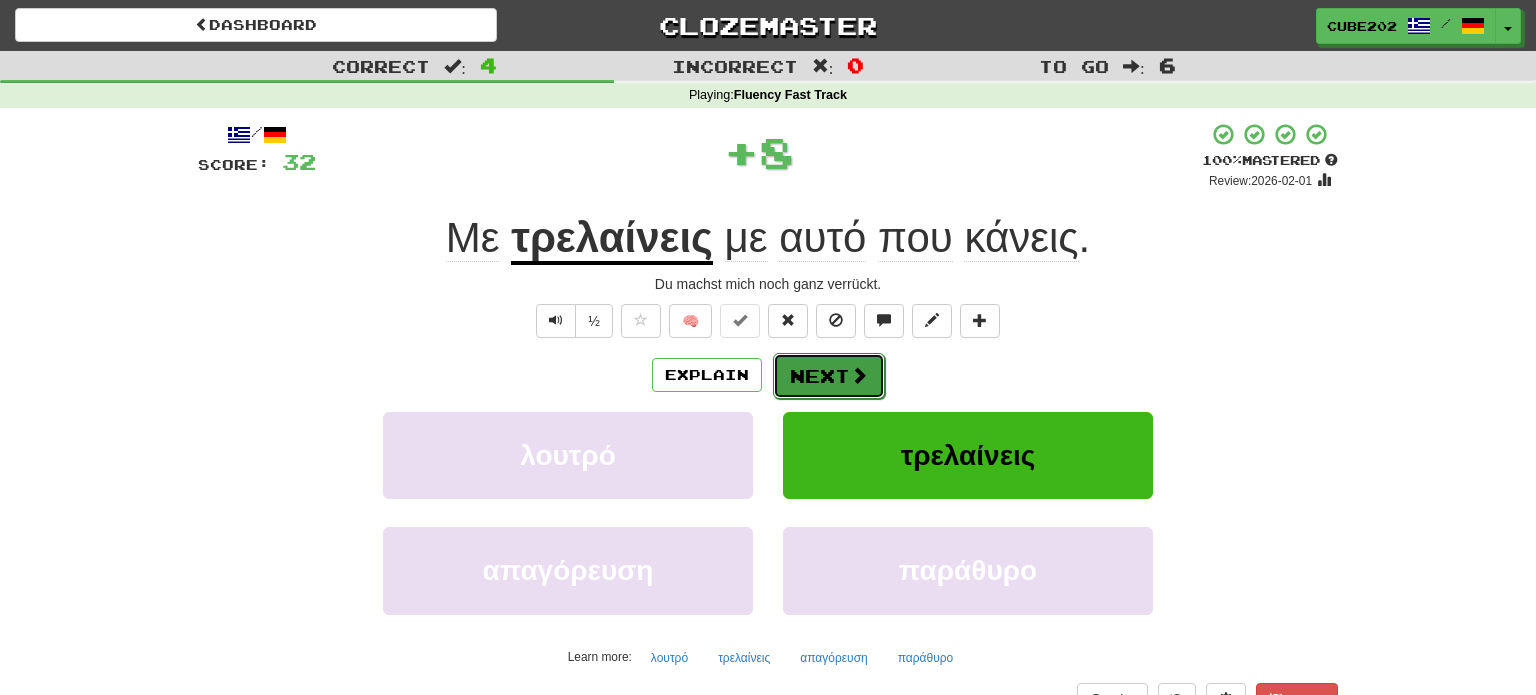 click on "Next" at bounding box center [829, 376] 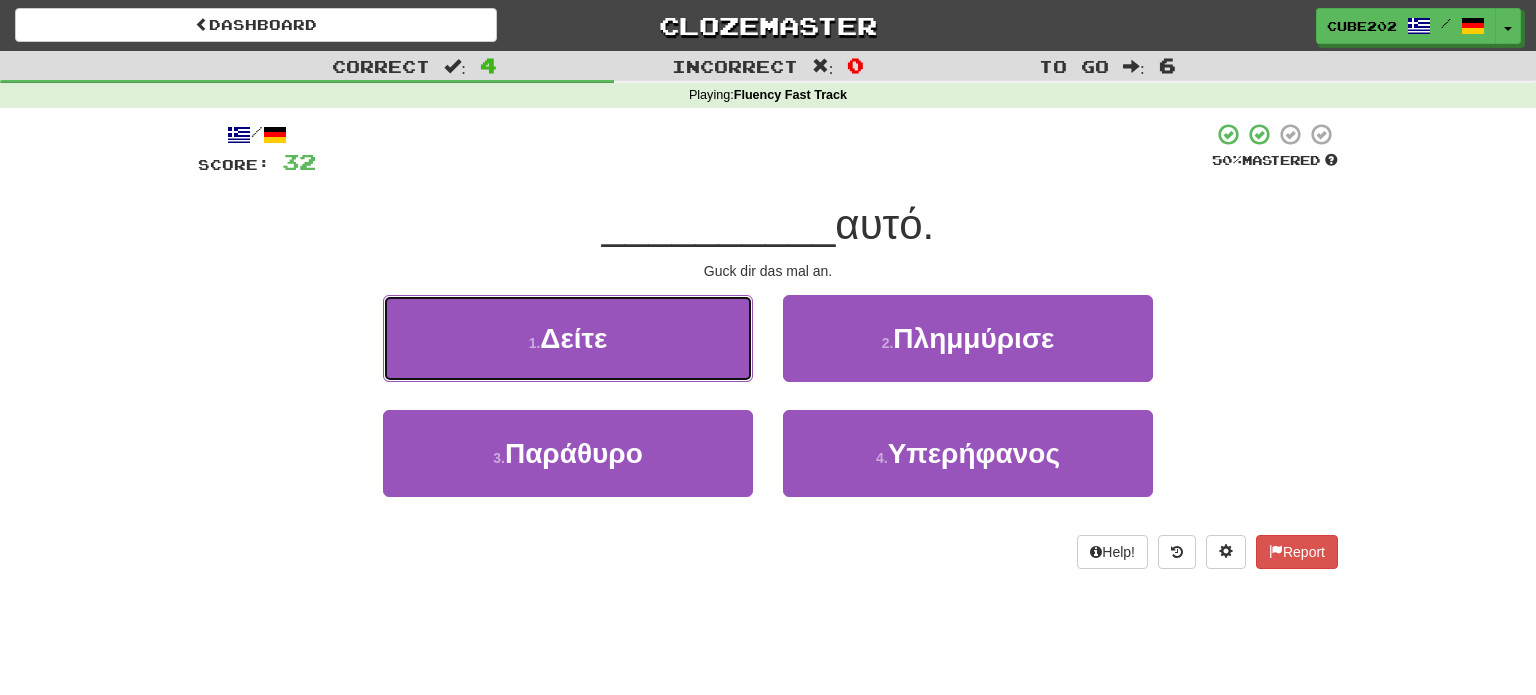 click on "1 .  Δείτε" at bounding box center [568, 338] 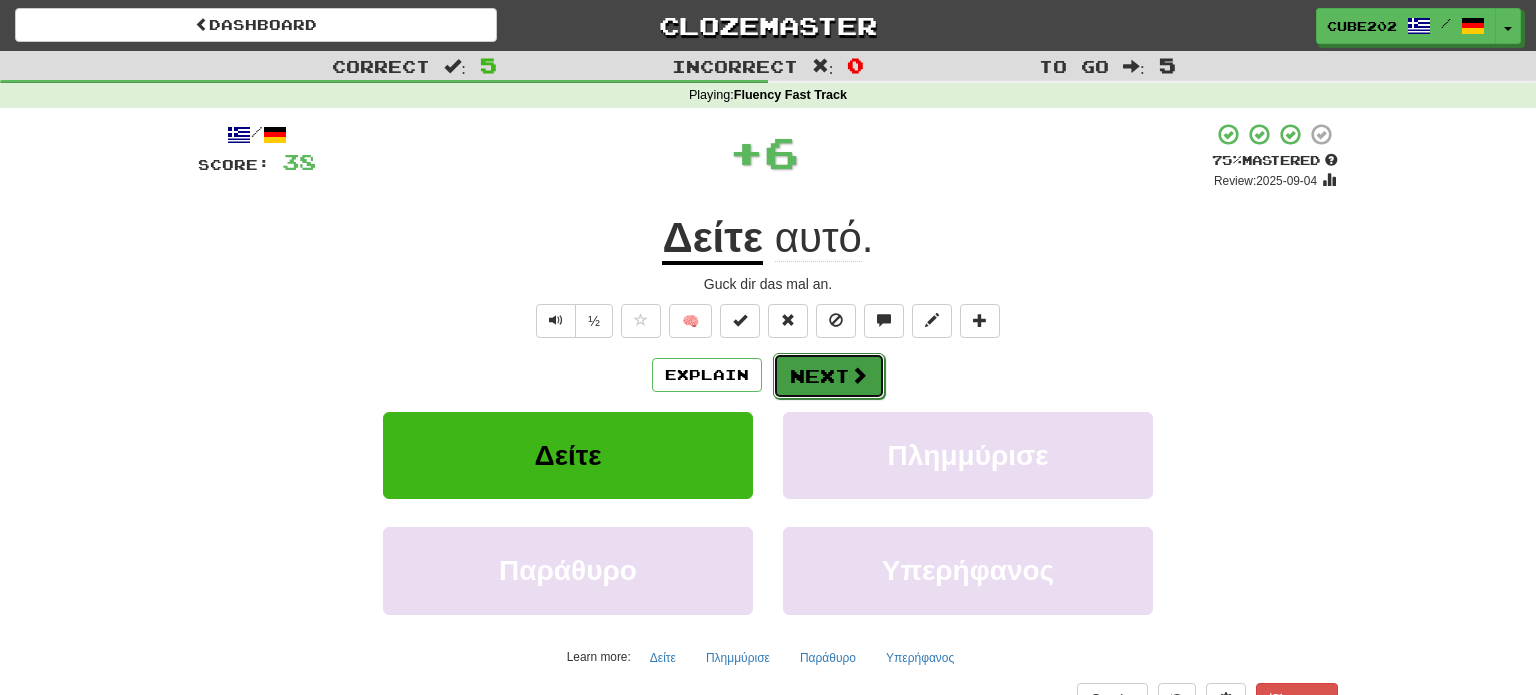 click on "Next" at bounding box center [829, 376] 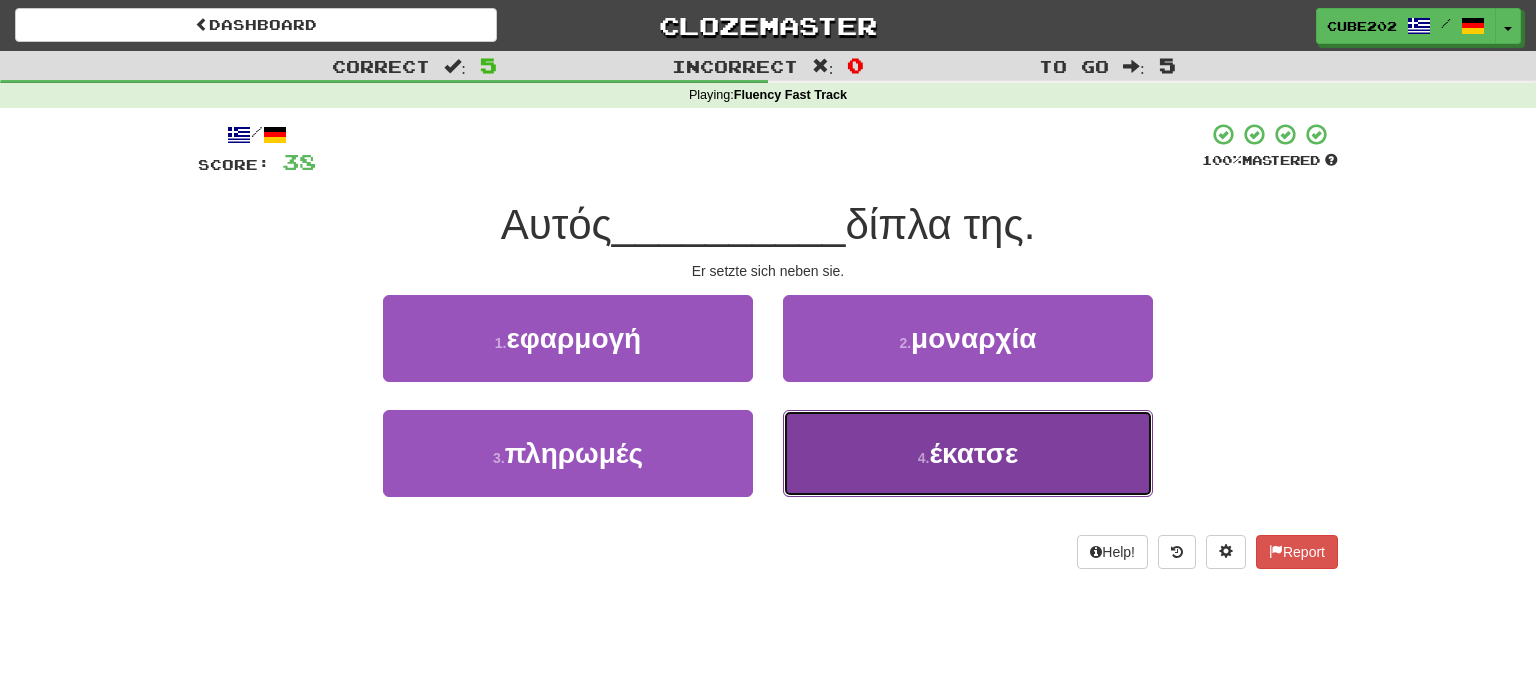 click on "4 .  έκατσε" at bounding box center (968, 453) 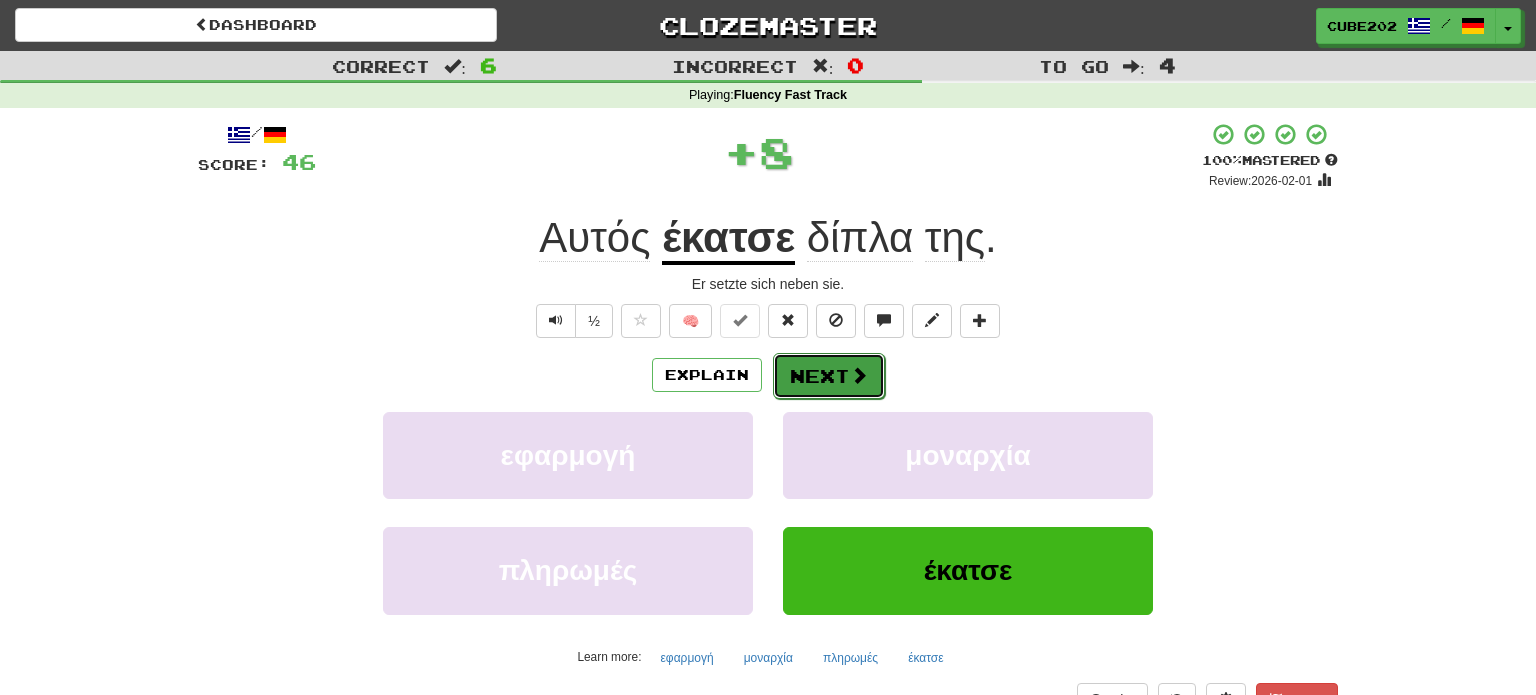 click on "Next" at bounding box center (829, 376) 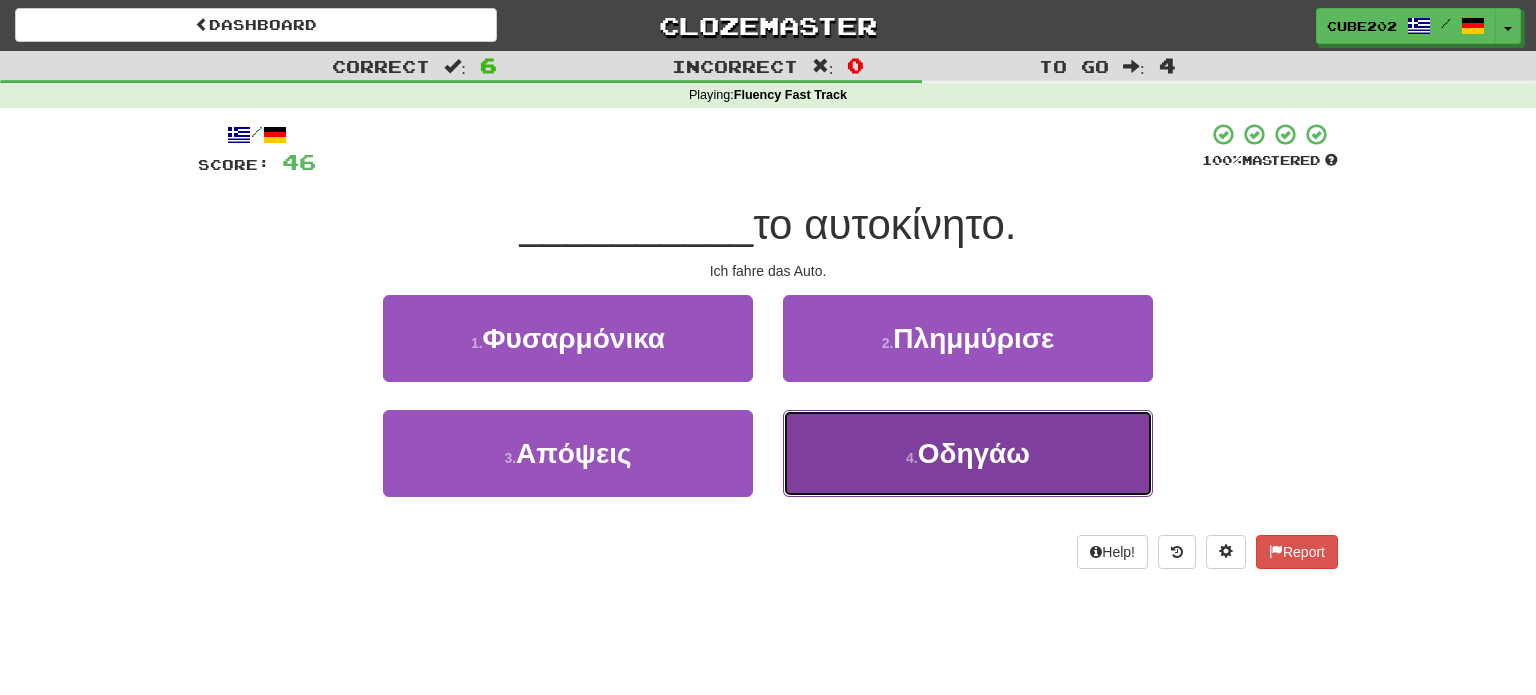 click on "4 ." at bounding box center [912, 458] 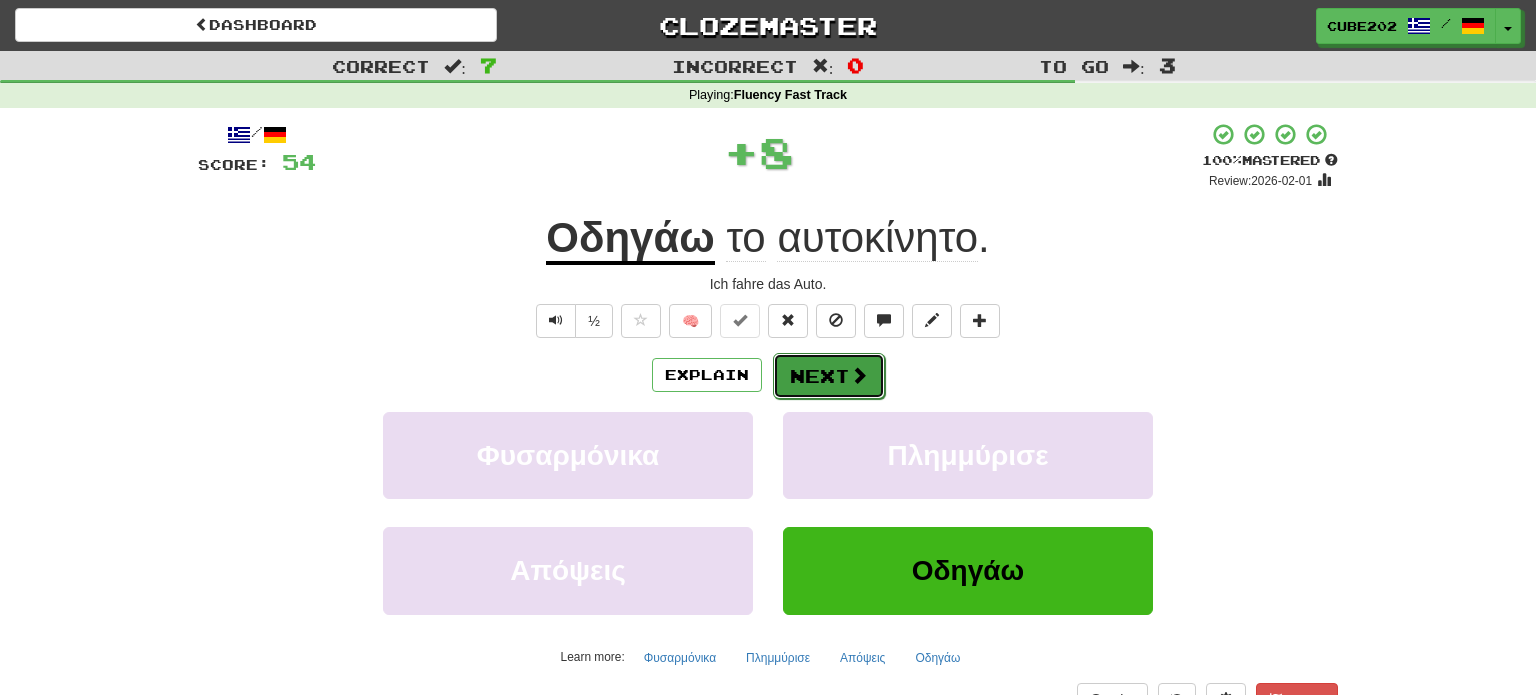 click on "Next" at bounding box center (829, 376) 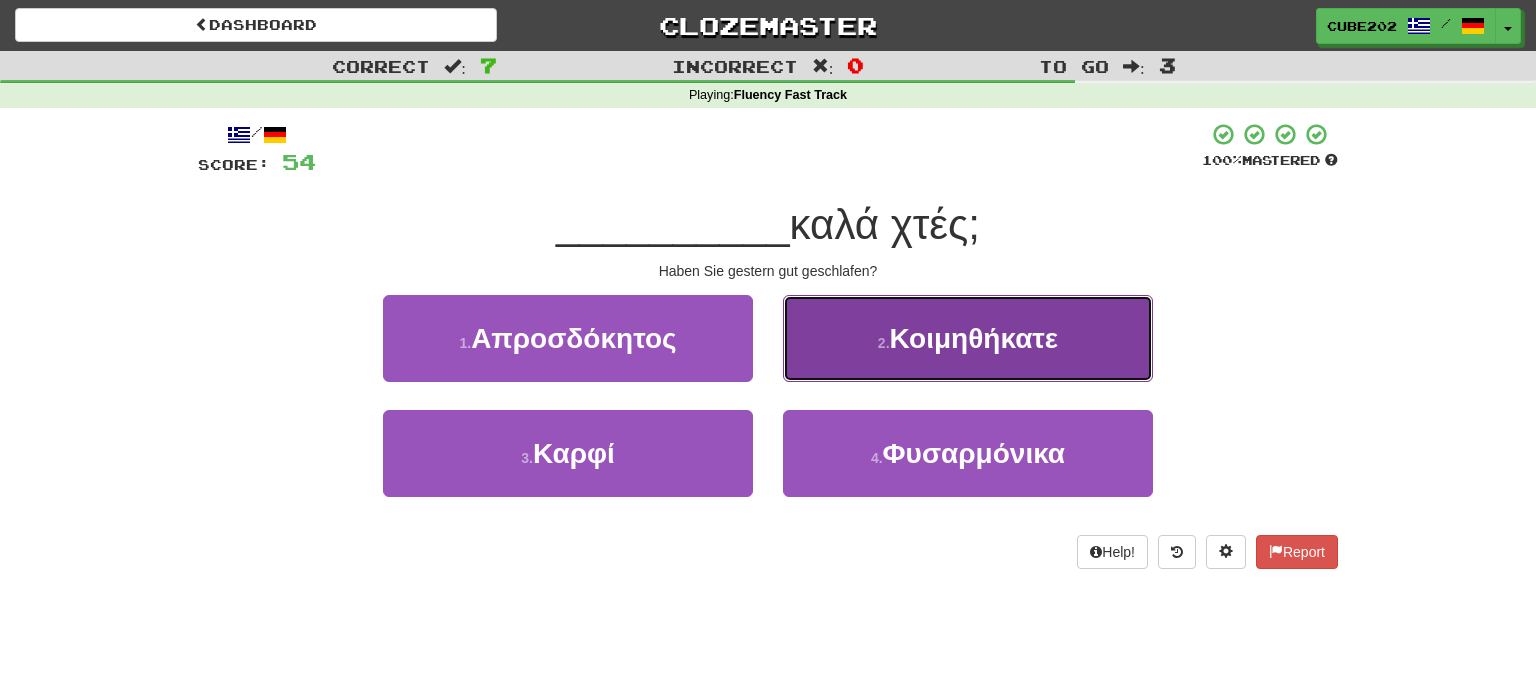 click on "2 ." at bounding box center (884, 343) 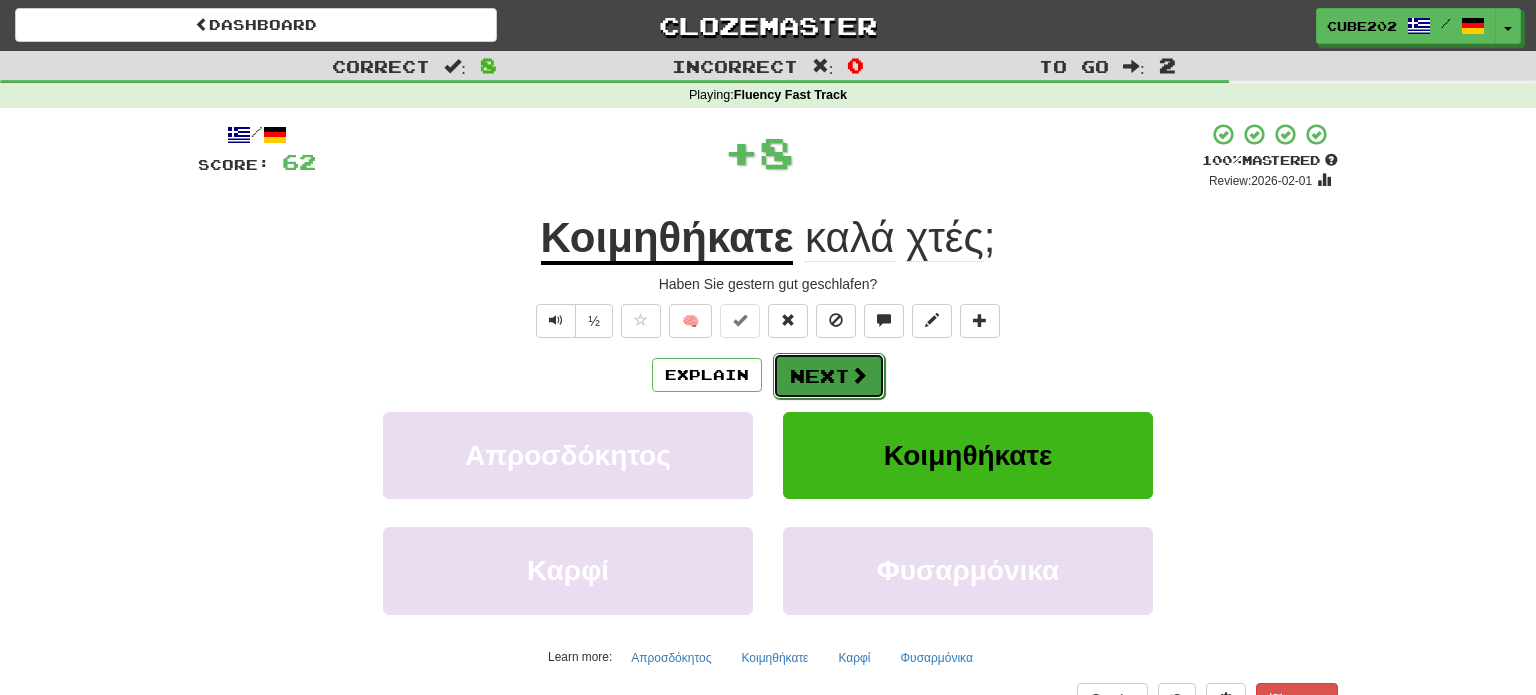 click on "Next" at bounding box center [829, 376] 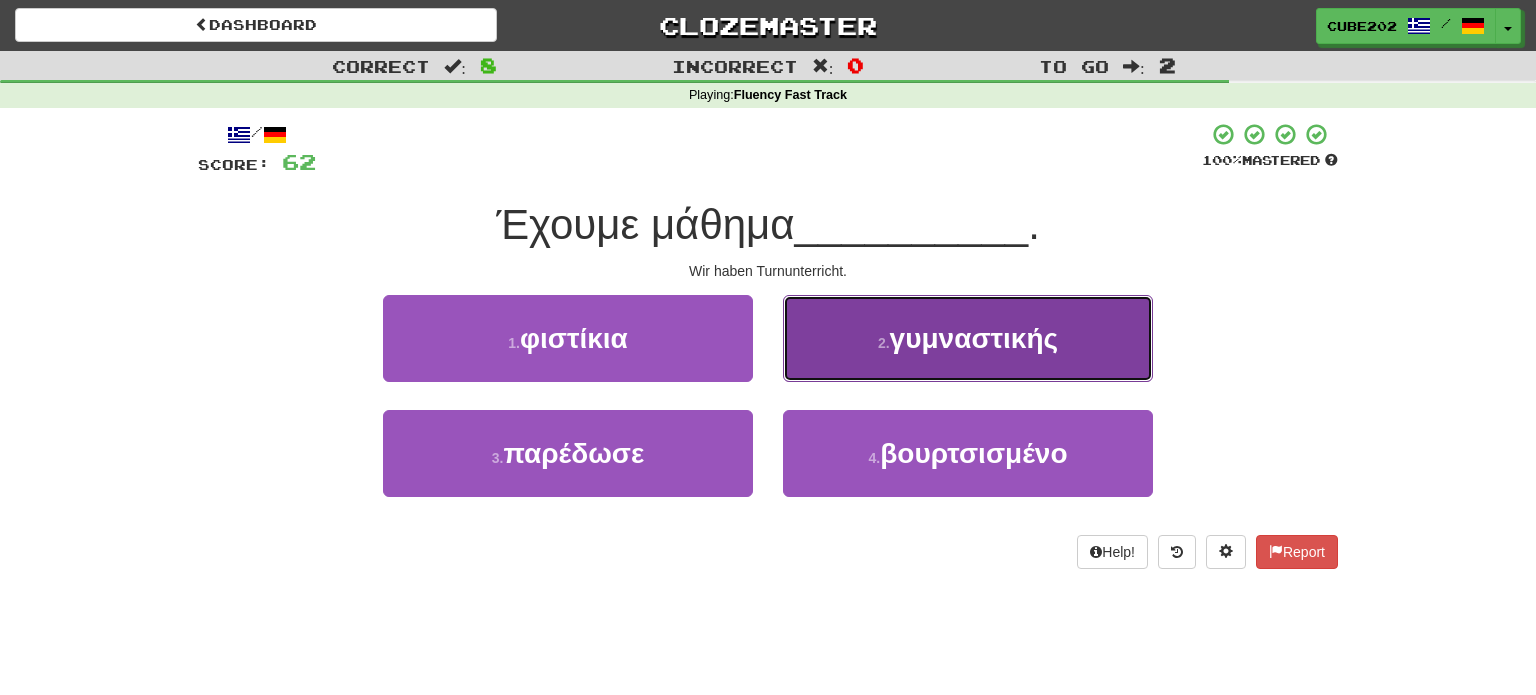 click on "2 .  γυμναστικής" at bounding box center [968, 338] 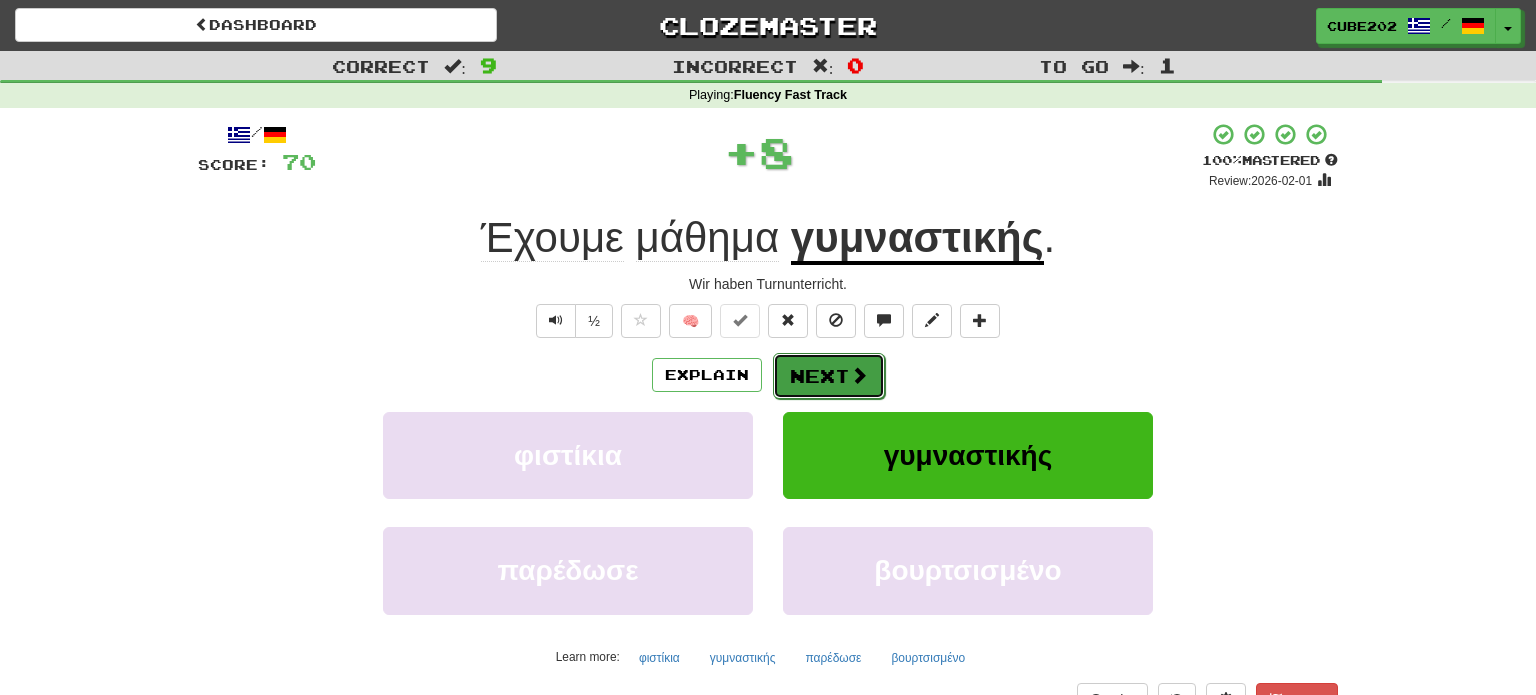 click on "Next" at bounding box center (829, 376) 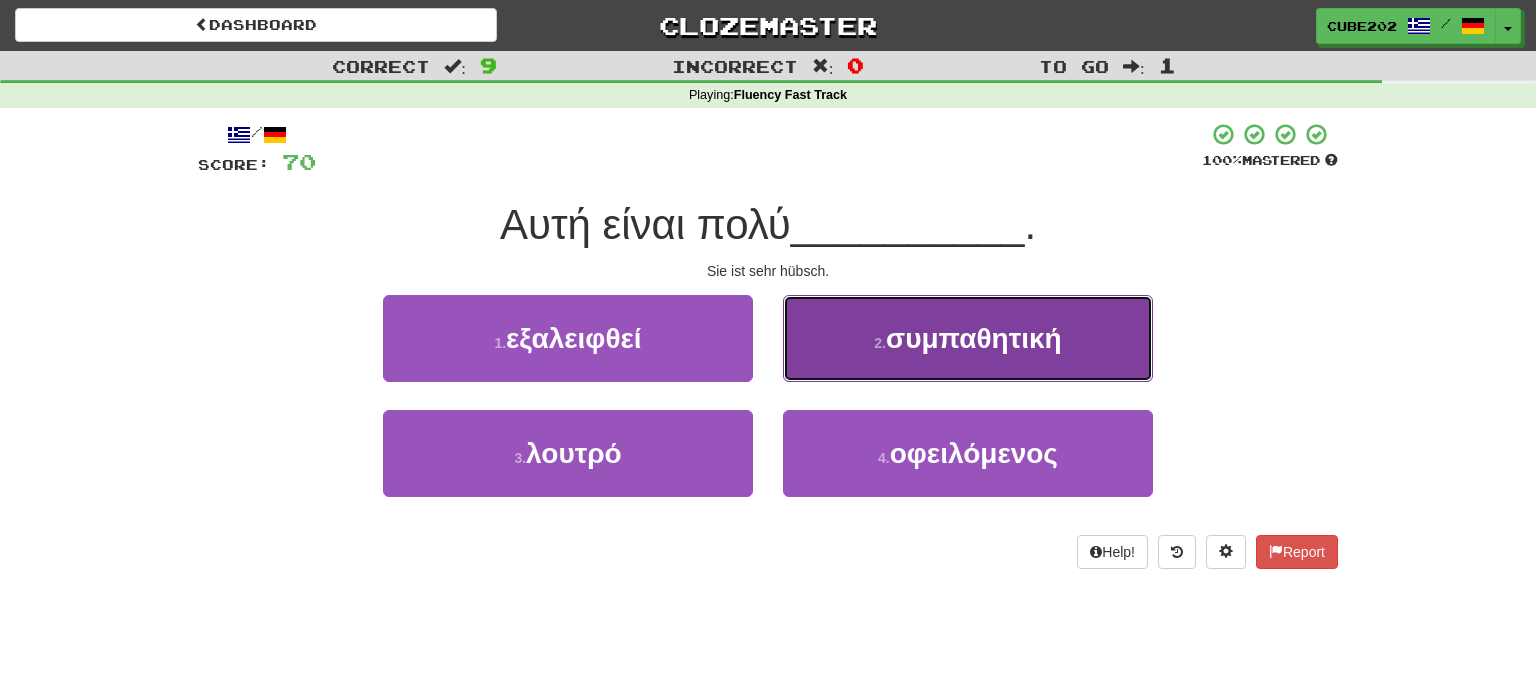 click on "συμπαθητική" at bounding box center (974, 338) 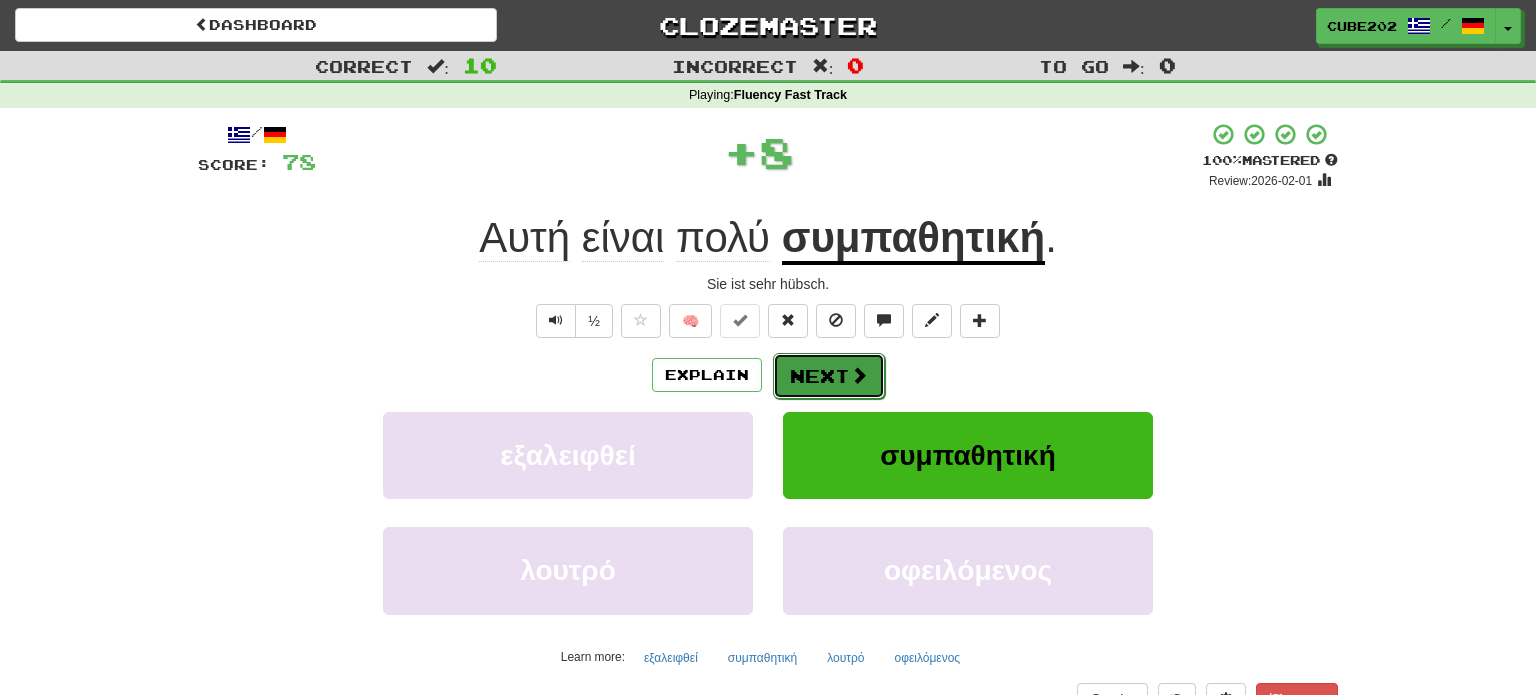 click on "Next" at bounding box center [829, 376] 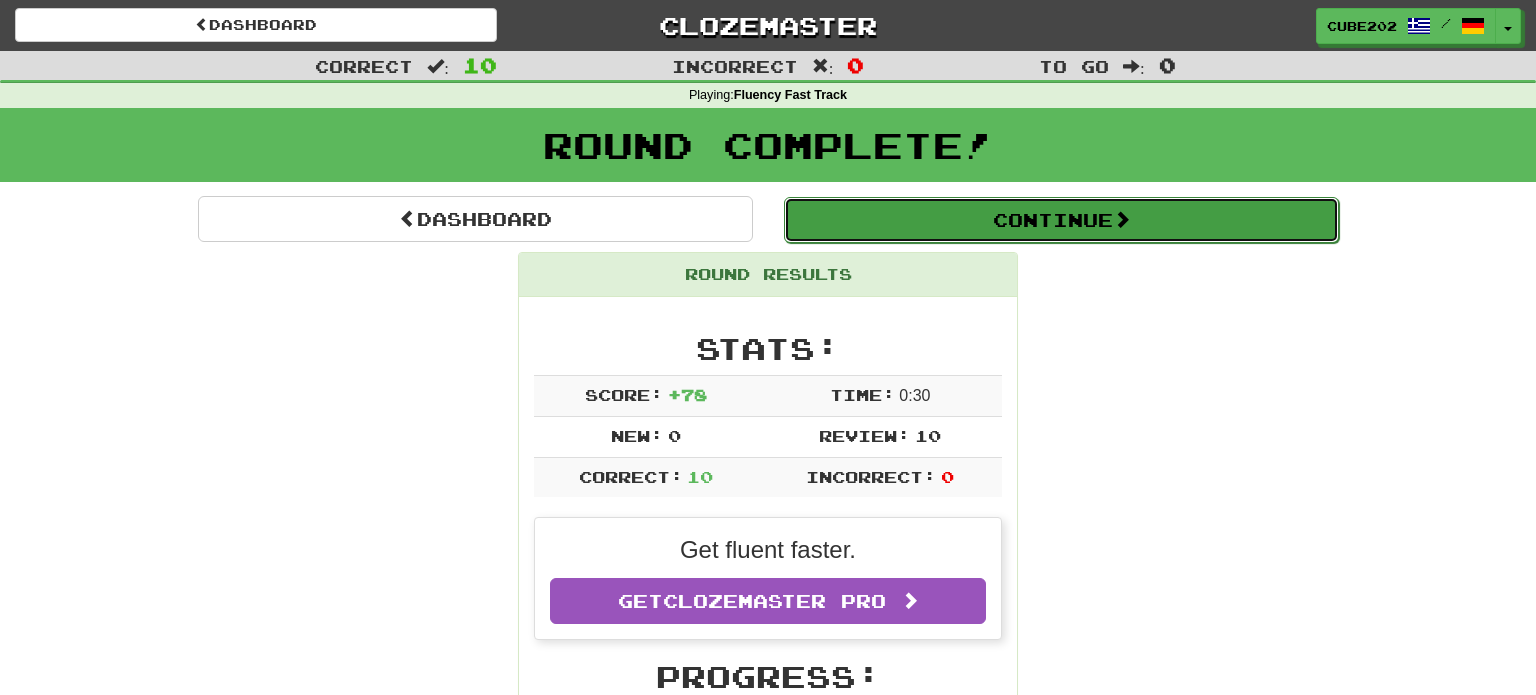 click on "Continue" at bounding box center [1061, 220] 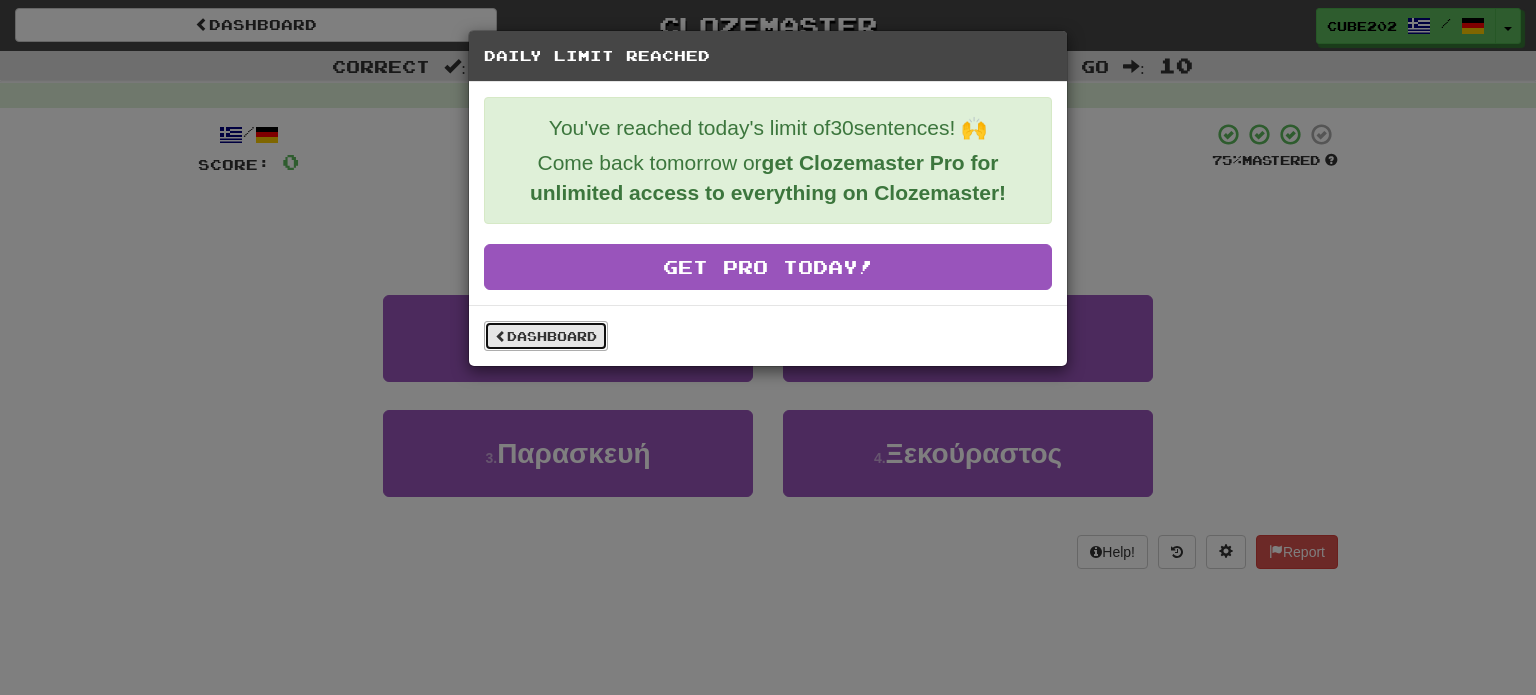 click on "Dashboard" at bounding box center (546, 336) 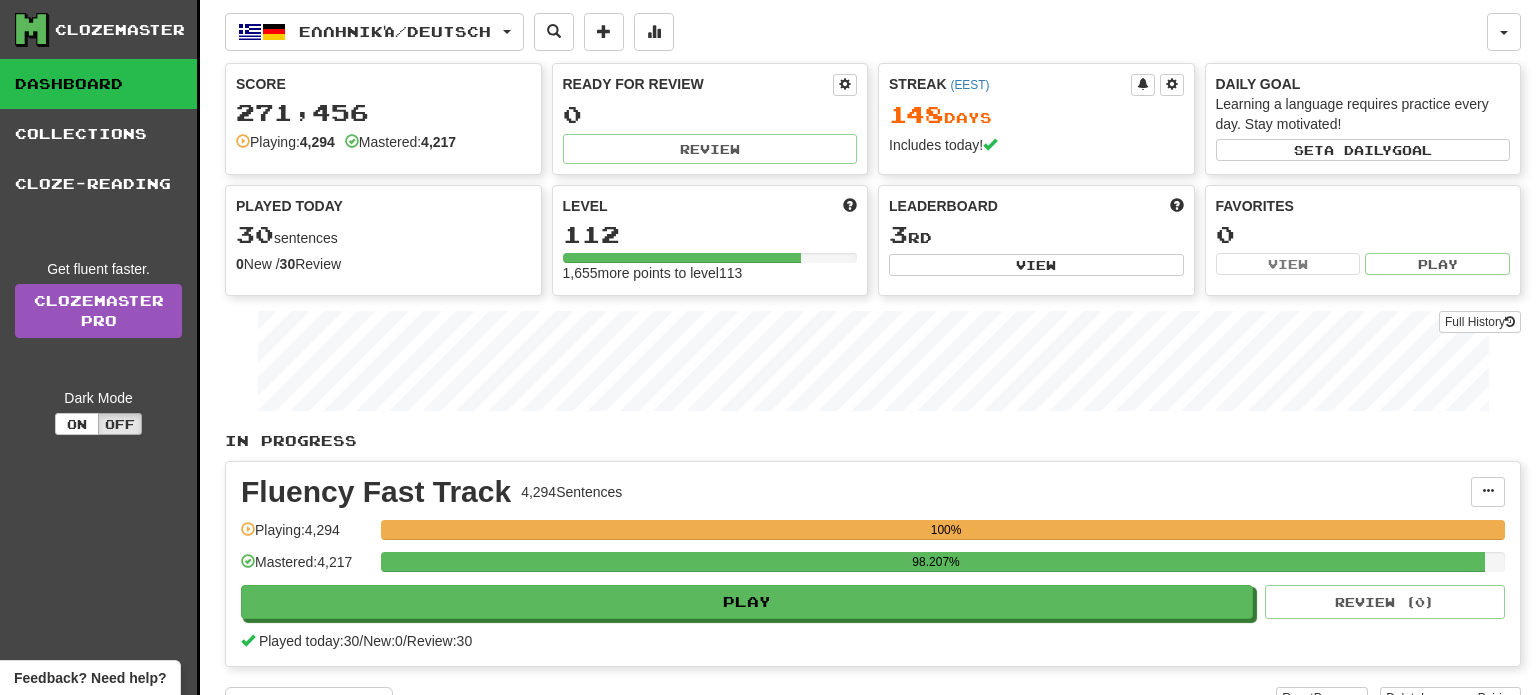 scroll, scrollTop: 0, scrollLeft: 0, axis: both 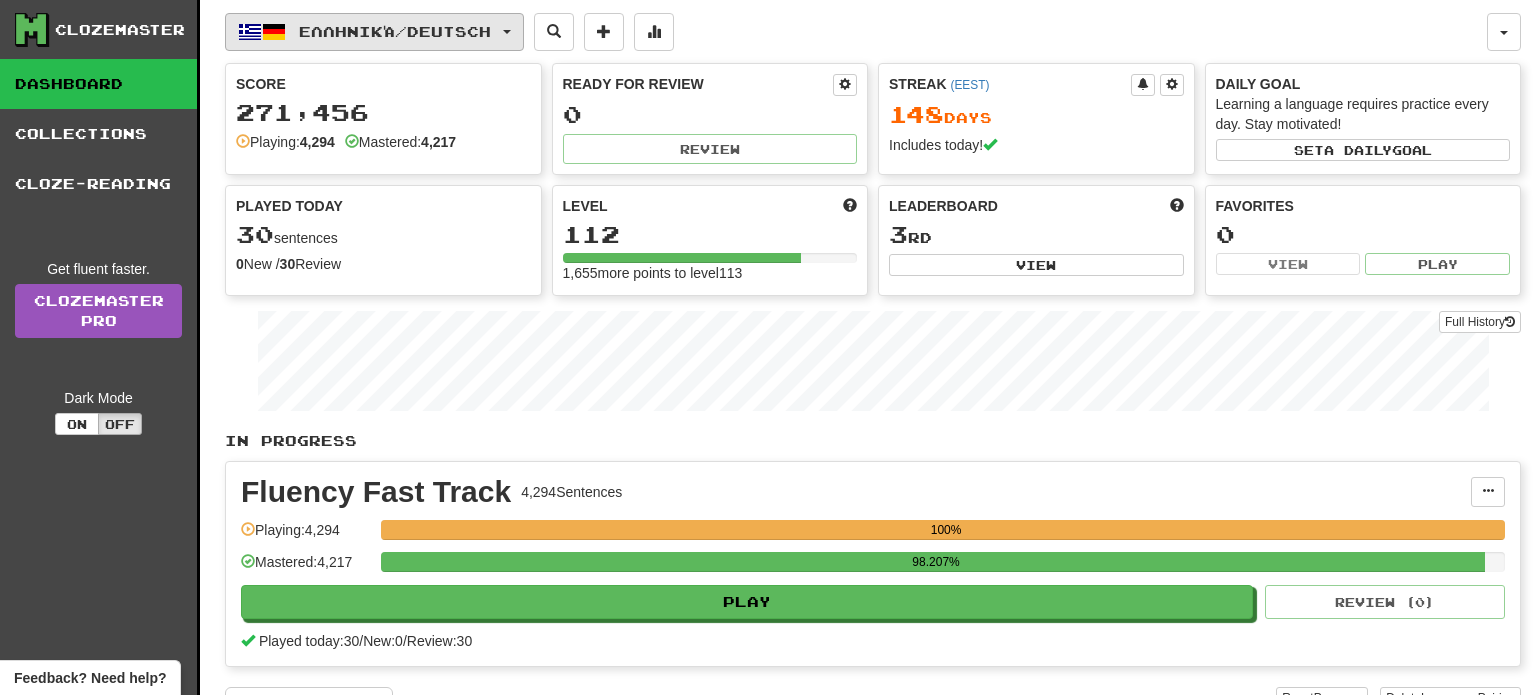 click on "Ελληνικά  /  Deutsch" at bounding box center [395, 31] 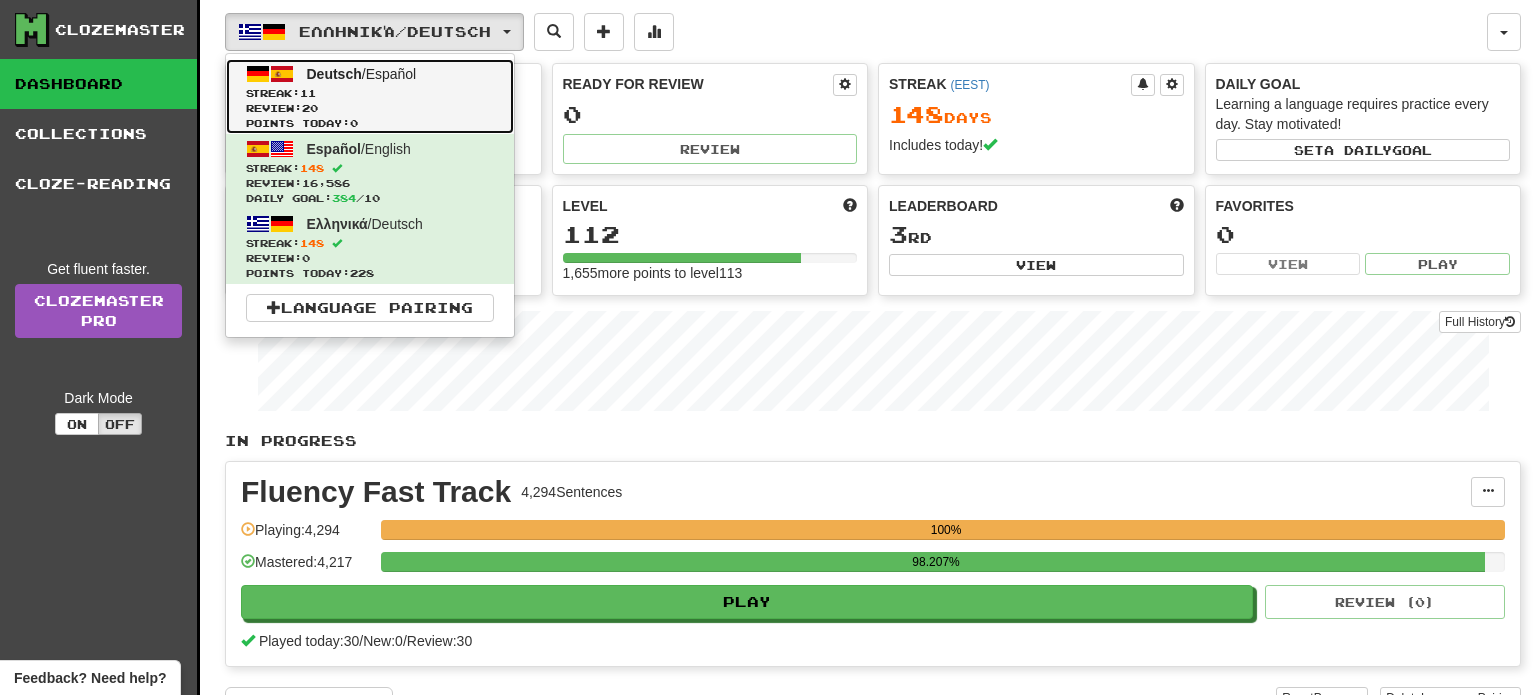 click on "Review:  20" at bounding box center [370, 108] 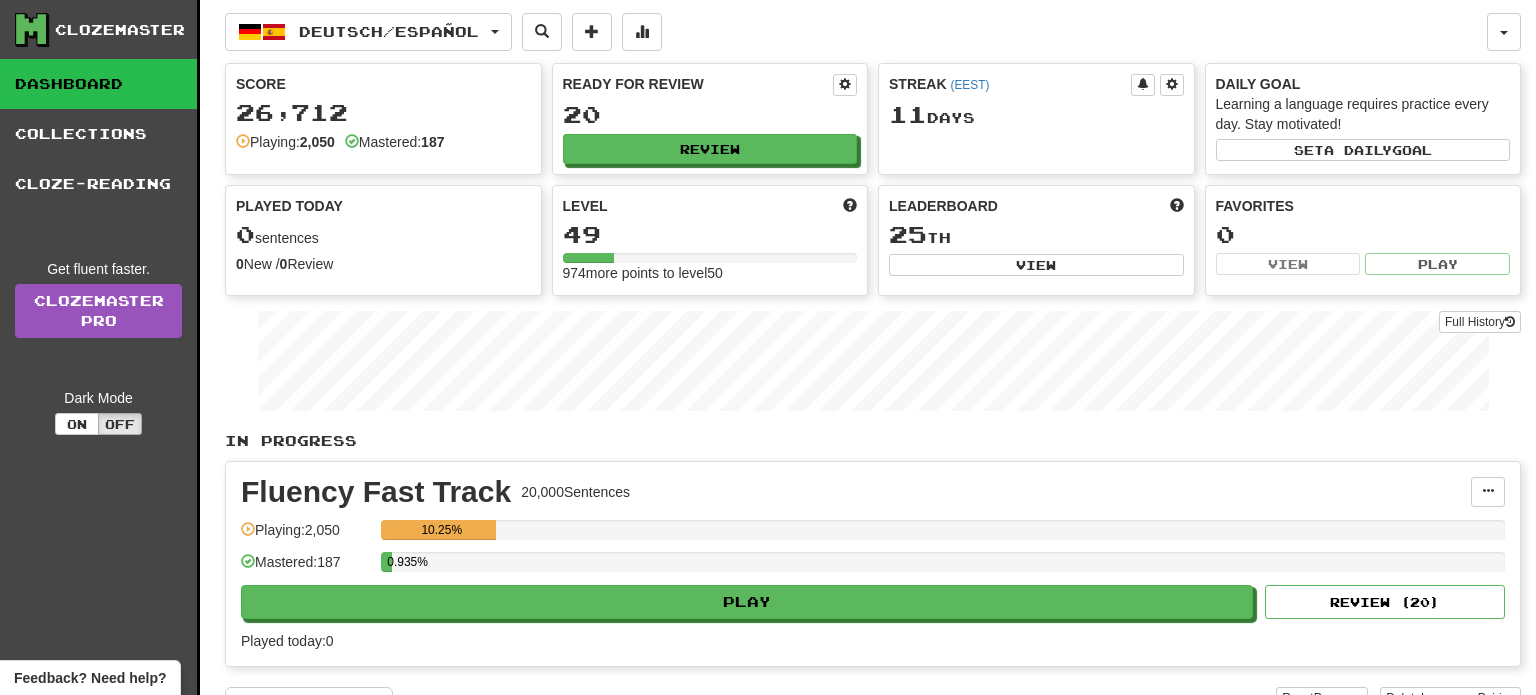 scroll, scrollTop: 0, scrollLeft: 0, axis: both 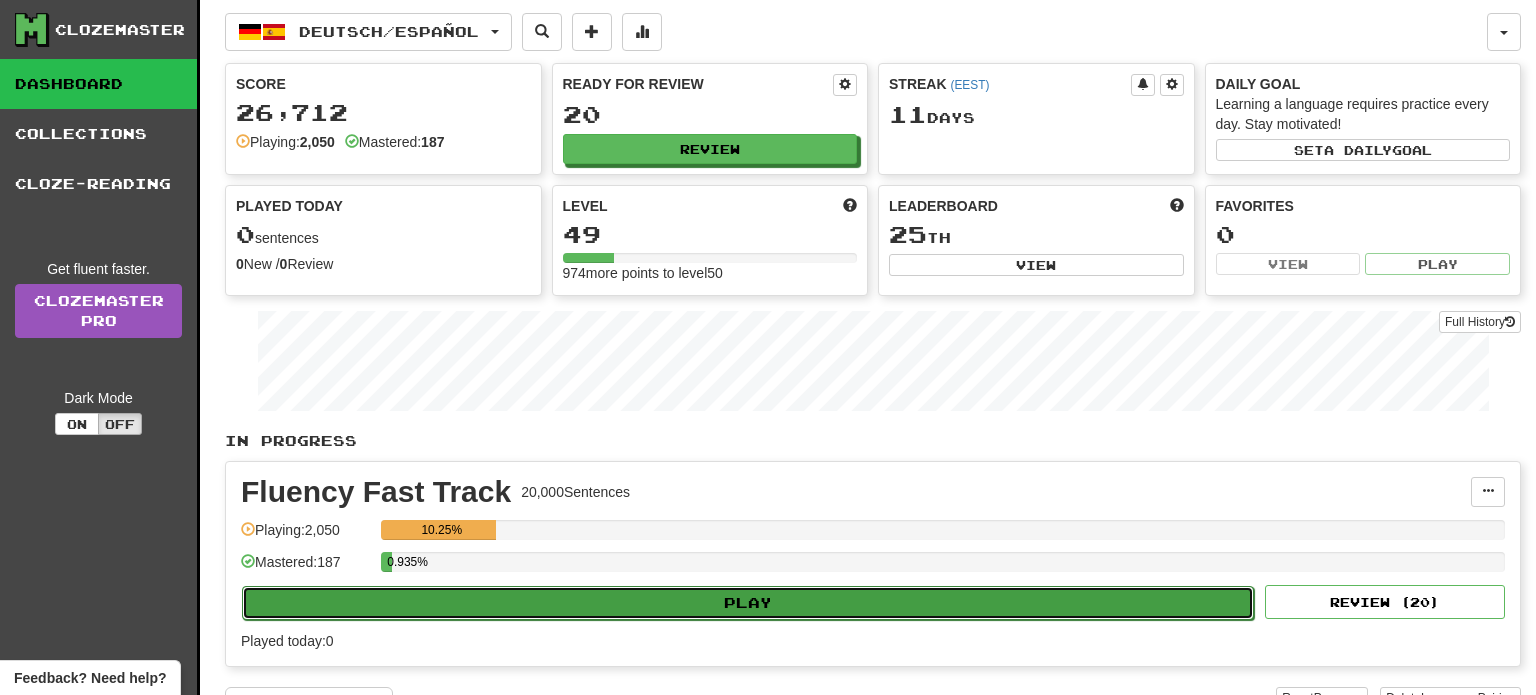 click on "Play" at bounding box center (748, 603) 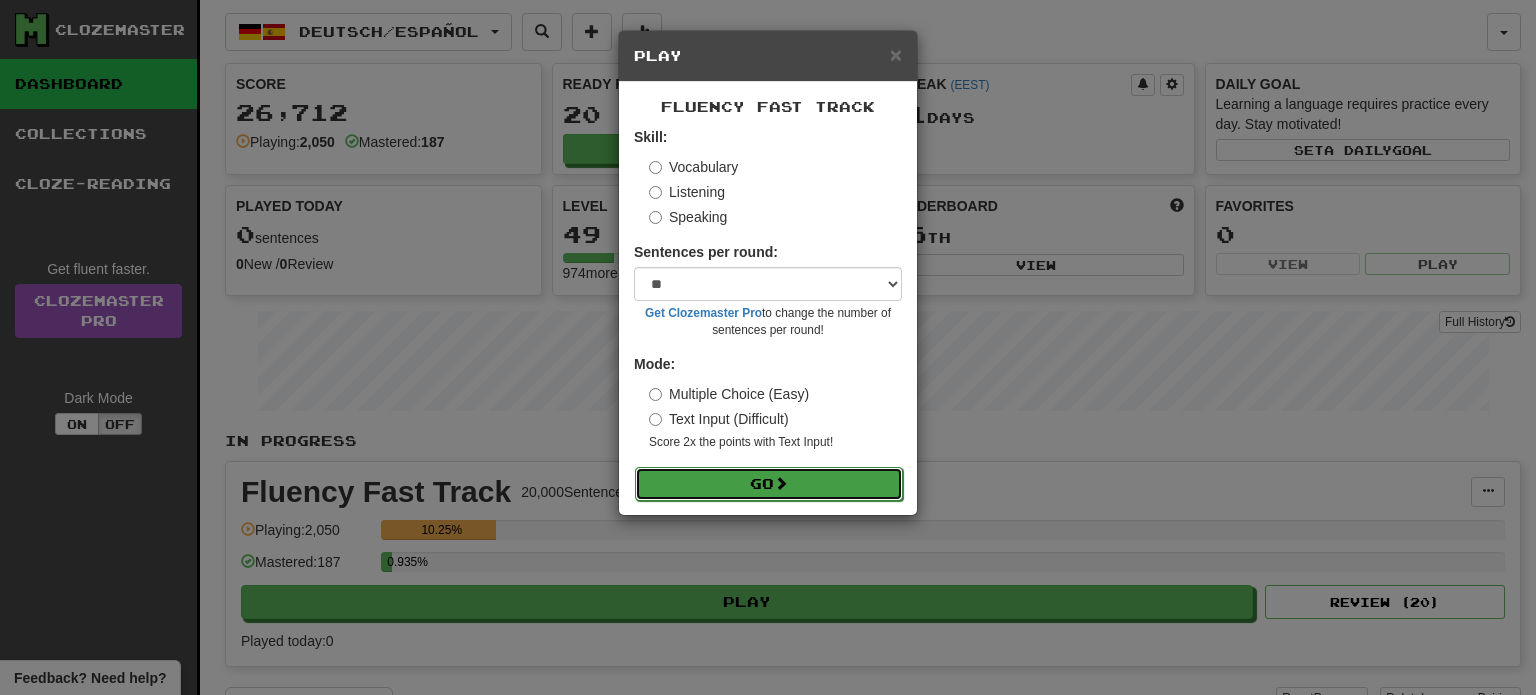 click on "Go" at bounding box center [769, 484] 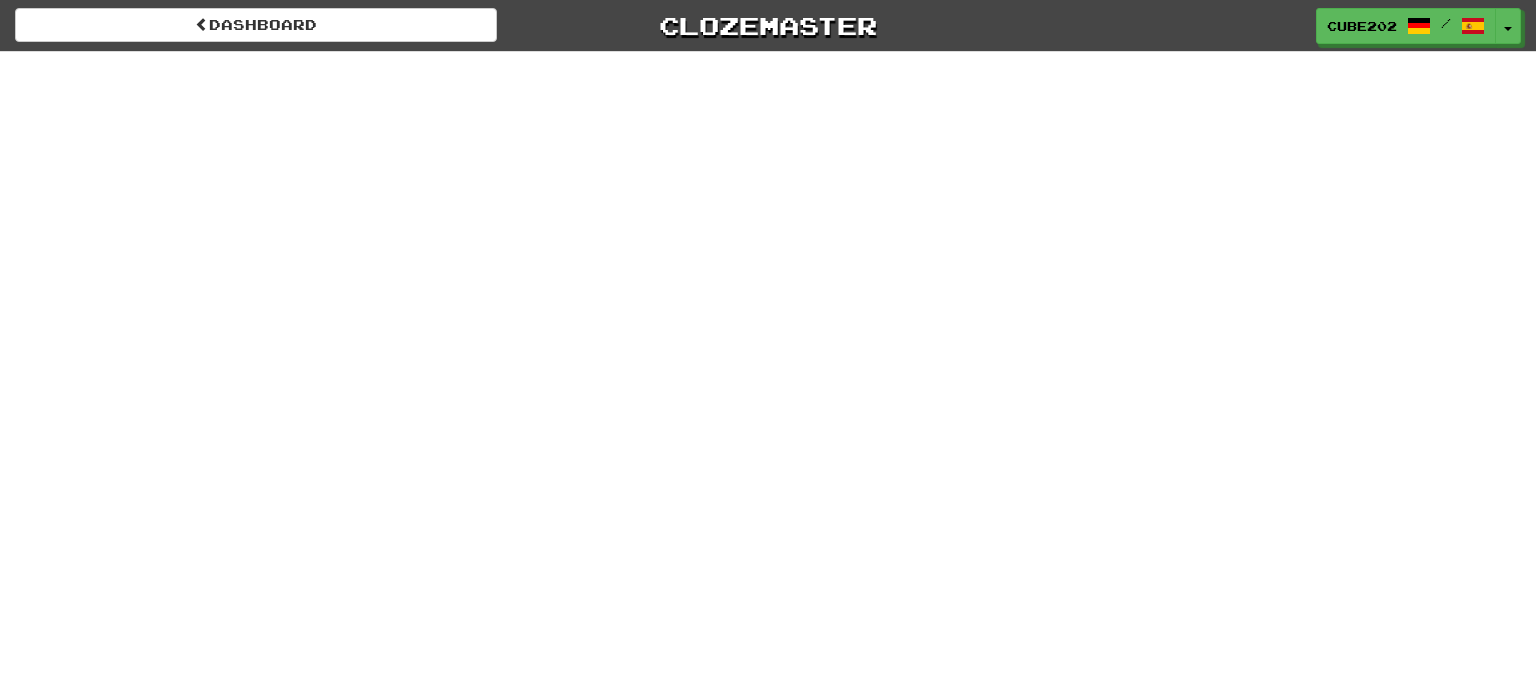 scroll, scrollTop: 0, scrollLeft: 0, axis: both 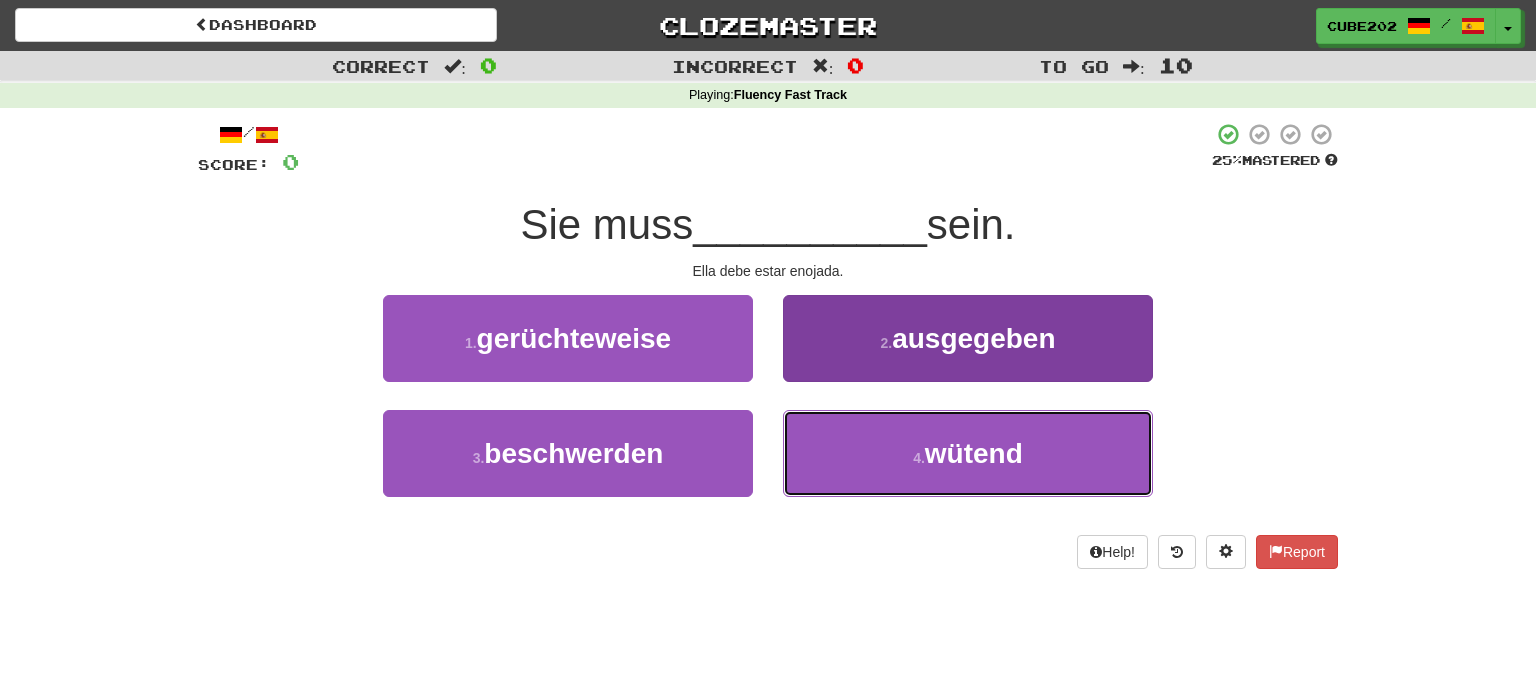 click on "4 .  wütend" at bounding box center [968, 453] 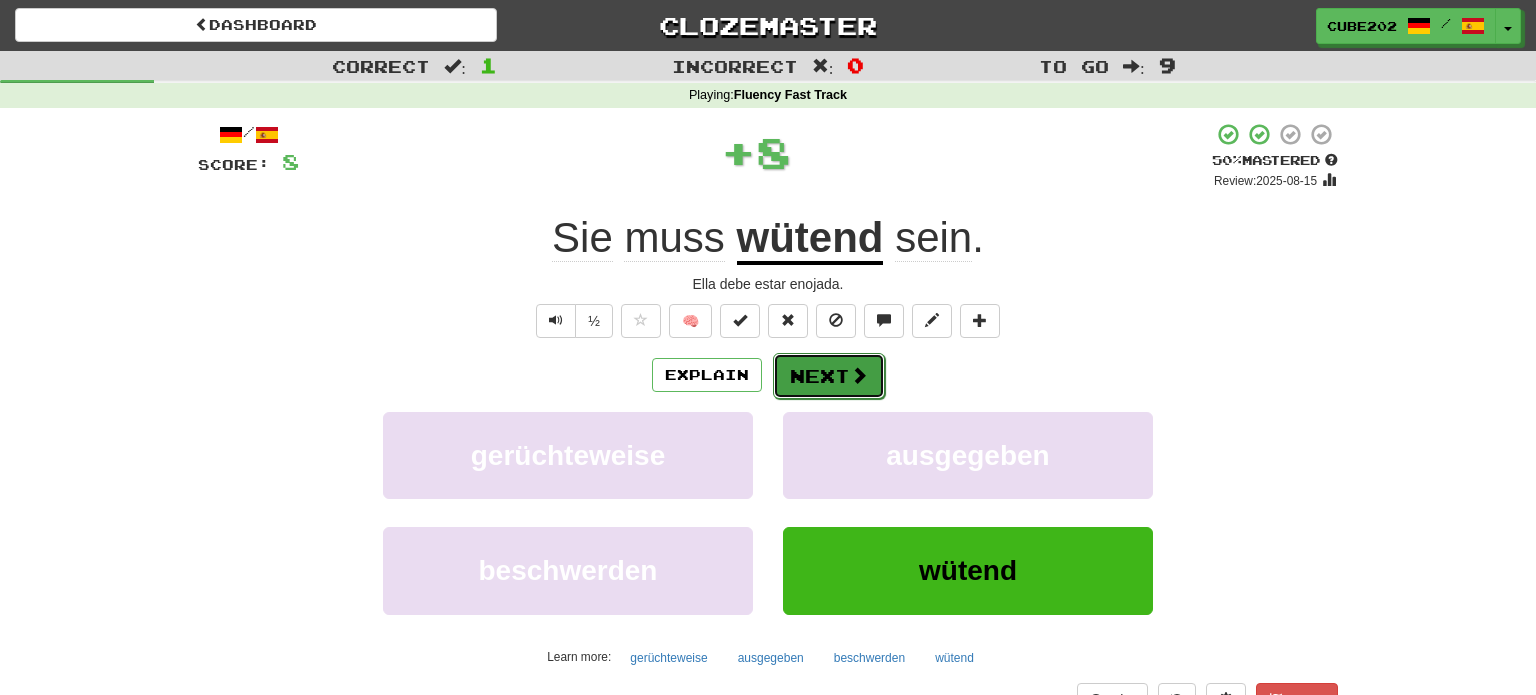 click on "Next" at bounding box center (829, 376) 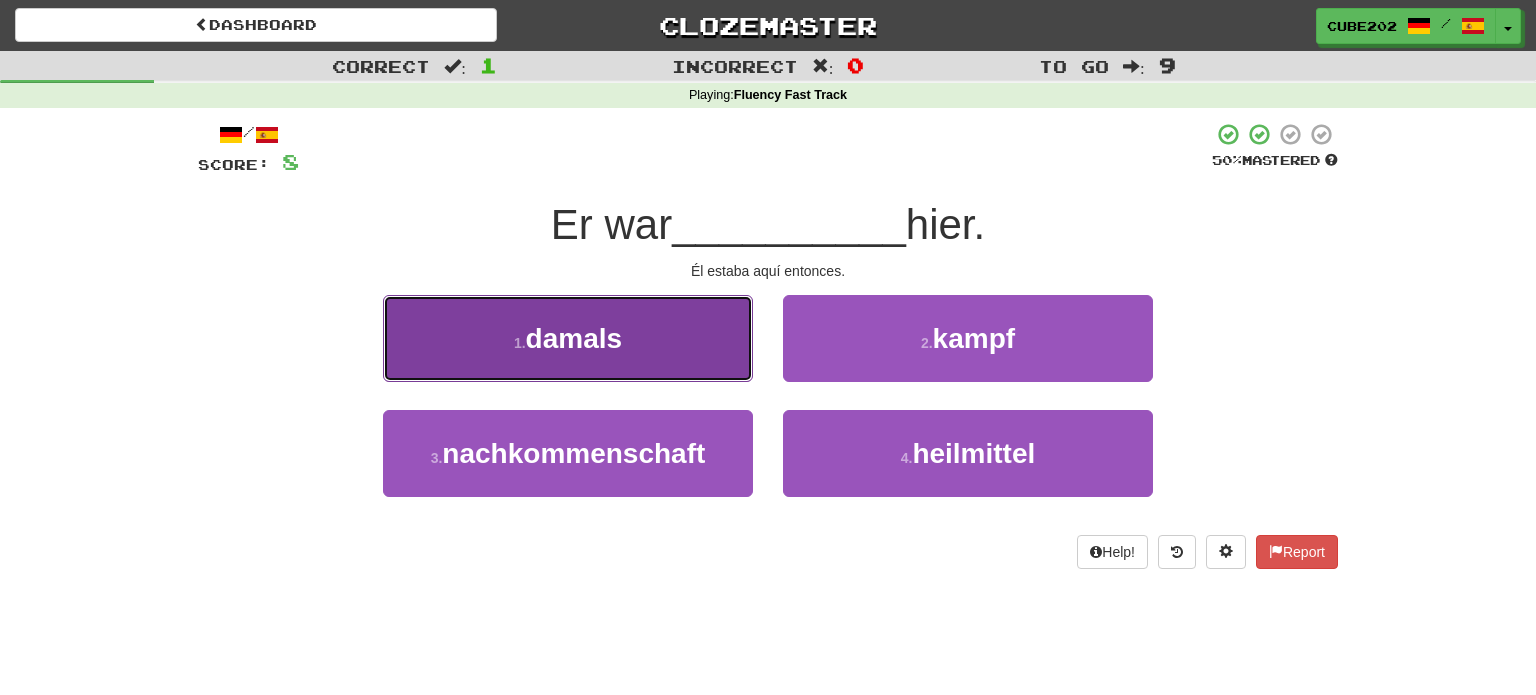 click on "1 .  damals" at bounding box center (568, 338) 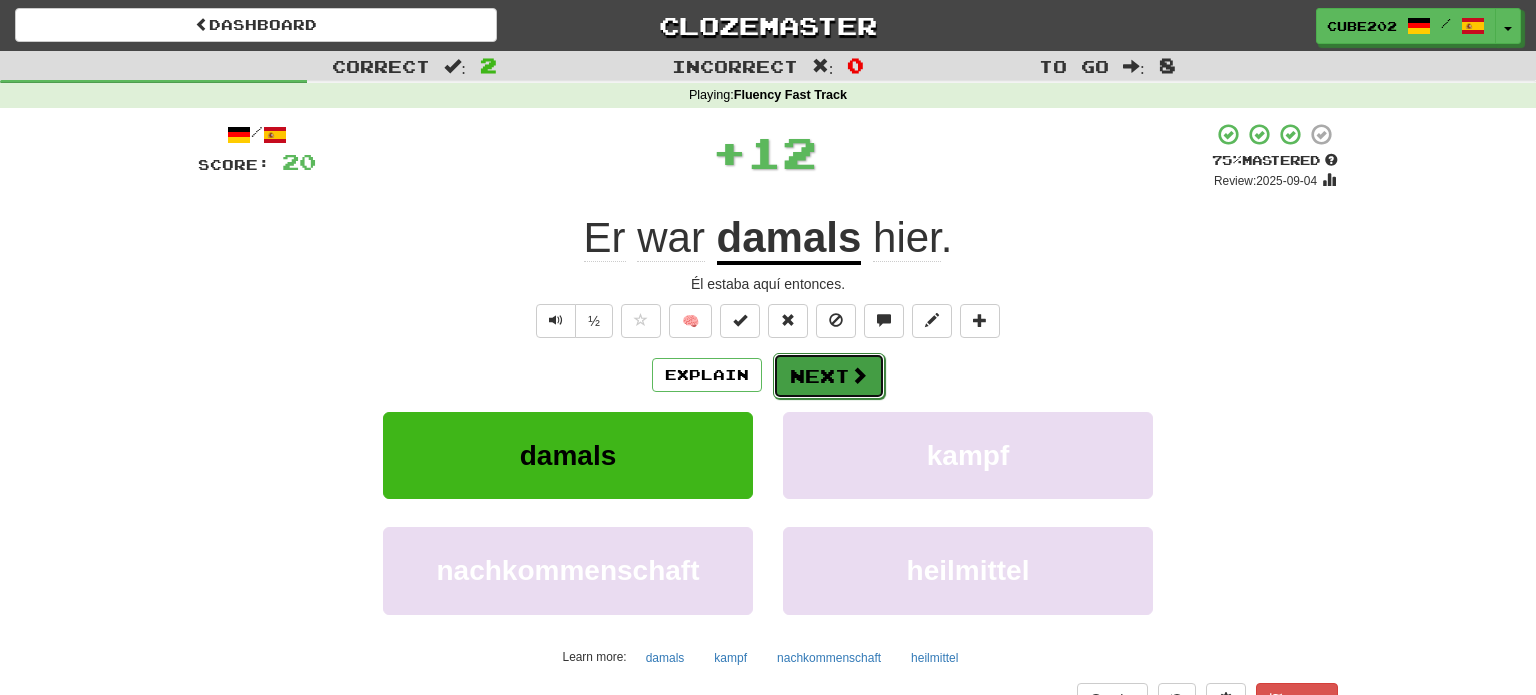 click on "Next" at bounding box center (829, 376) 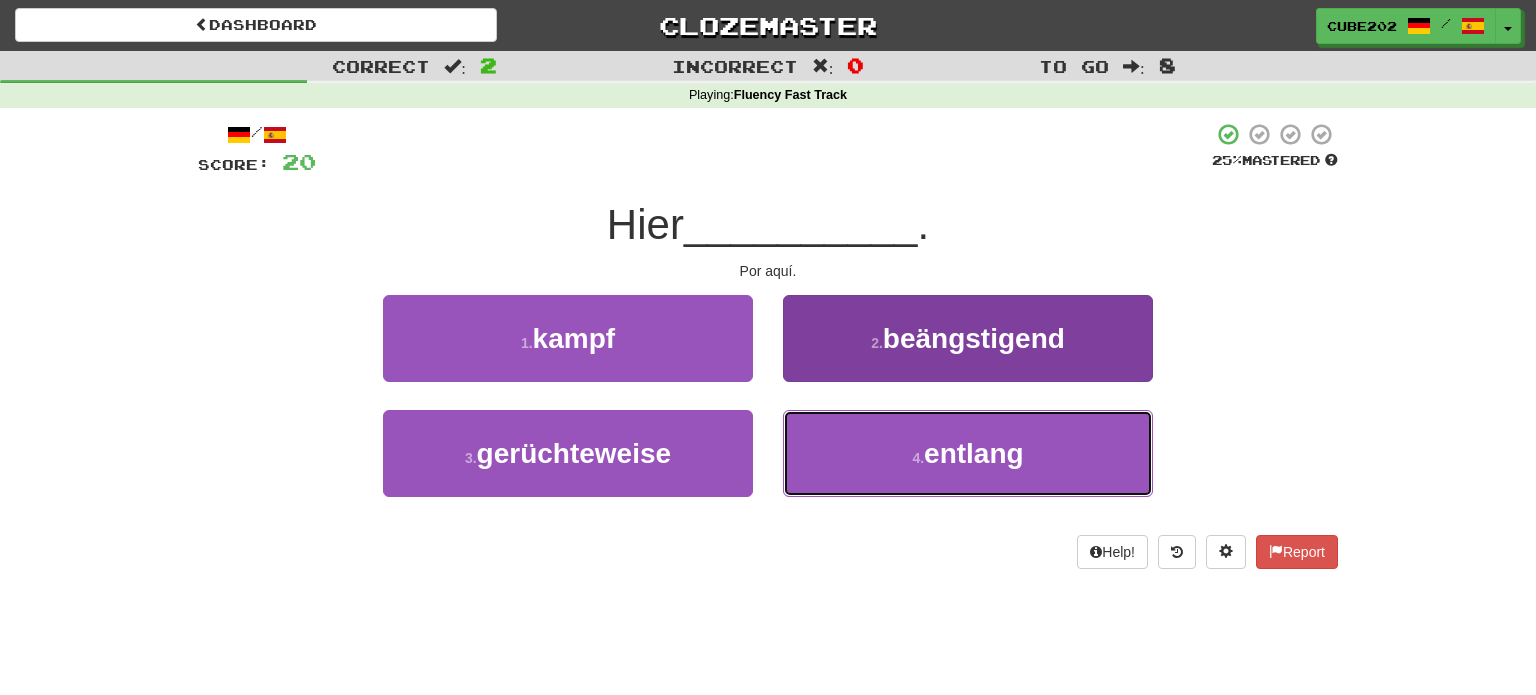 drag, startPoint x: 881, startPoint y: 448, endPoint x: 870, endPoint y: 425, distance: 25.495098 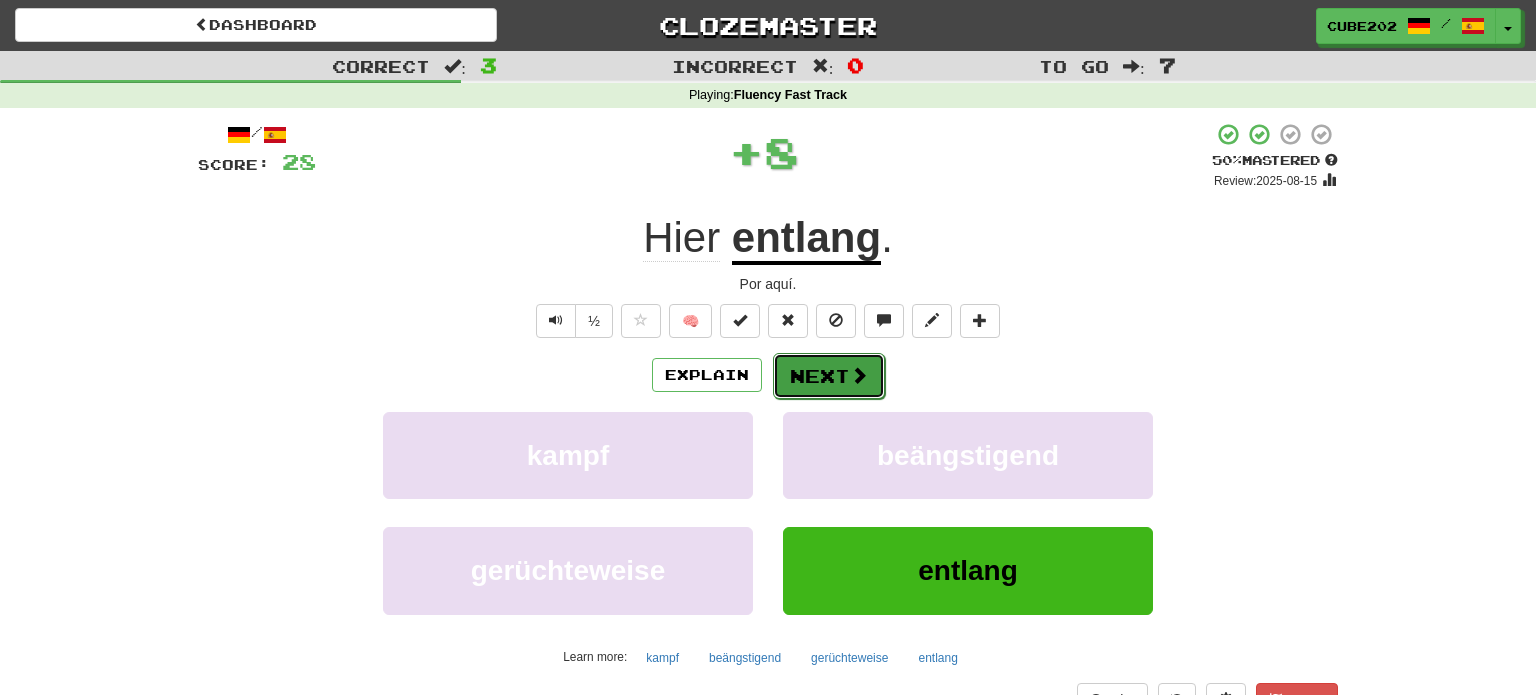 click on "Next" at bounding box center (829, 376) 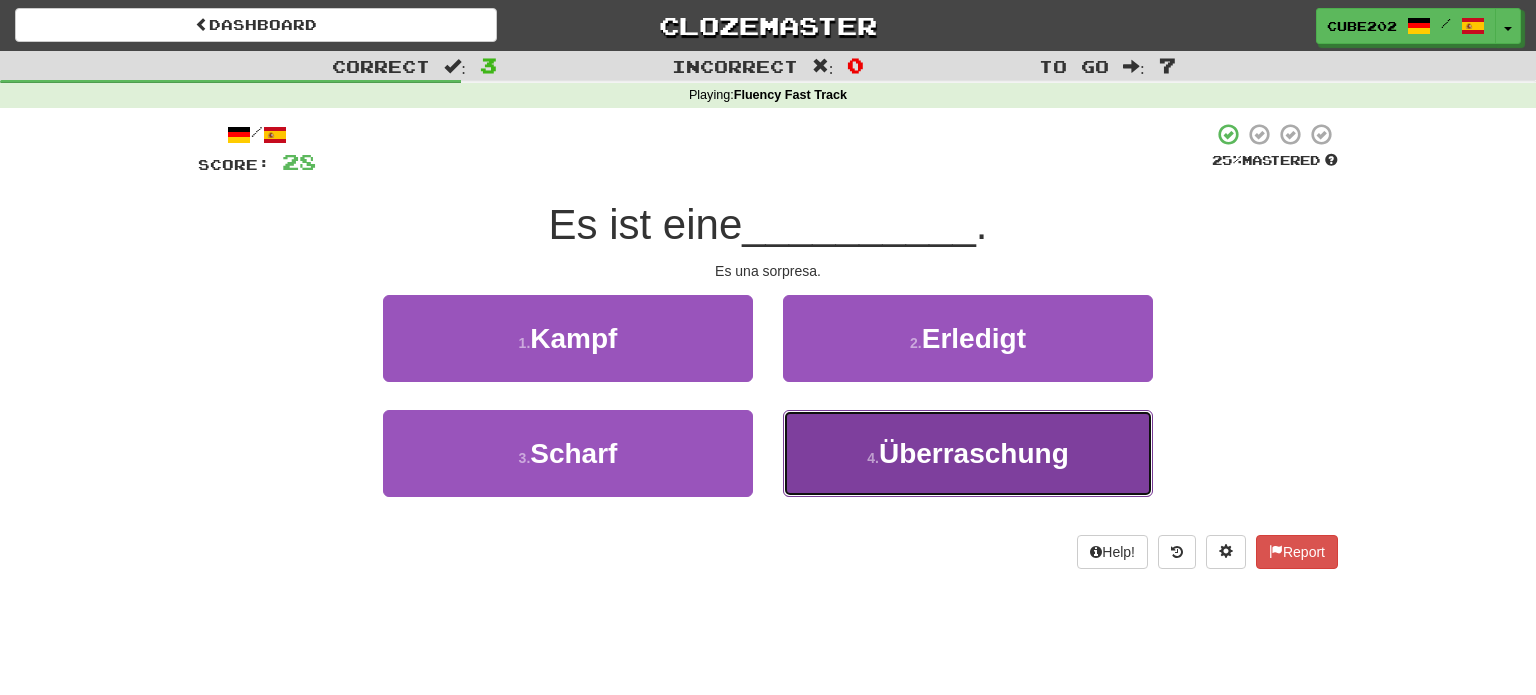 click on "4 .  Überraschung" at bounding box center [968, 453] 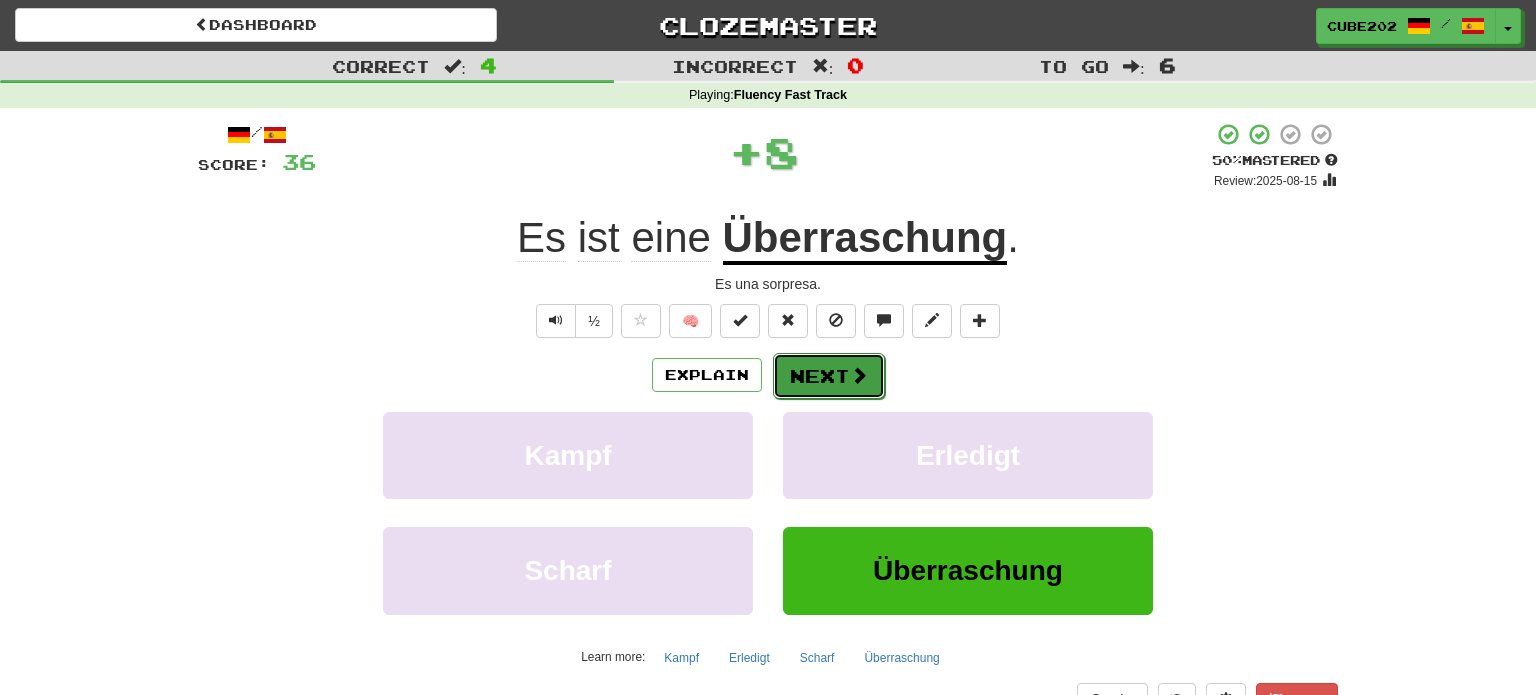 click on "Next" at bounding box center (829, 376) 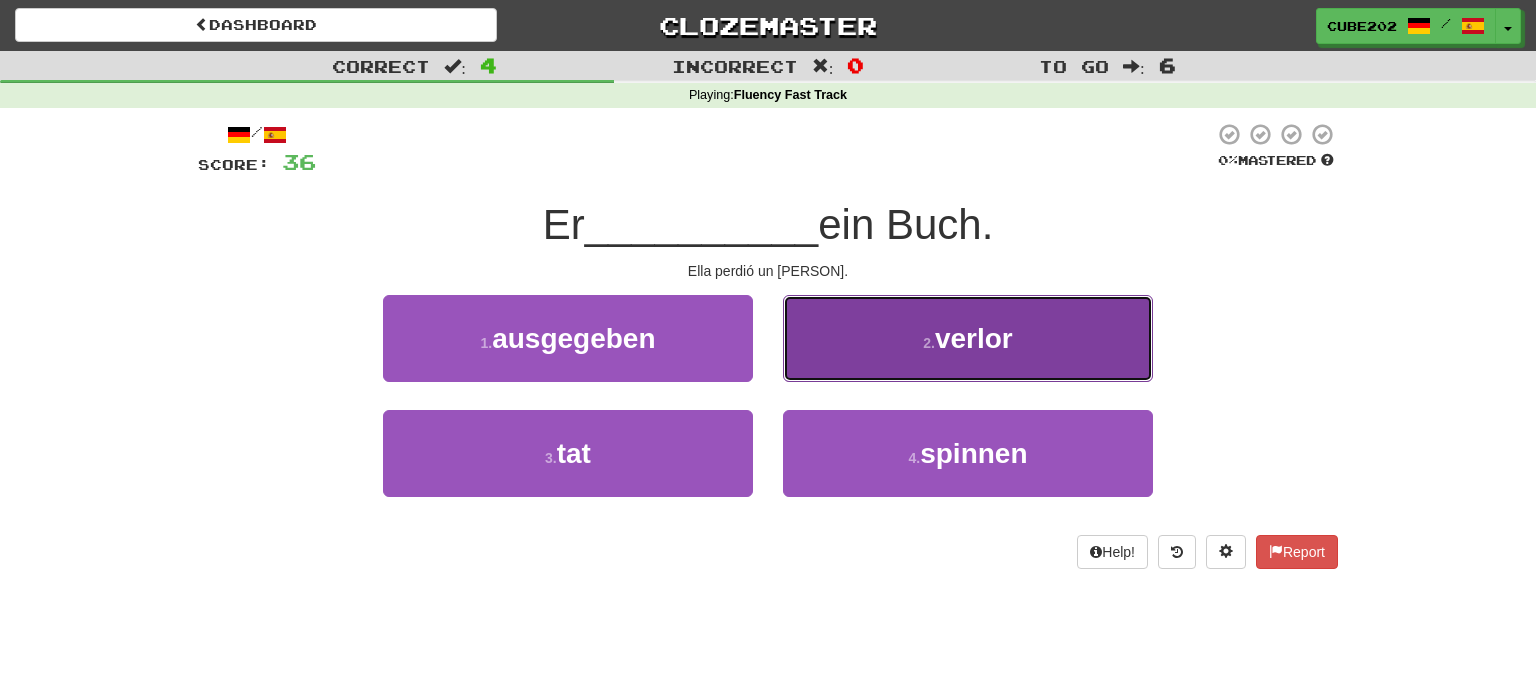 click on "2 .  verlor" at bounding box center (968, 338) 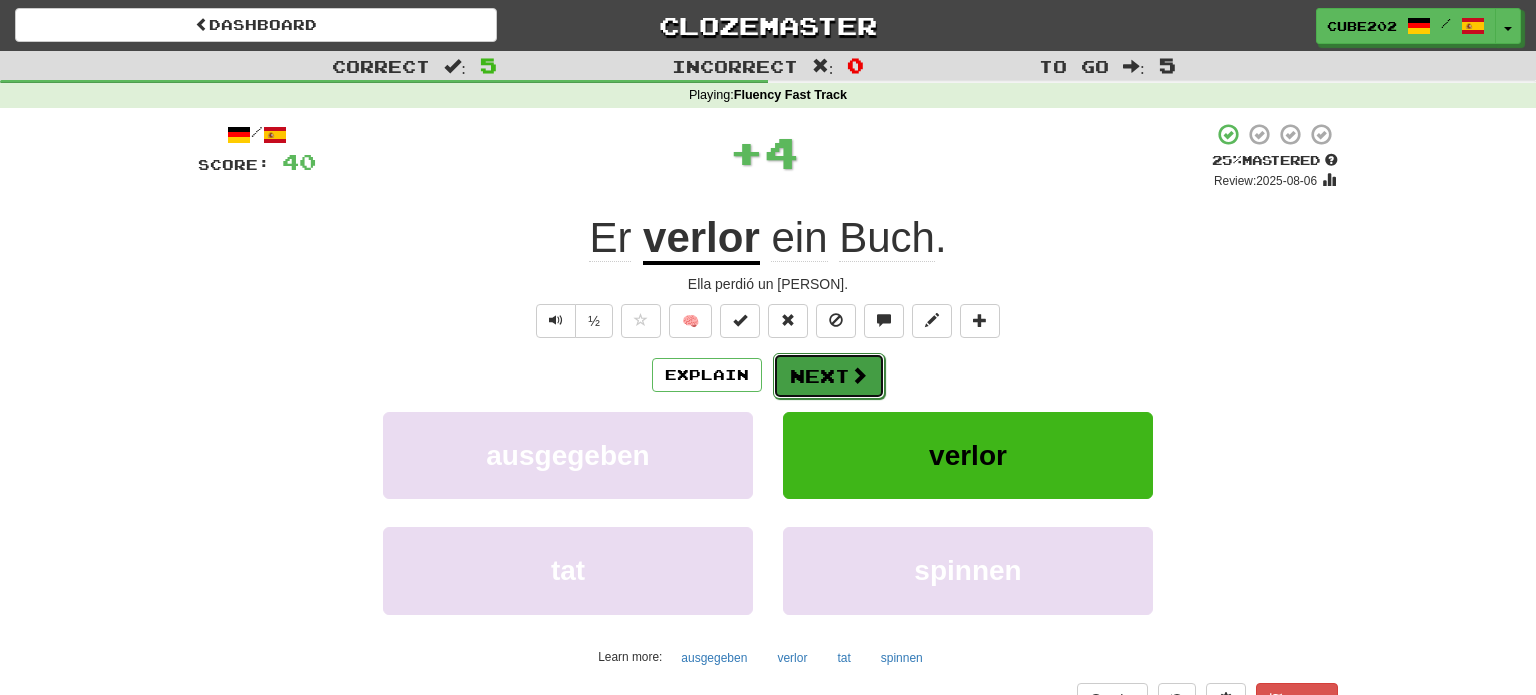 click on "Next" at bounding box center (829, 376) 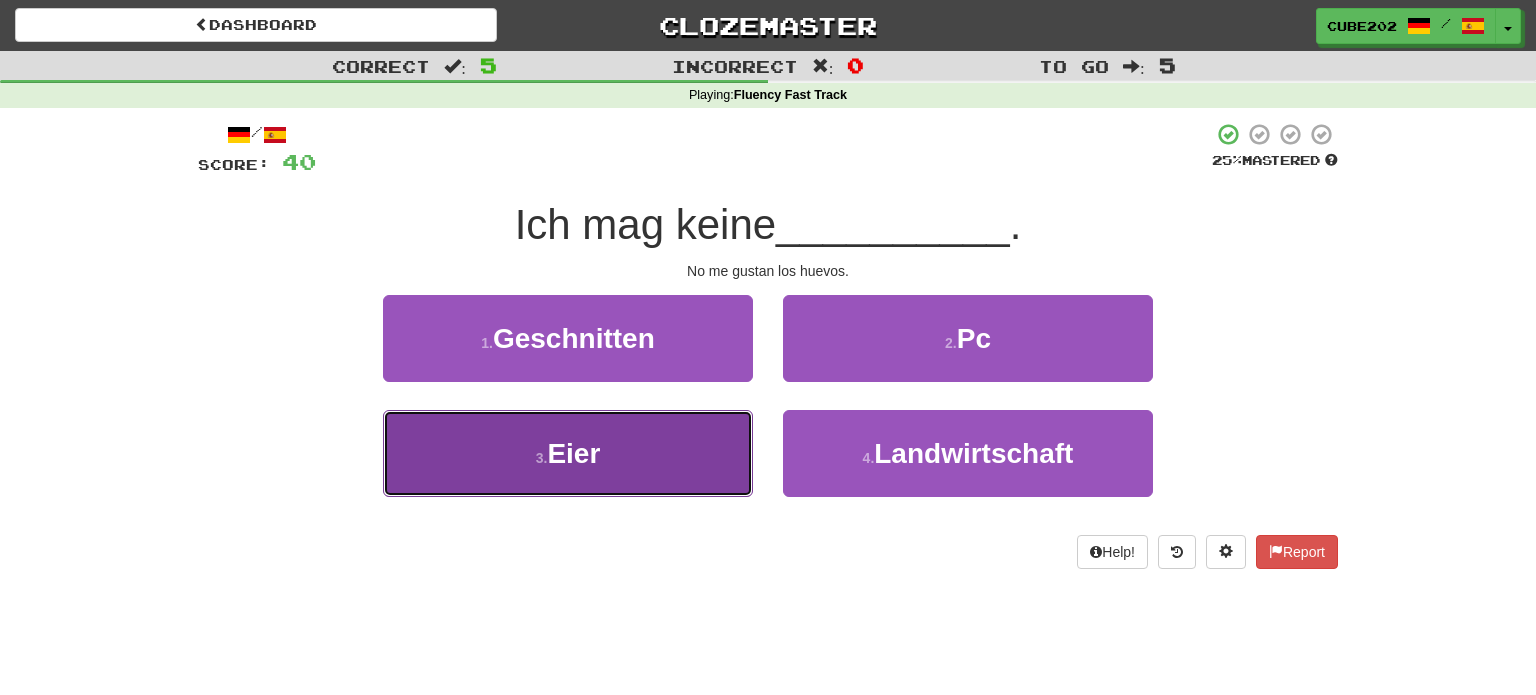 click on "3 .  Eier" at bounding box center (568, 453) 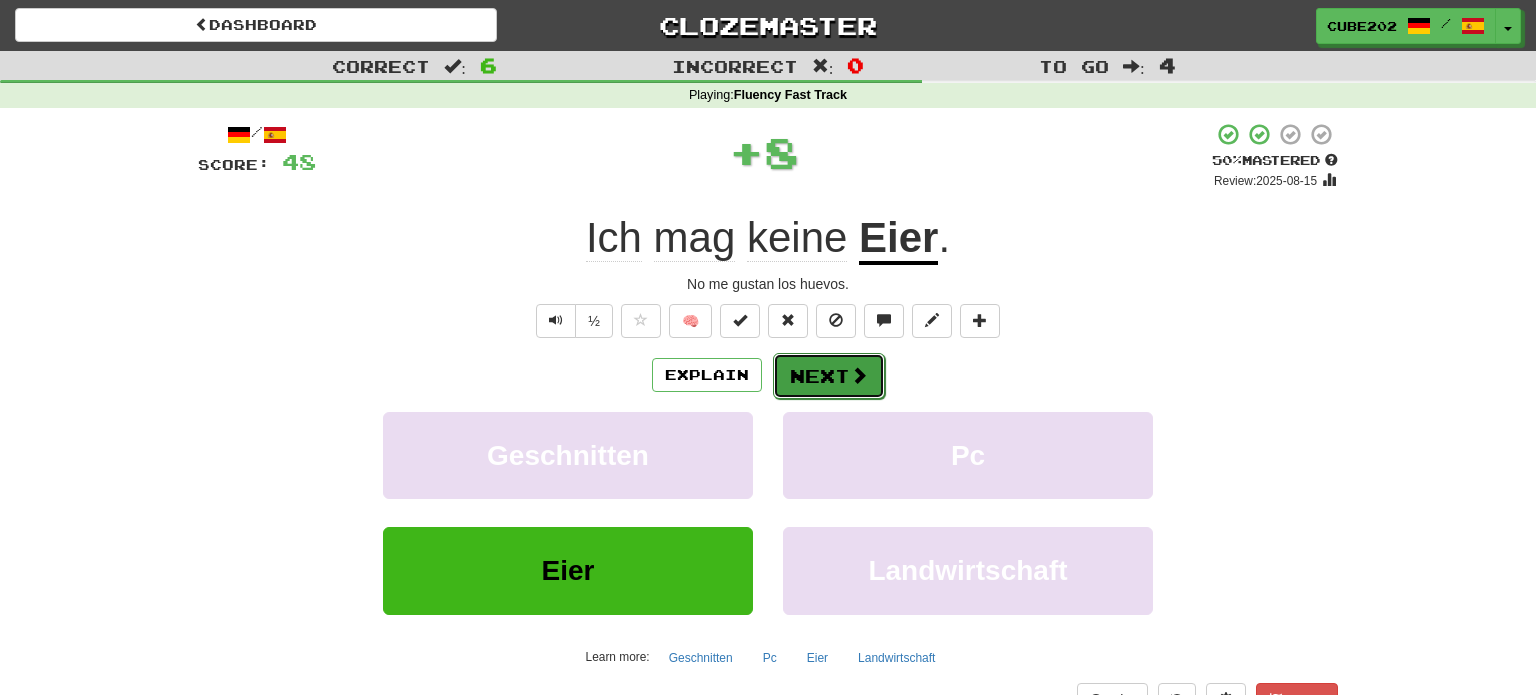 click on "Next" at bounding box center (829, 376) 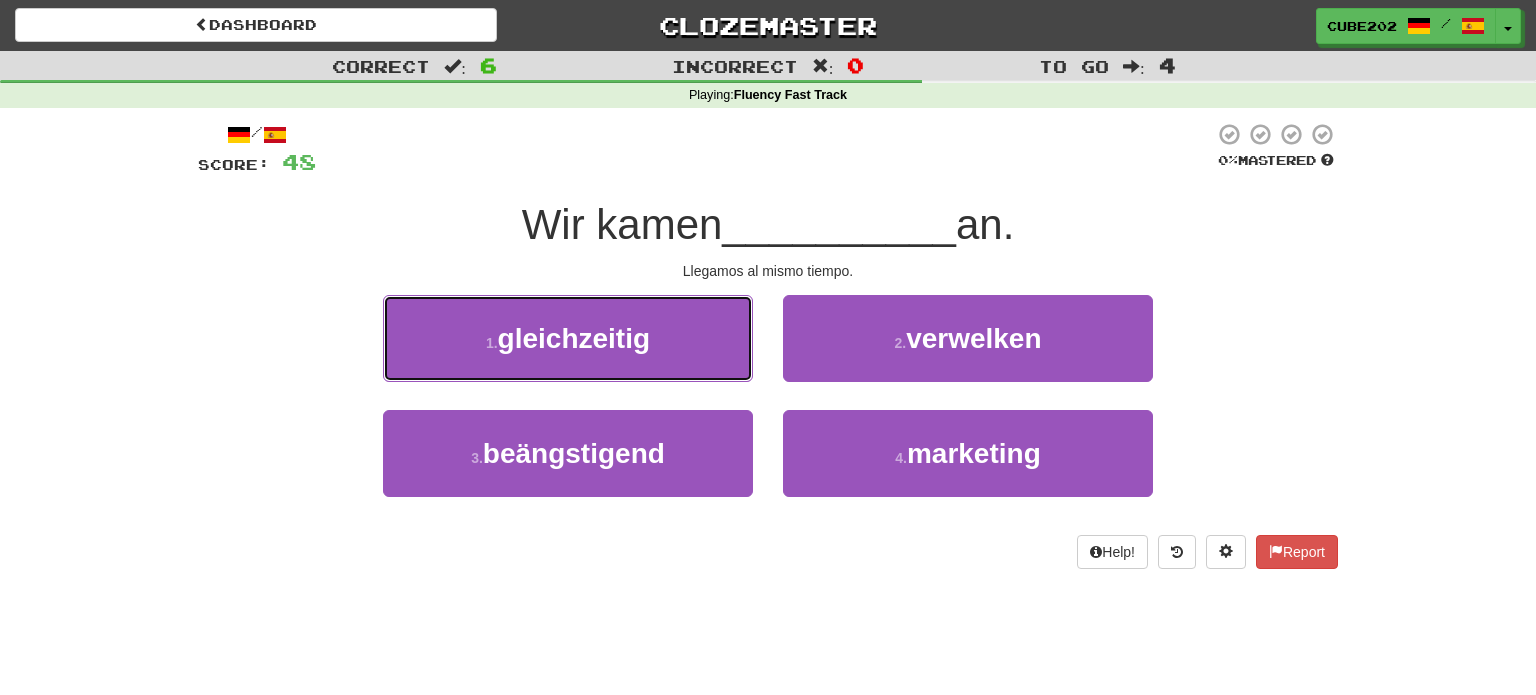 click on "1 .  gleichzeitig" at bounding box center [568, 338] 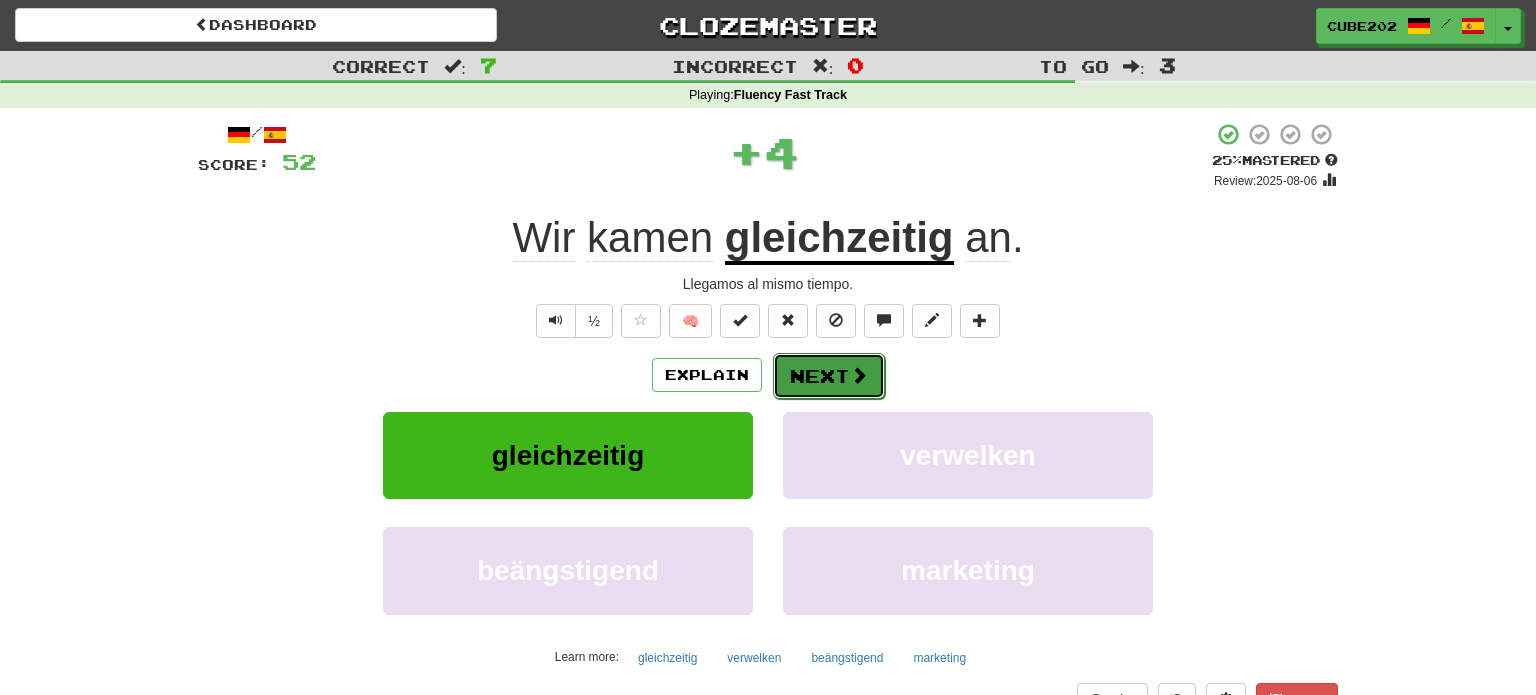 click on "Next" at bounding box center (829, 376) 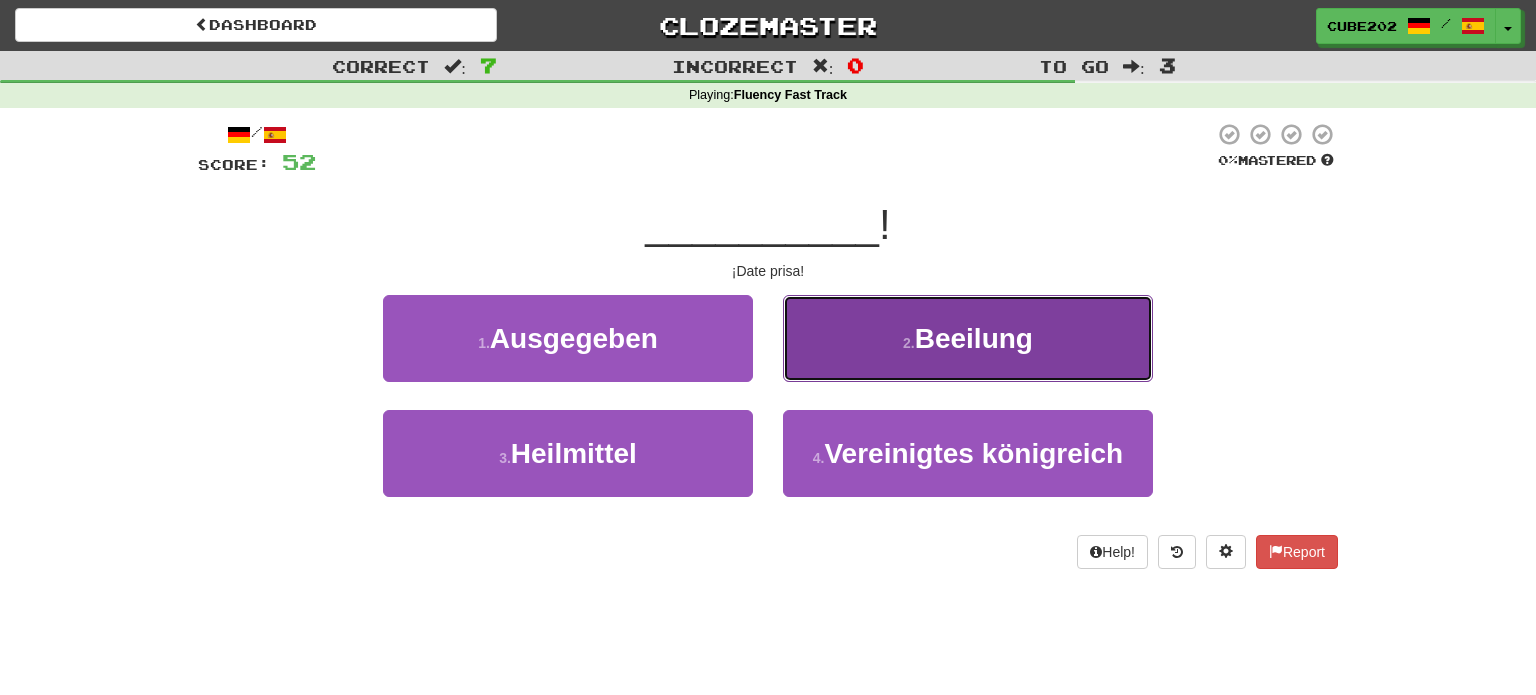 click on "2 .  Beeilung" at bounding box center [968, 338] 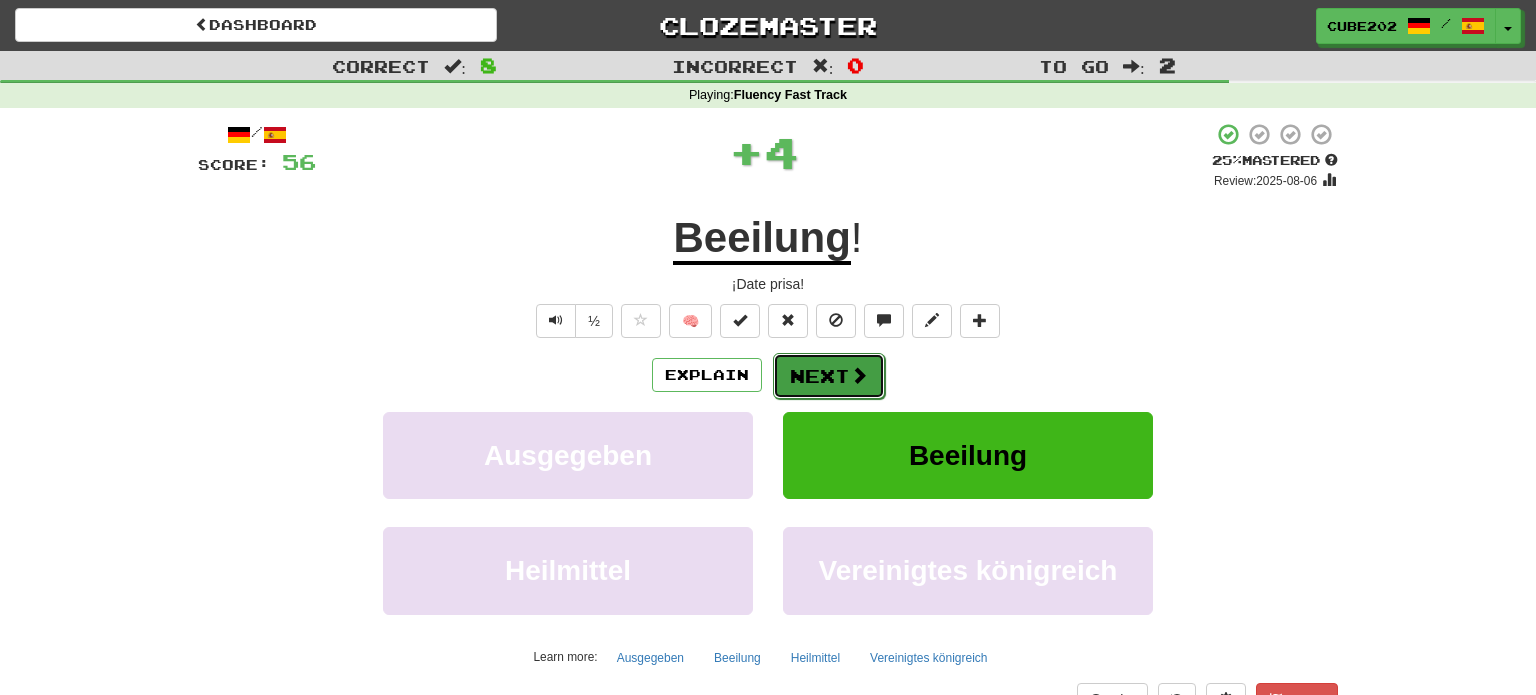 click on "Next" at bounding box center [829, 376] 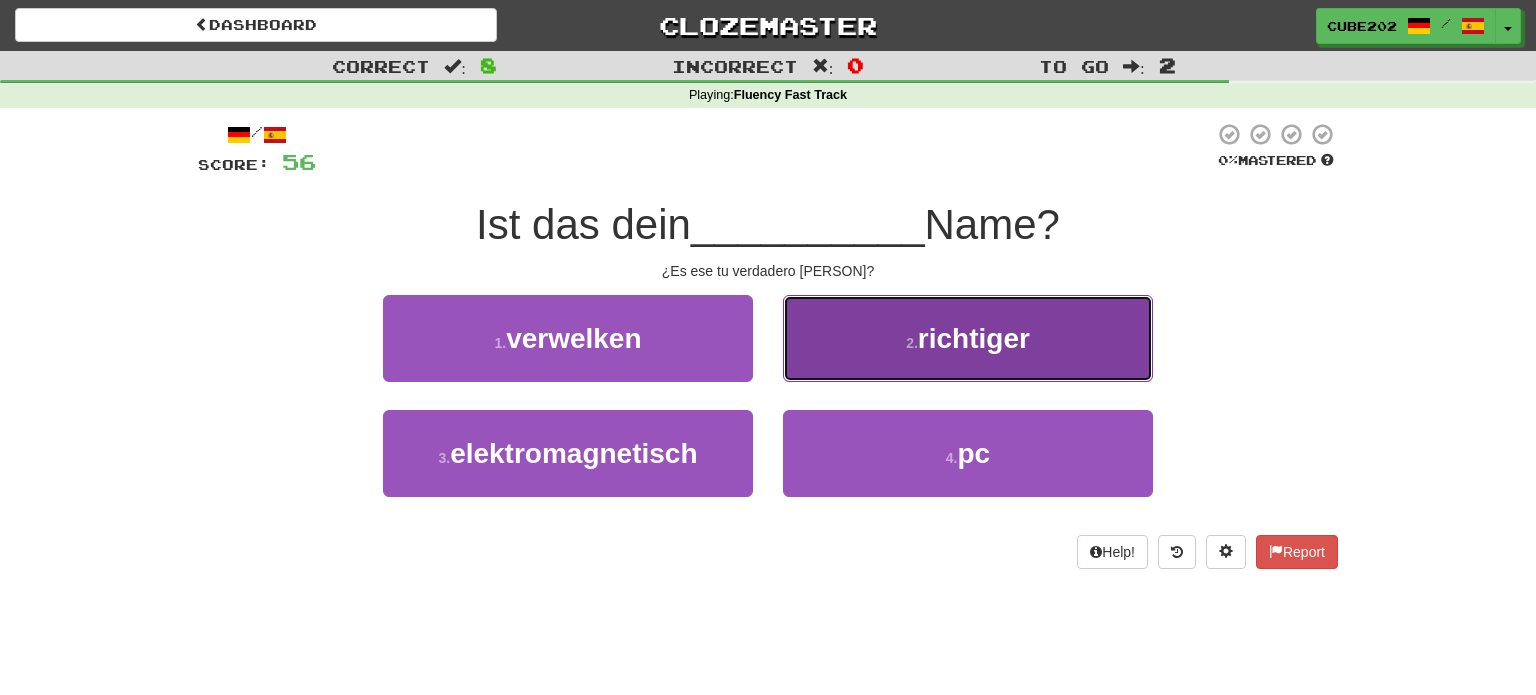 click on "2 .  richtiger" at bounding box center (968, 338) 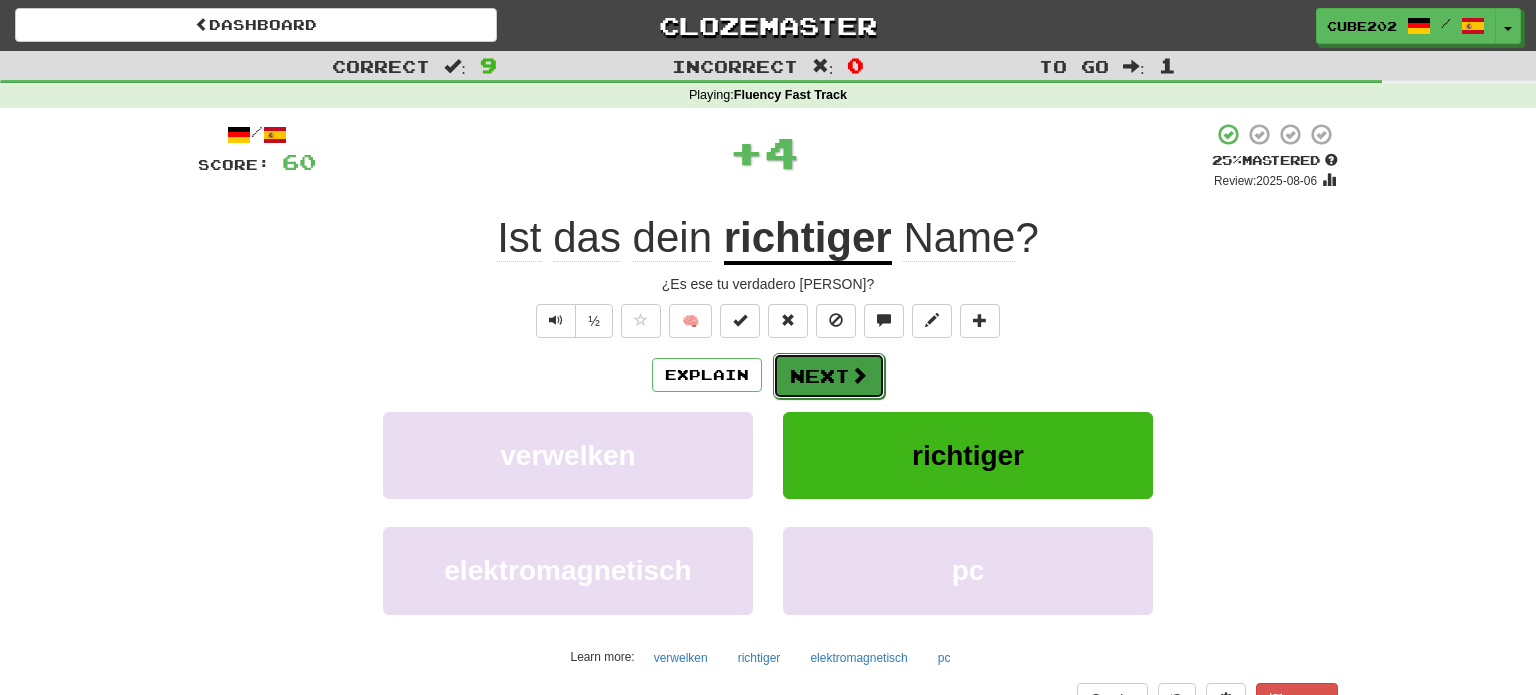 click on "Next" at bounding box center [829, 376] 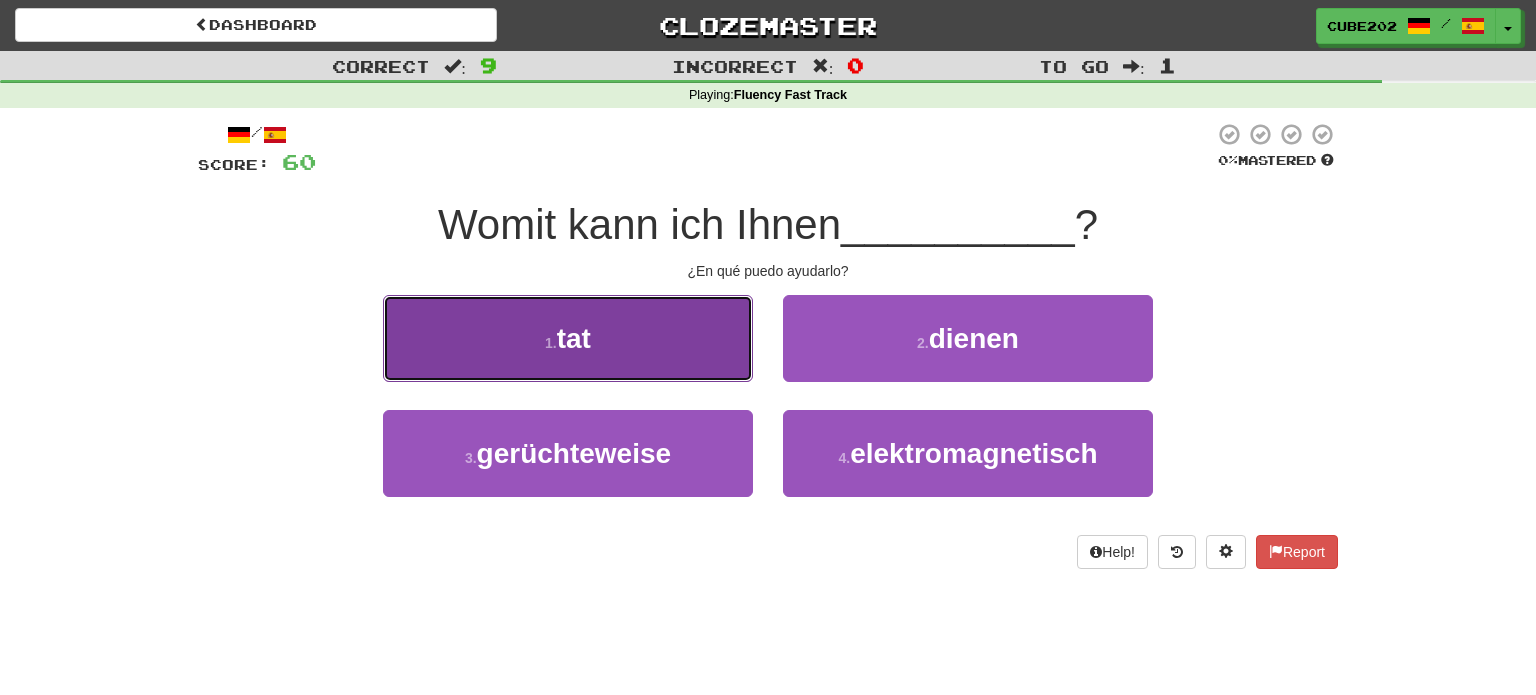 click on "1 .  tat" at bounding box center (568, 338) 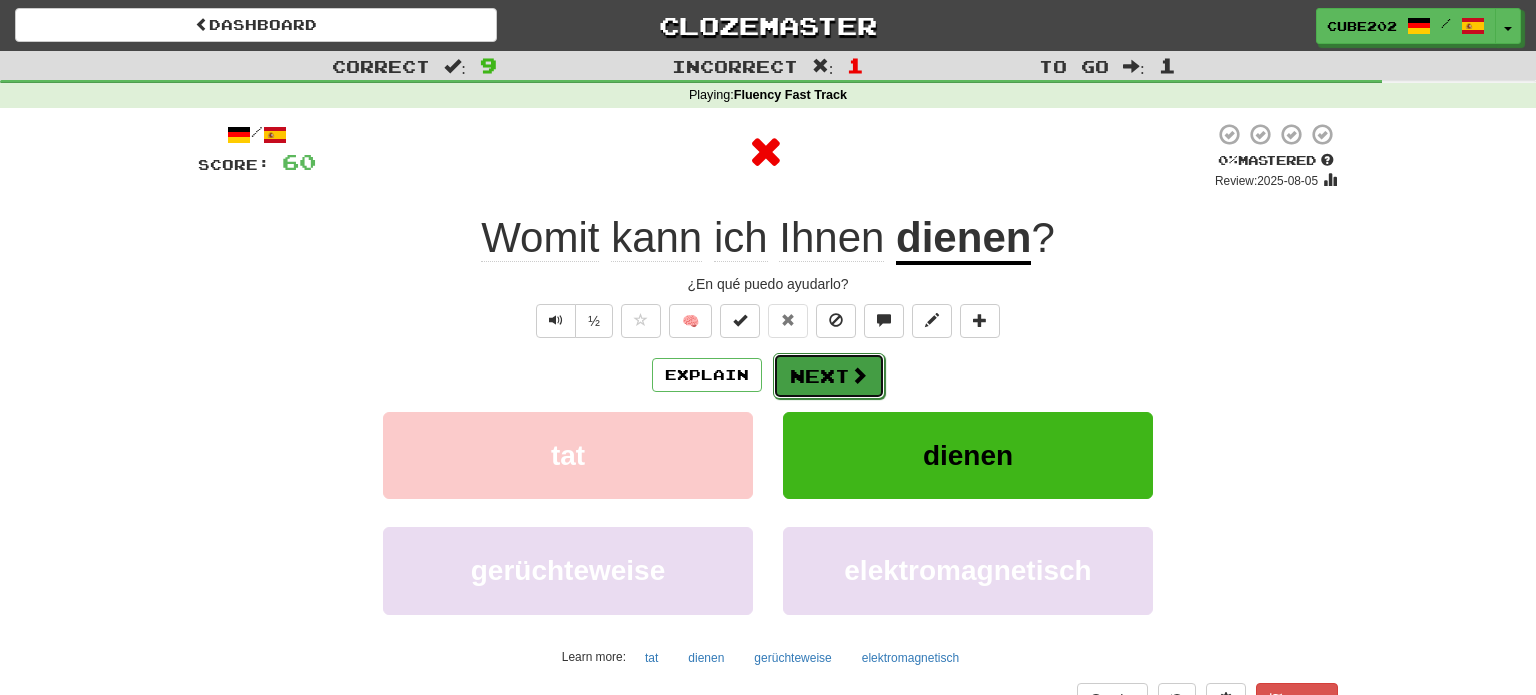 click on "Next" at bounding box center [829, 376] 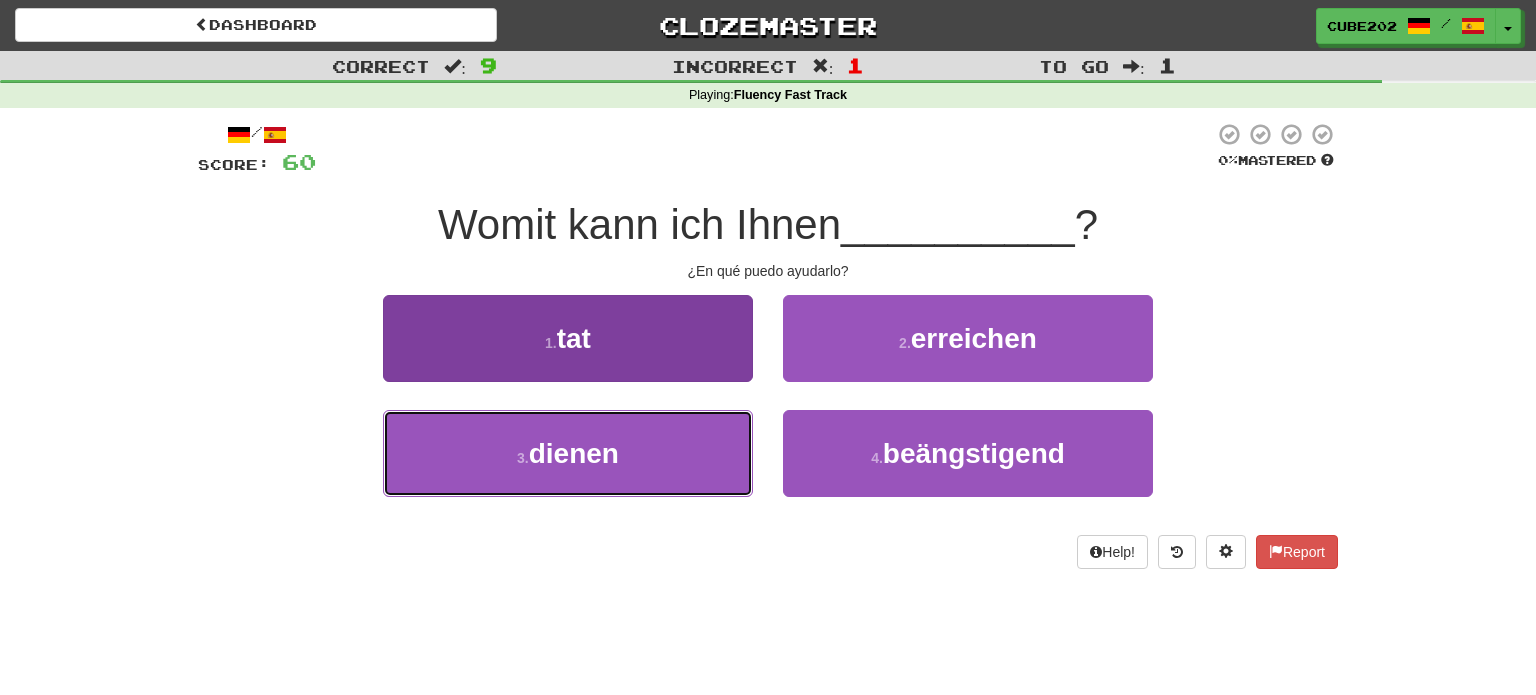 click on "3 .  dienen" at bounding box center (568, 453) 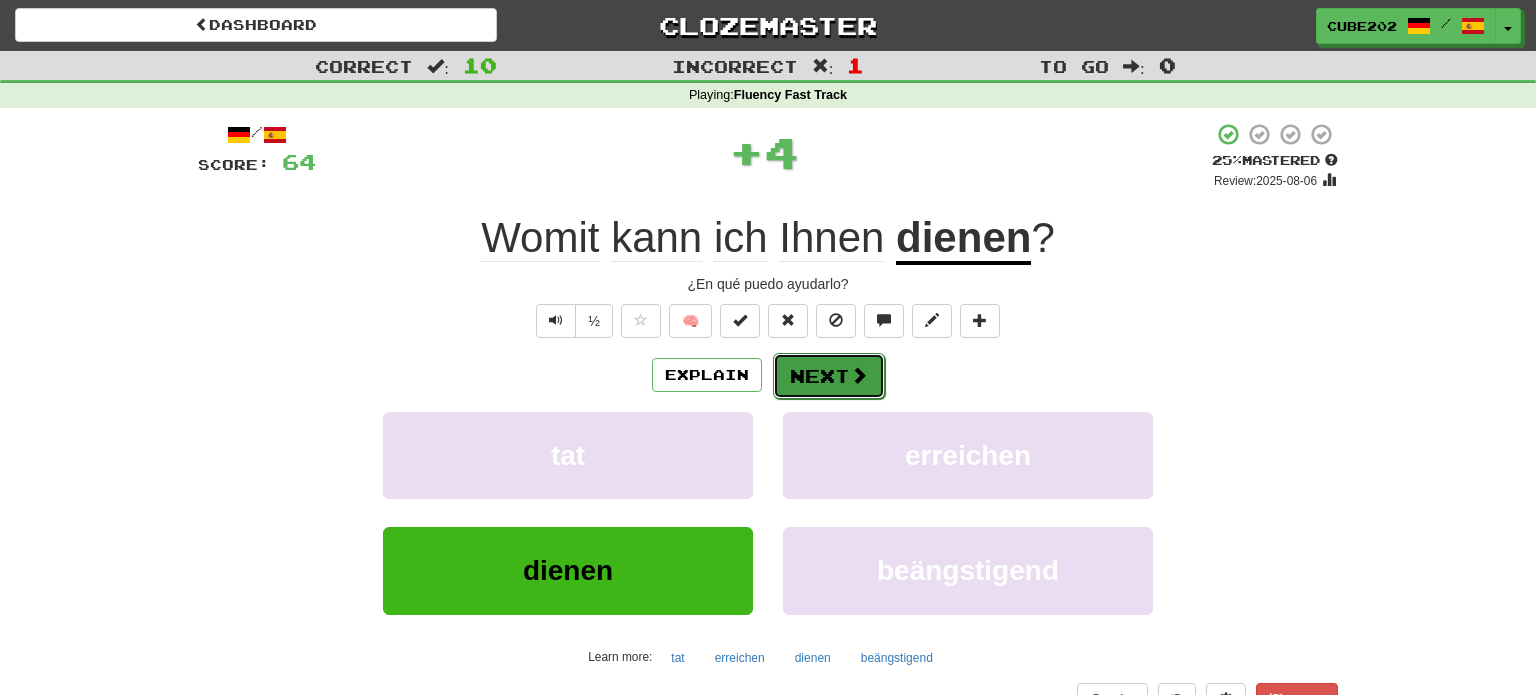 click on "Next" at bounding box center [829, 376] 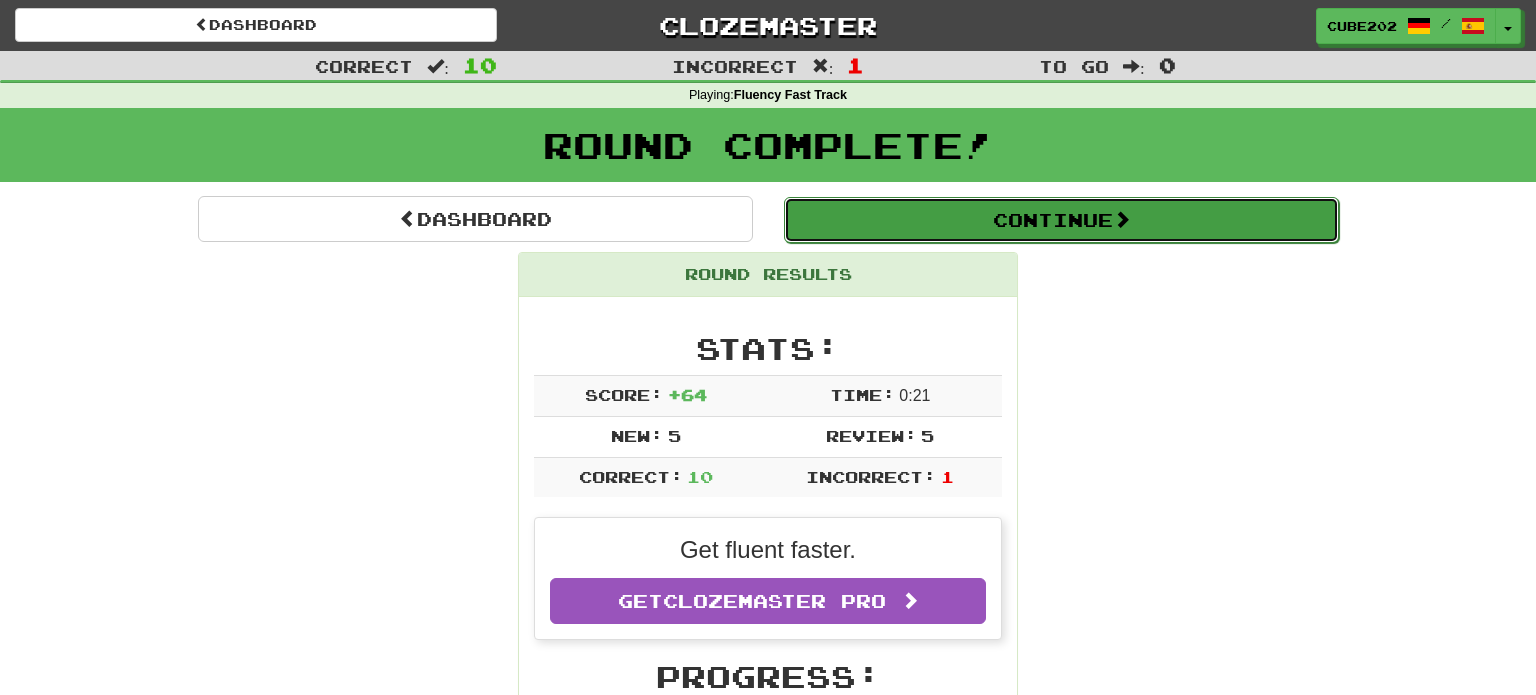 click on "Continue" at bounding box center [1061, 220] 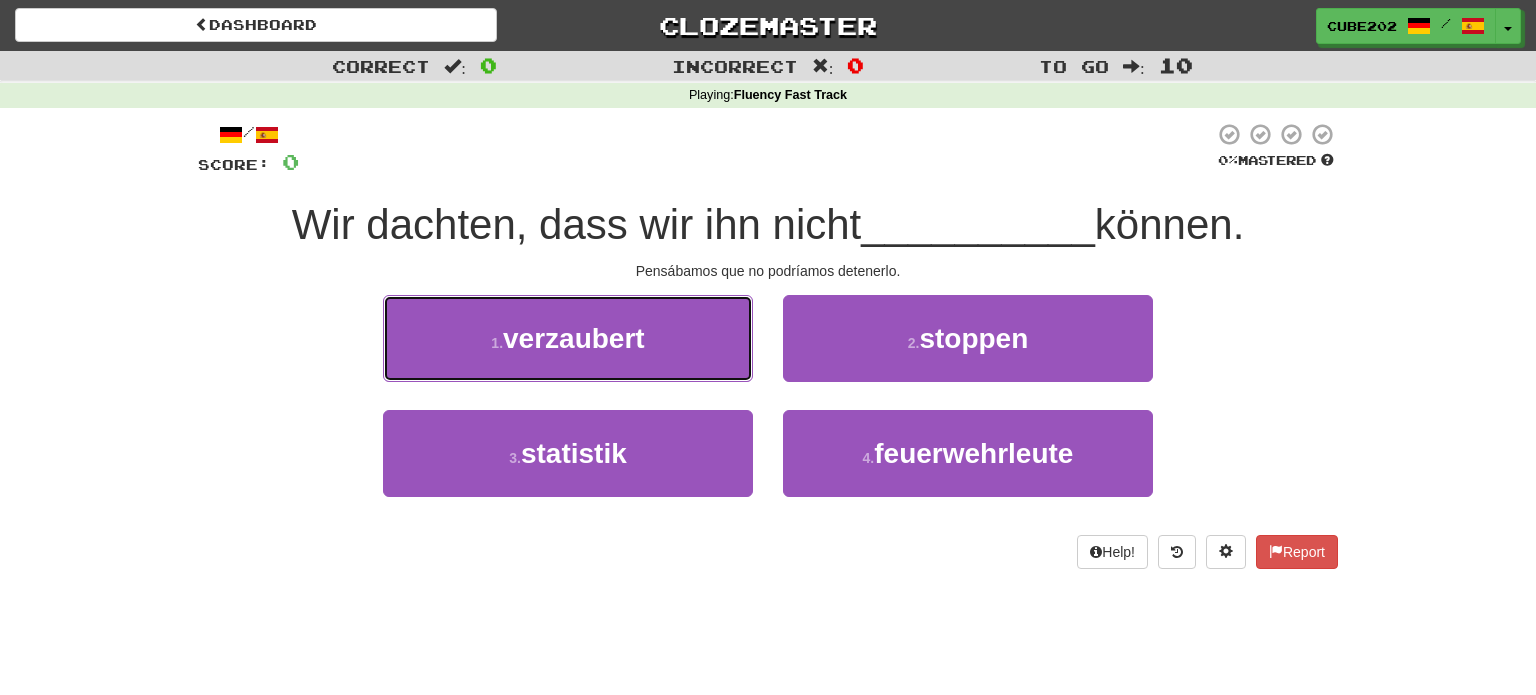click on "1 .  verzaubert" at bounding box center (568, 338) 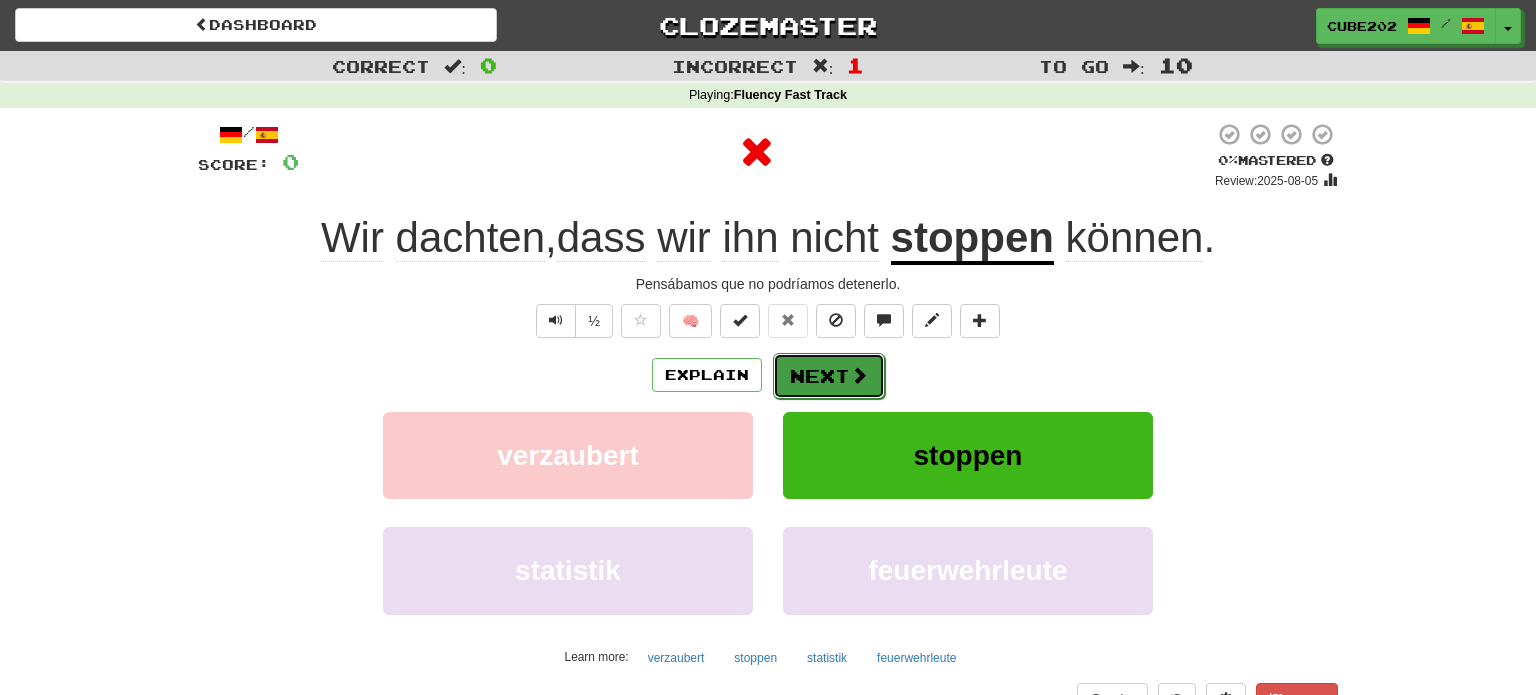 click on "Next" at bounding box center [829, 376] 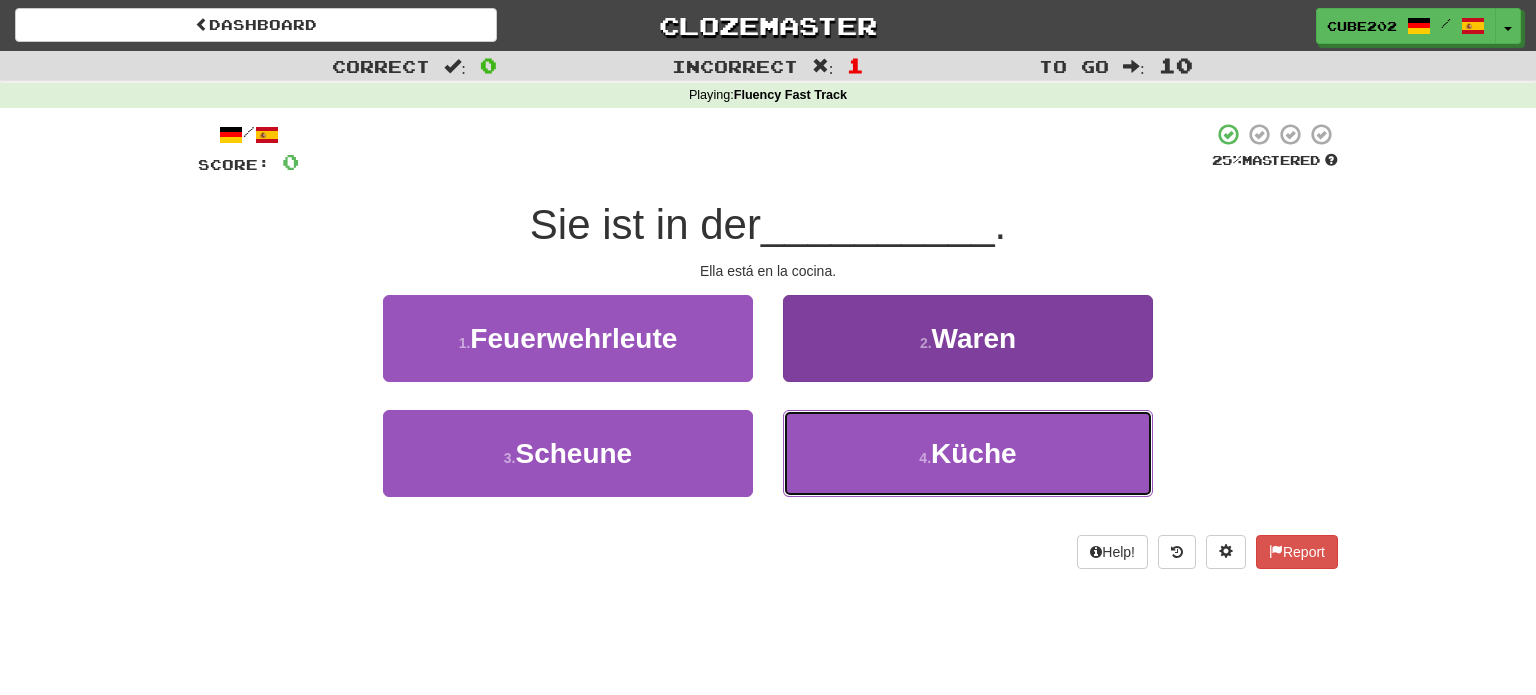 click on "4 .  Küche" at bounding box center [968, 453] 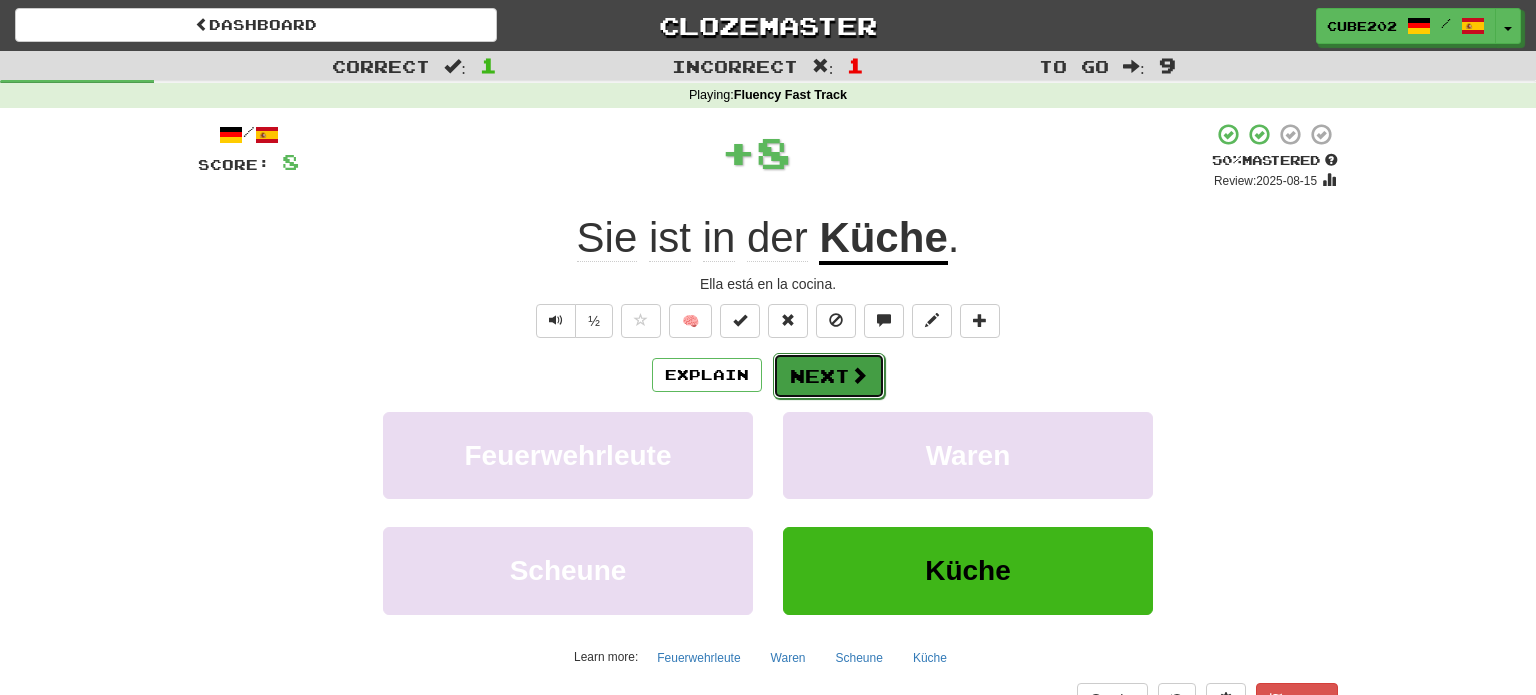 click on "Next" at bounding box center [829, 376] 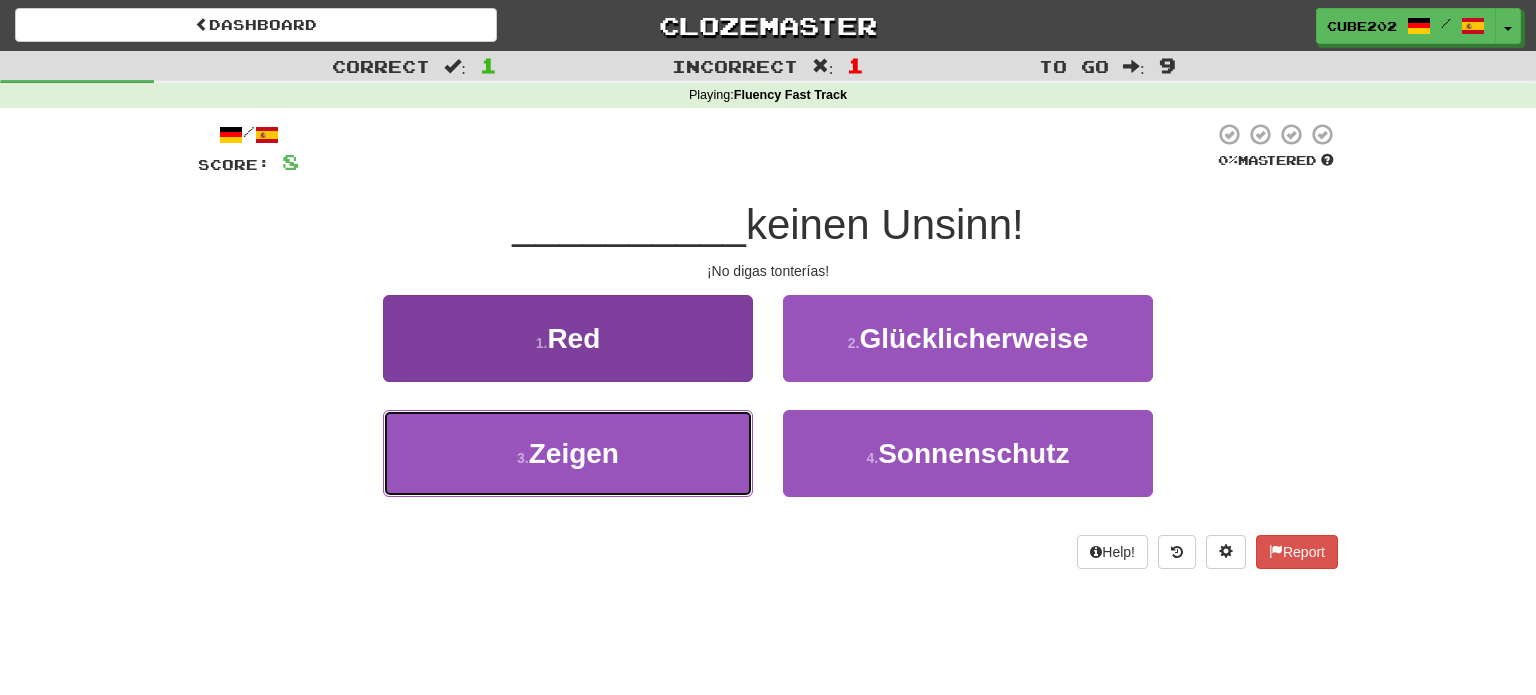 click on "3 .  Zeigen" at bounding box center [568, 453] 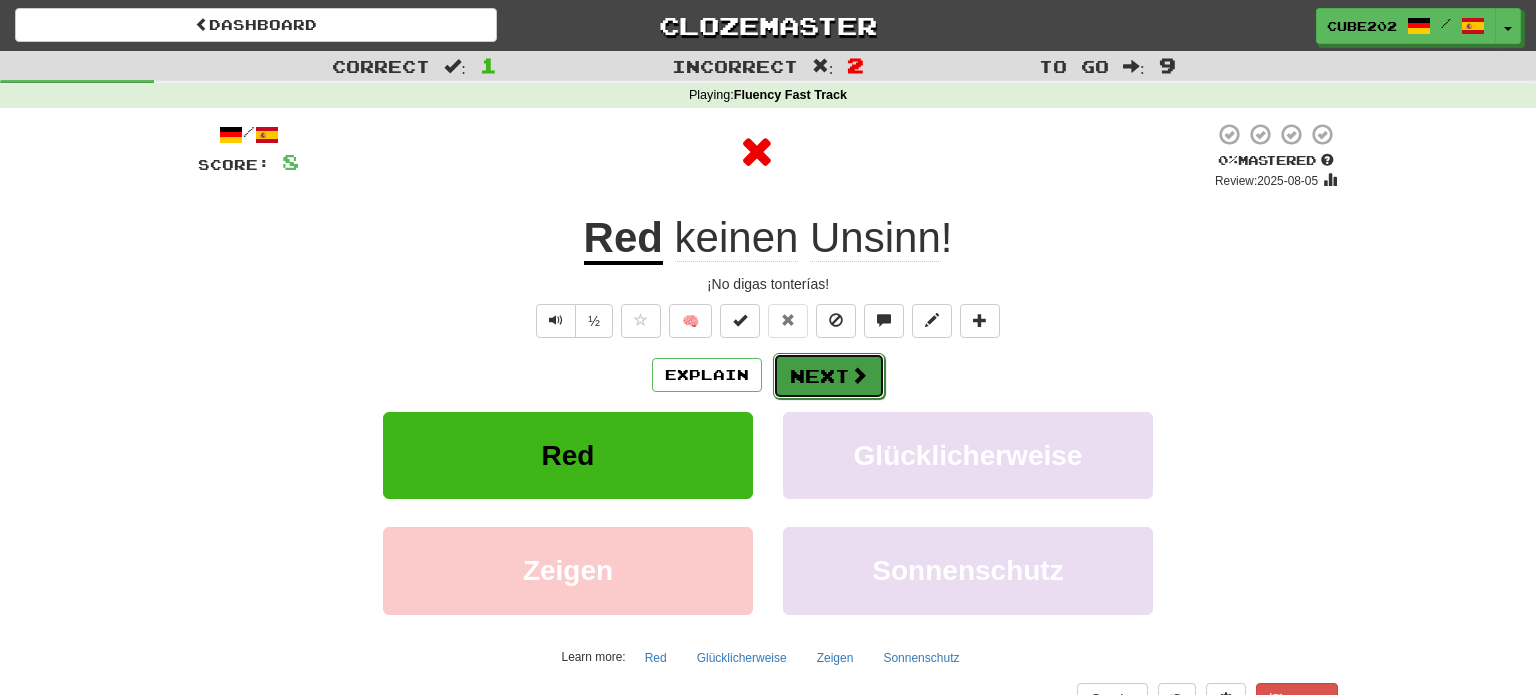 click on "Next" at bounding box center (829, 376) 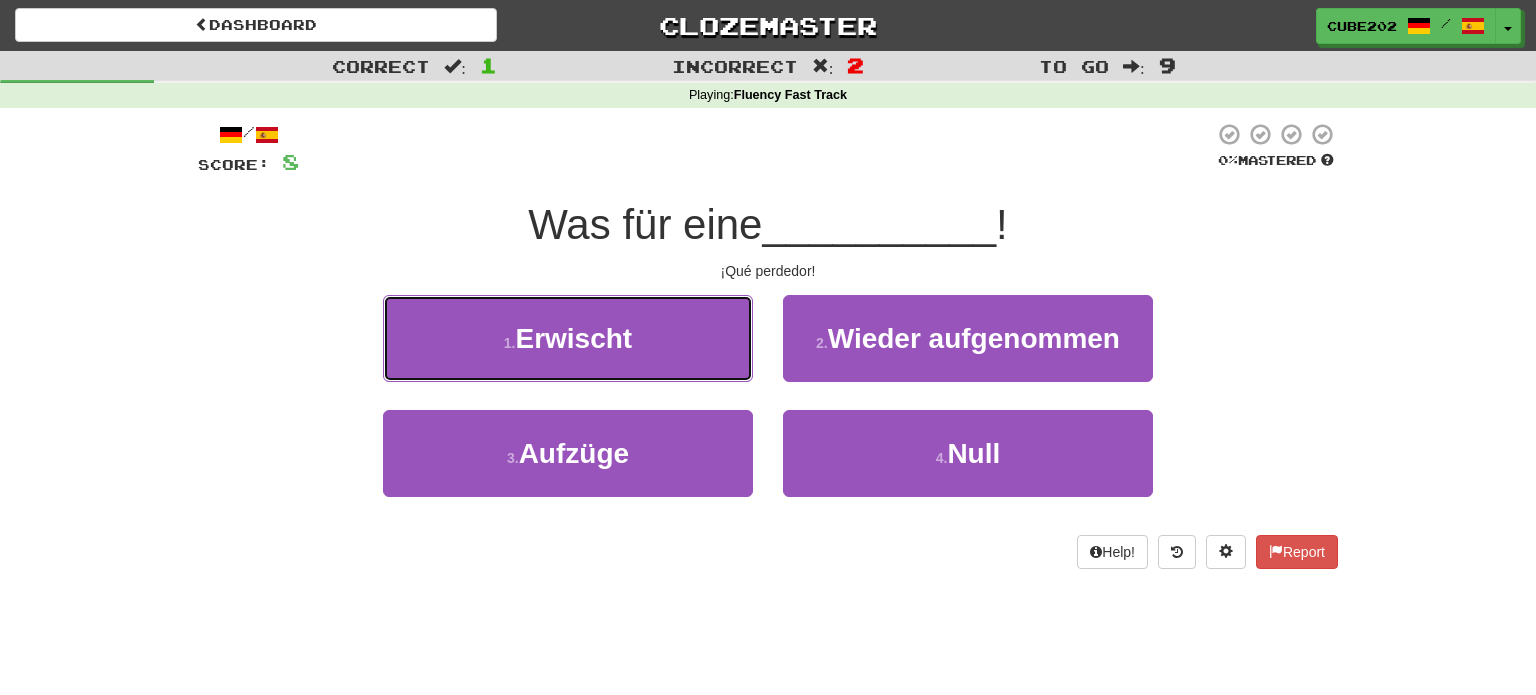 drag, startPoint x: 724, startPoint y: 343, endPoint x: 756, endPoint y: 348, distance: 32.38827 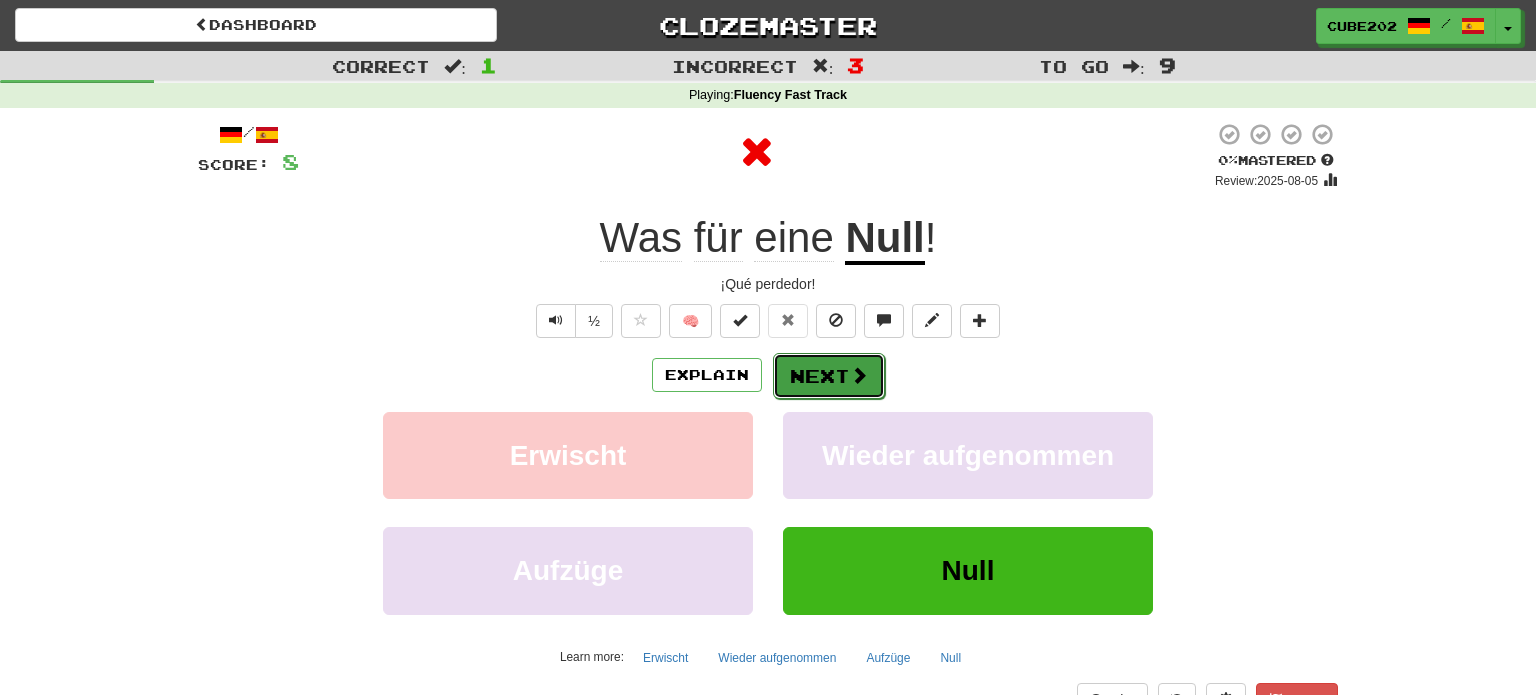 click on "Next" at bounding box center [829, 376] 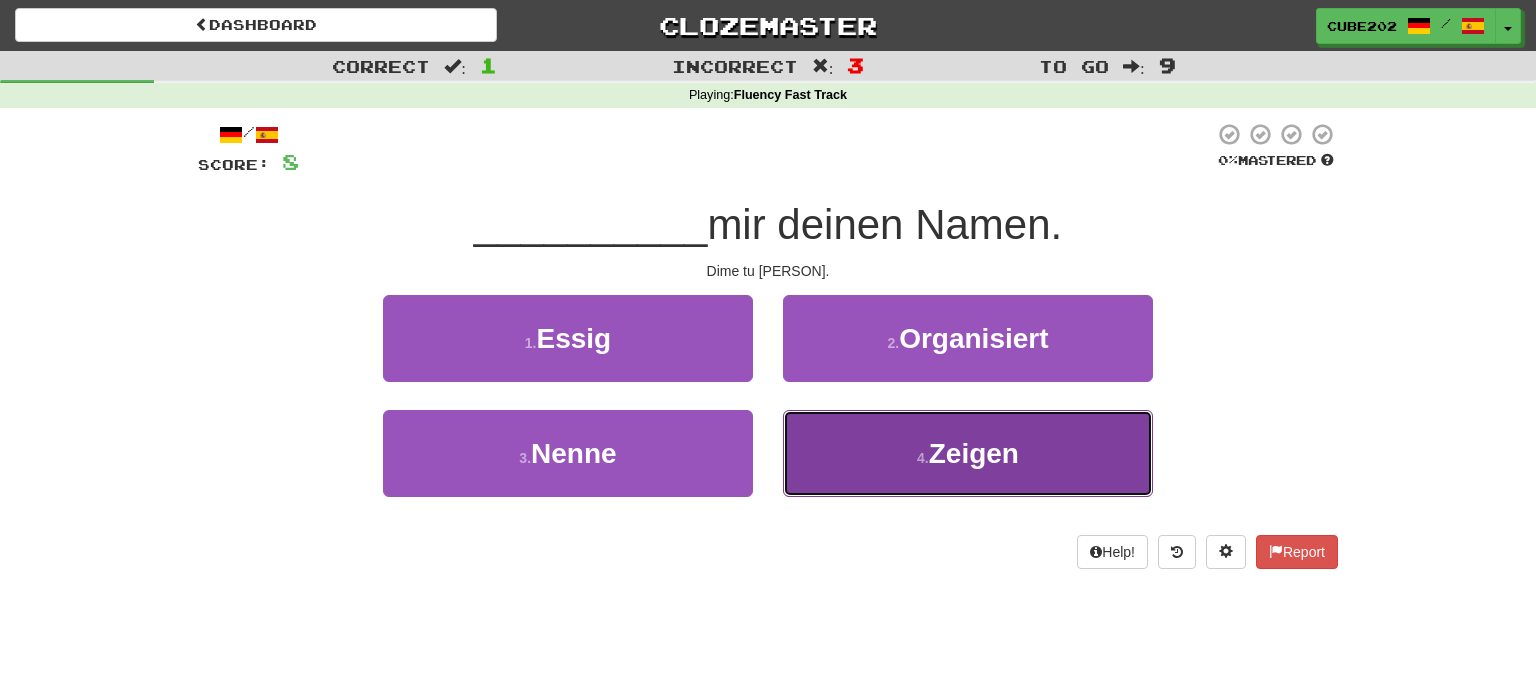 click on "4 ." at bounding box center (923, 458) 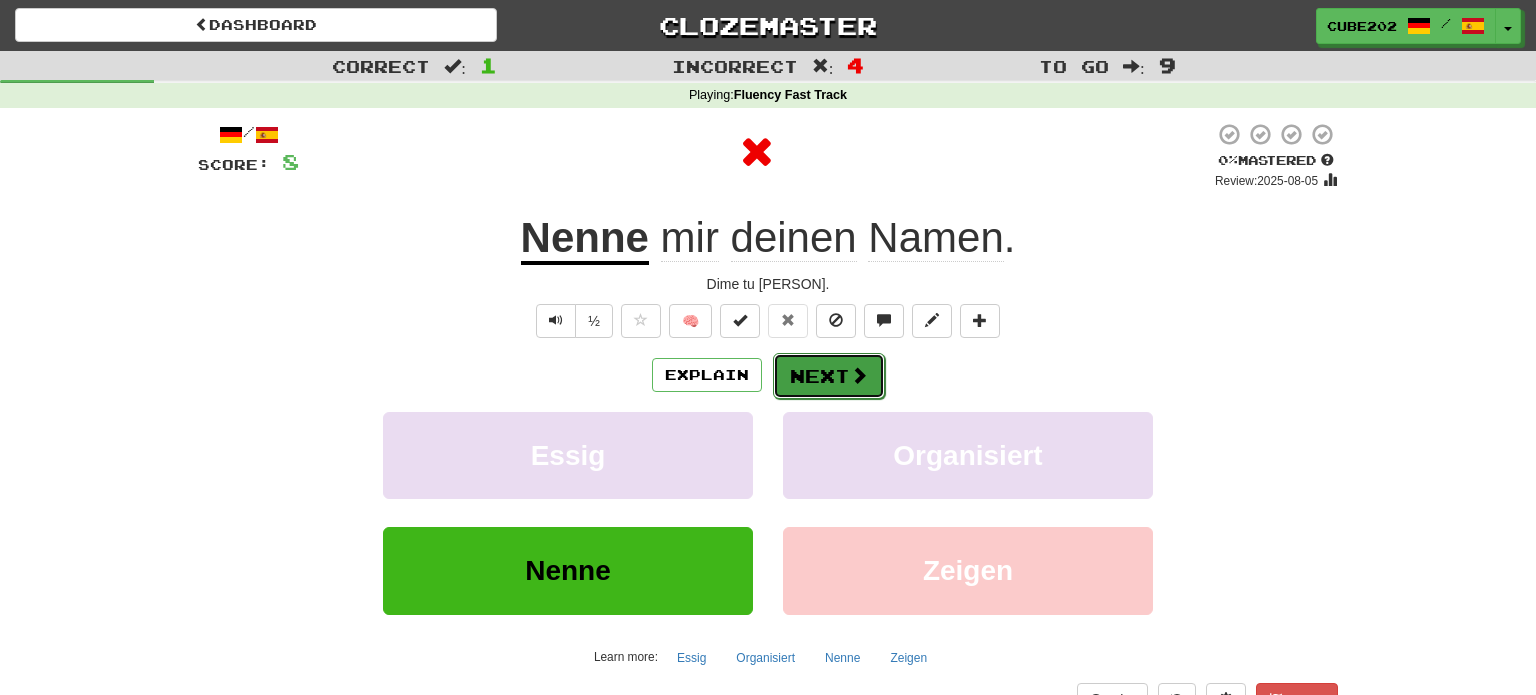 click at bounding box center (859, 375) 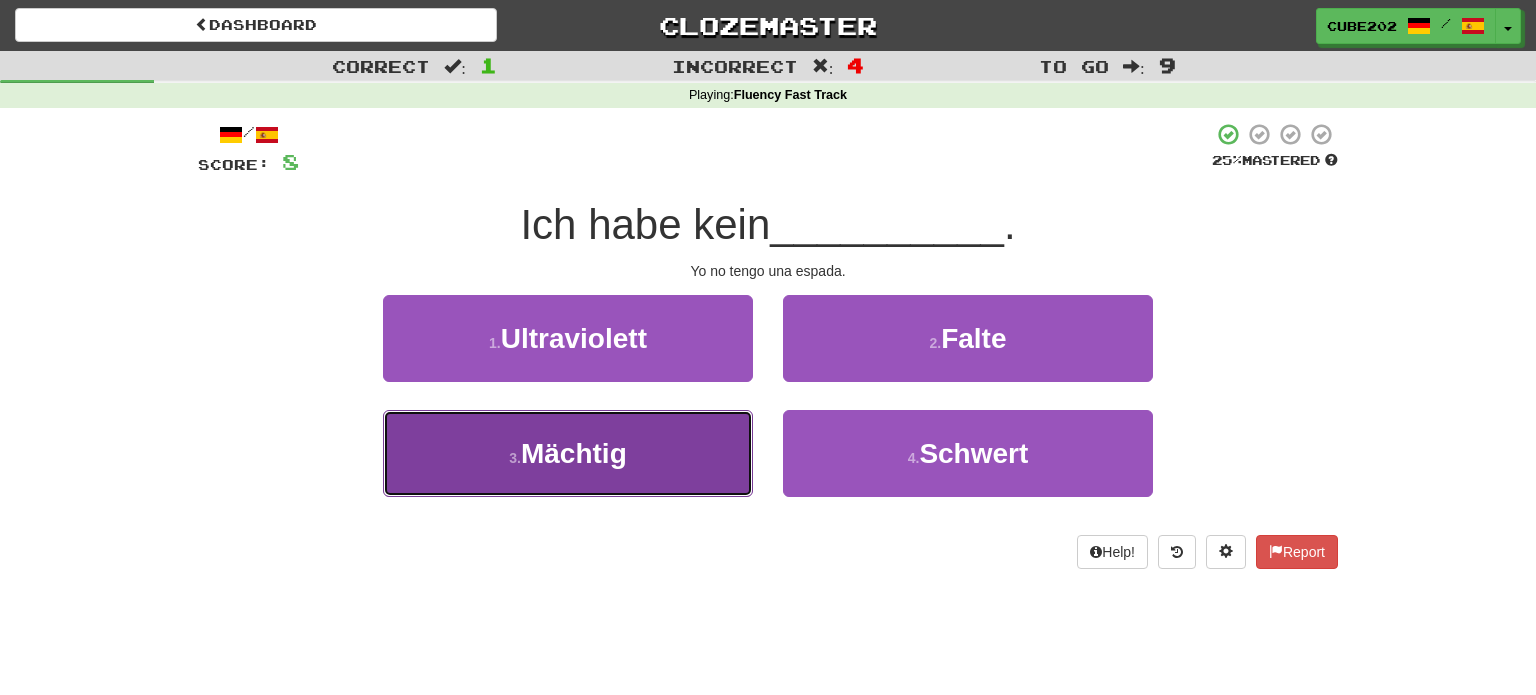 click on "3 .  Mächtig" at bounding box center (568, 453) 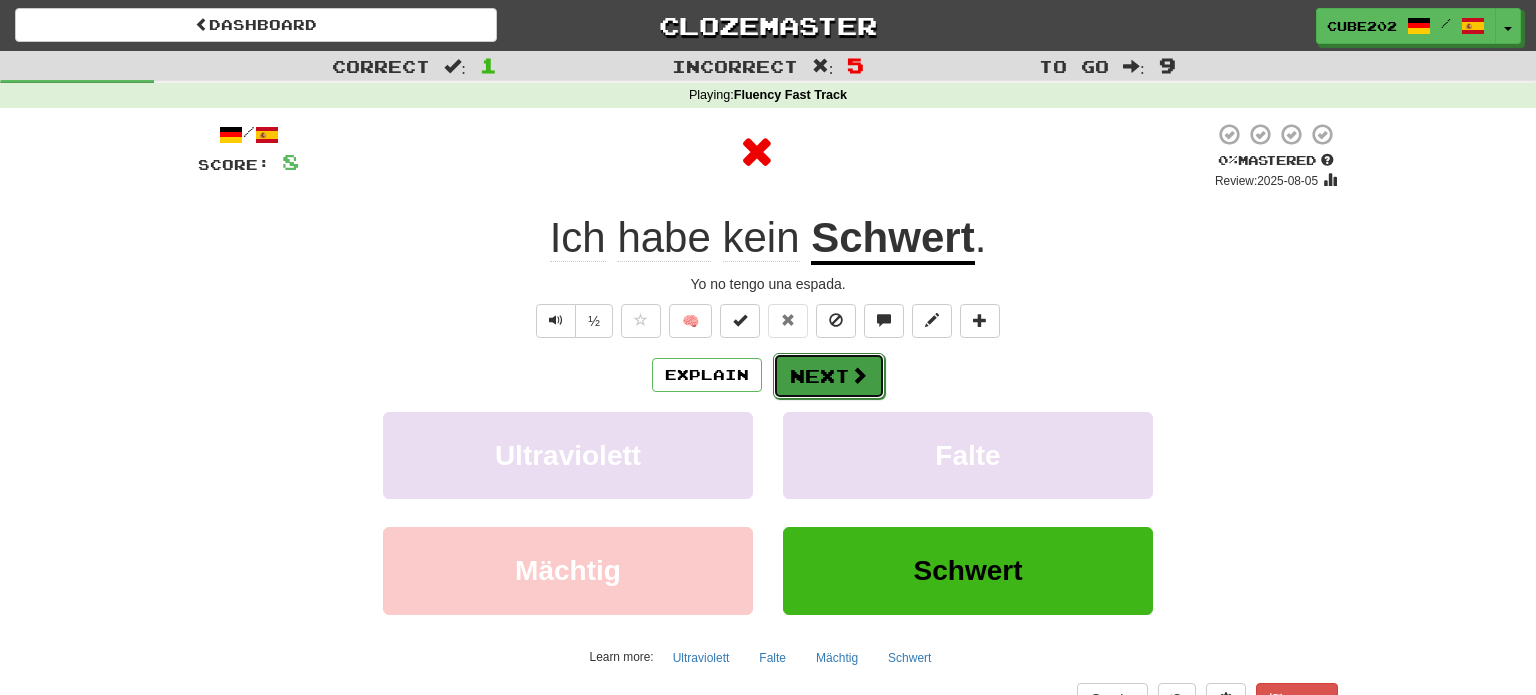 click on "Next" at bounding box center (829, 376) 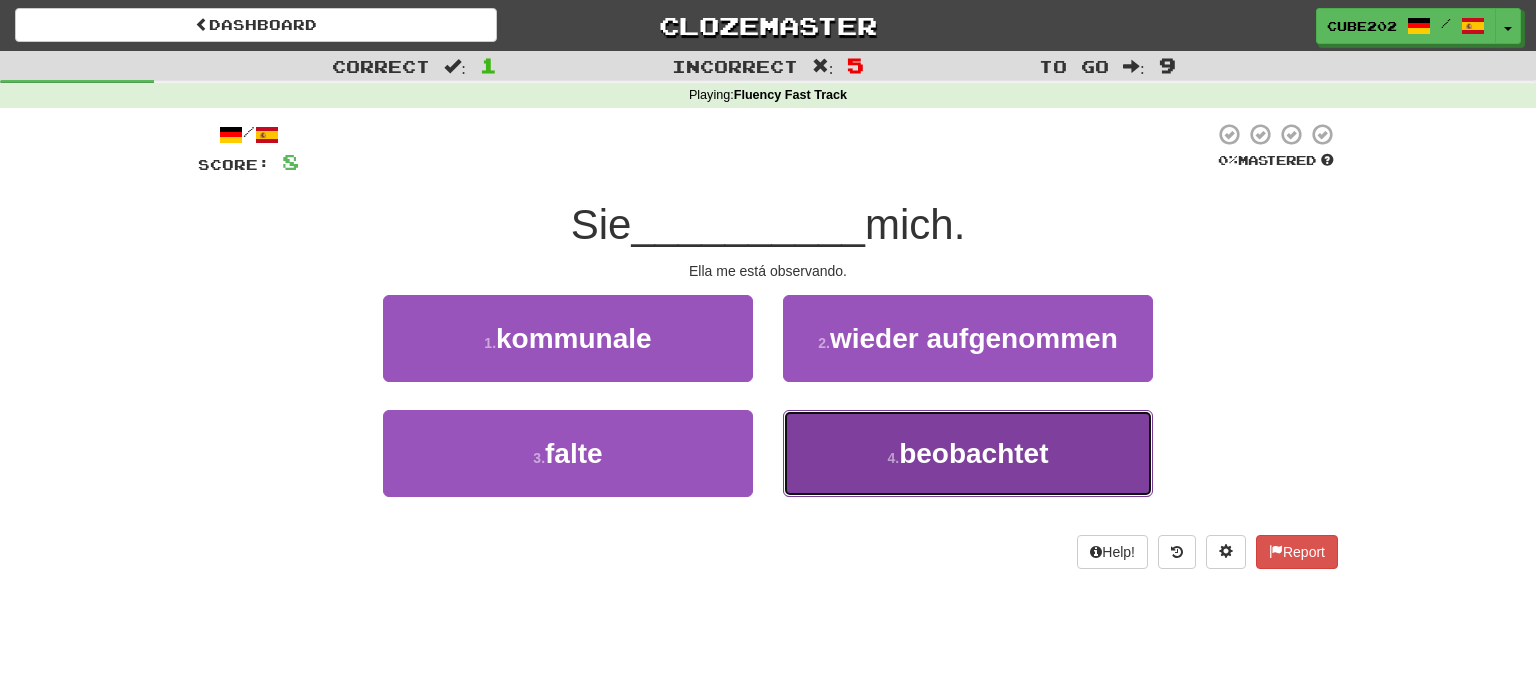 click on "4 ." at bounding box center (893, 458) 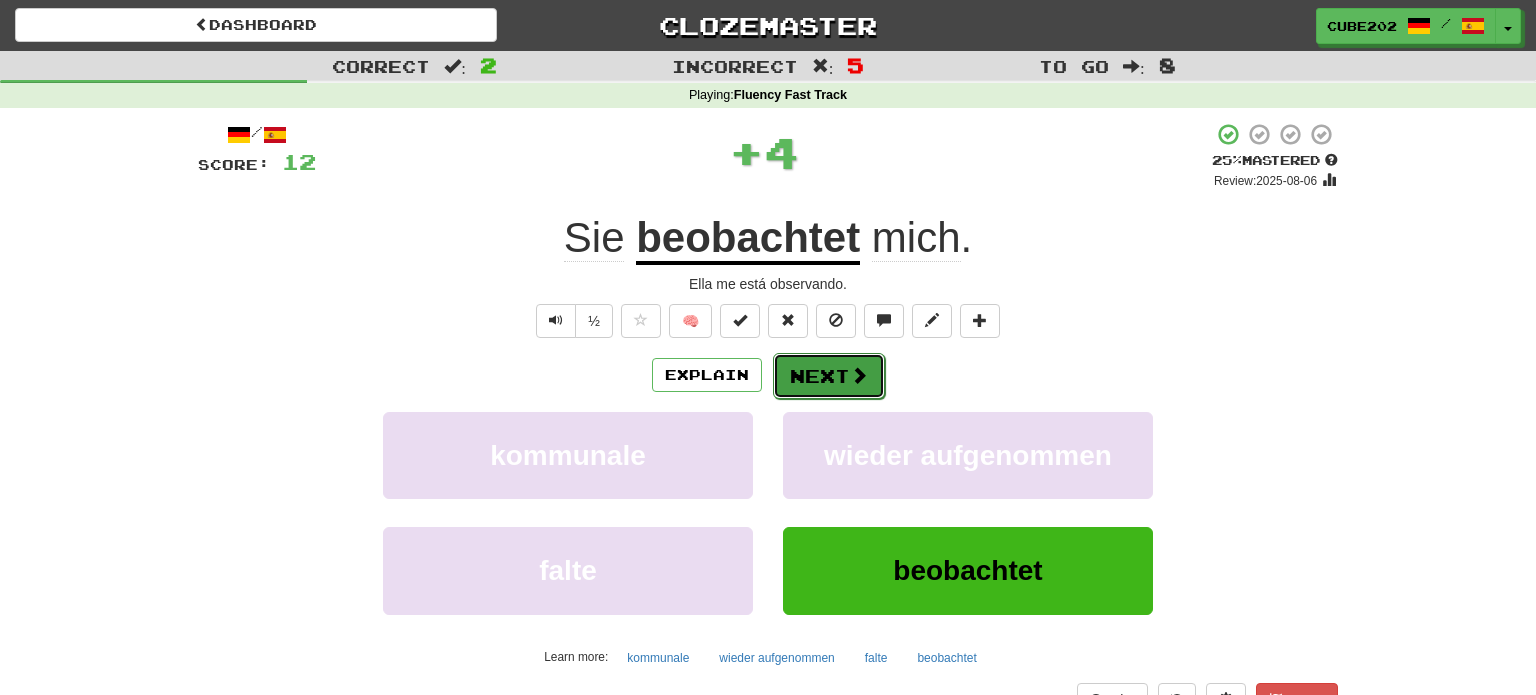 click on "Next" at bounding box center (829, 376) 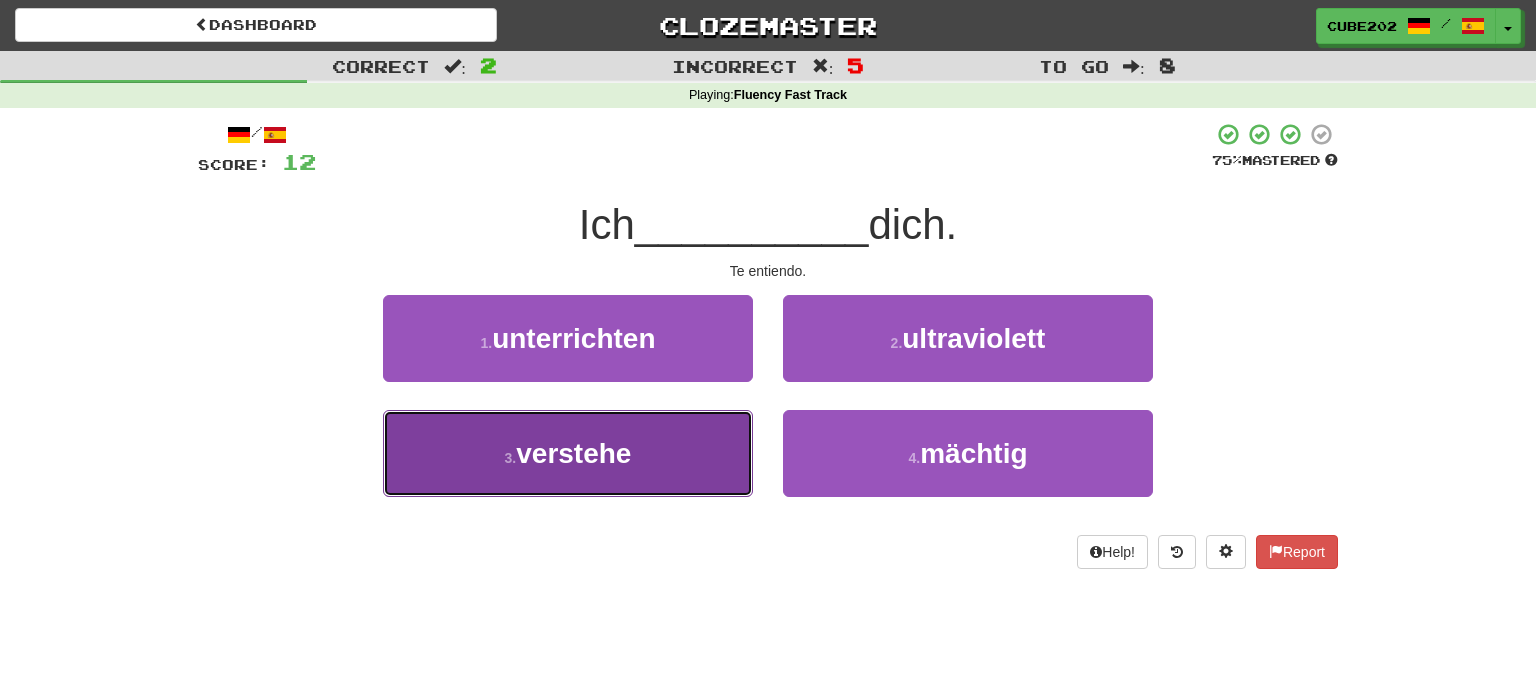 click on "3 .  verstehe" at bounding box center (568, 453) 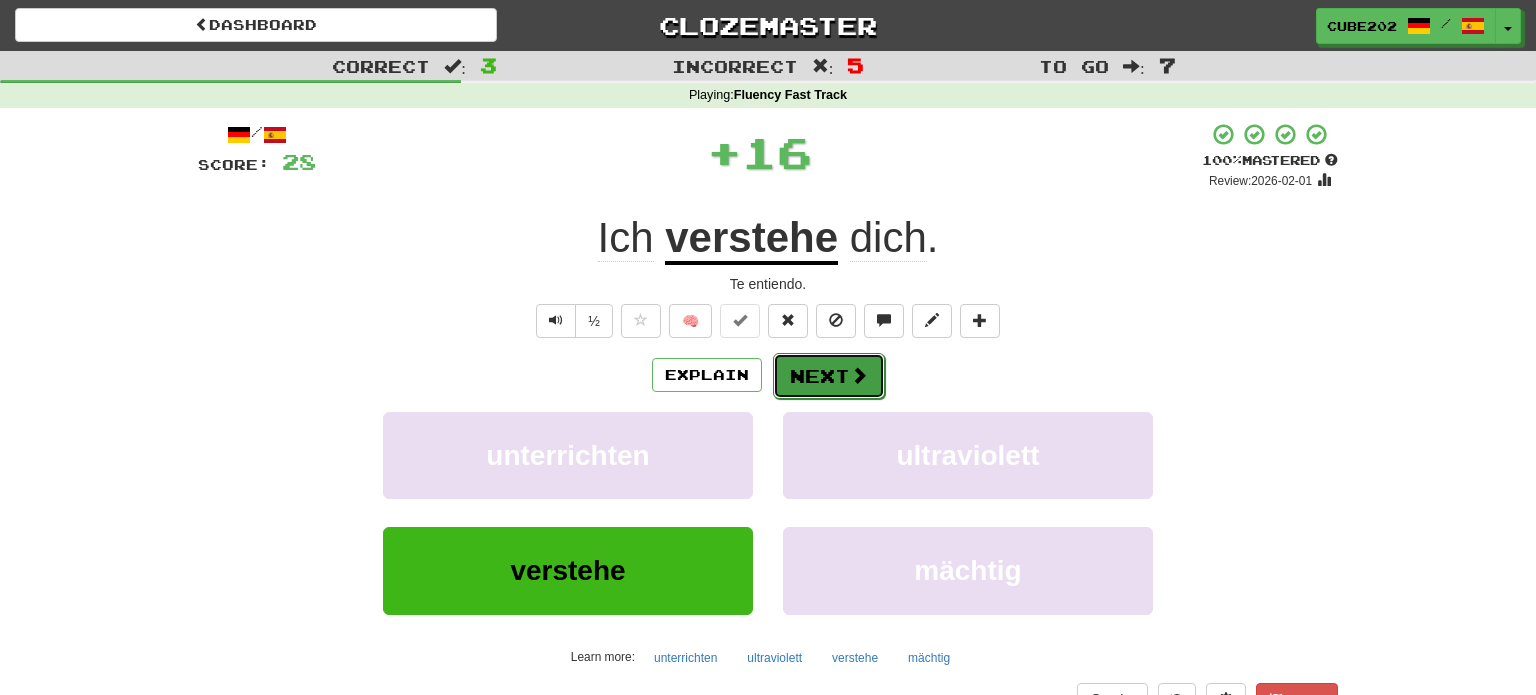 click on "Next" at bounding box center (829, 376) 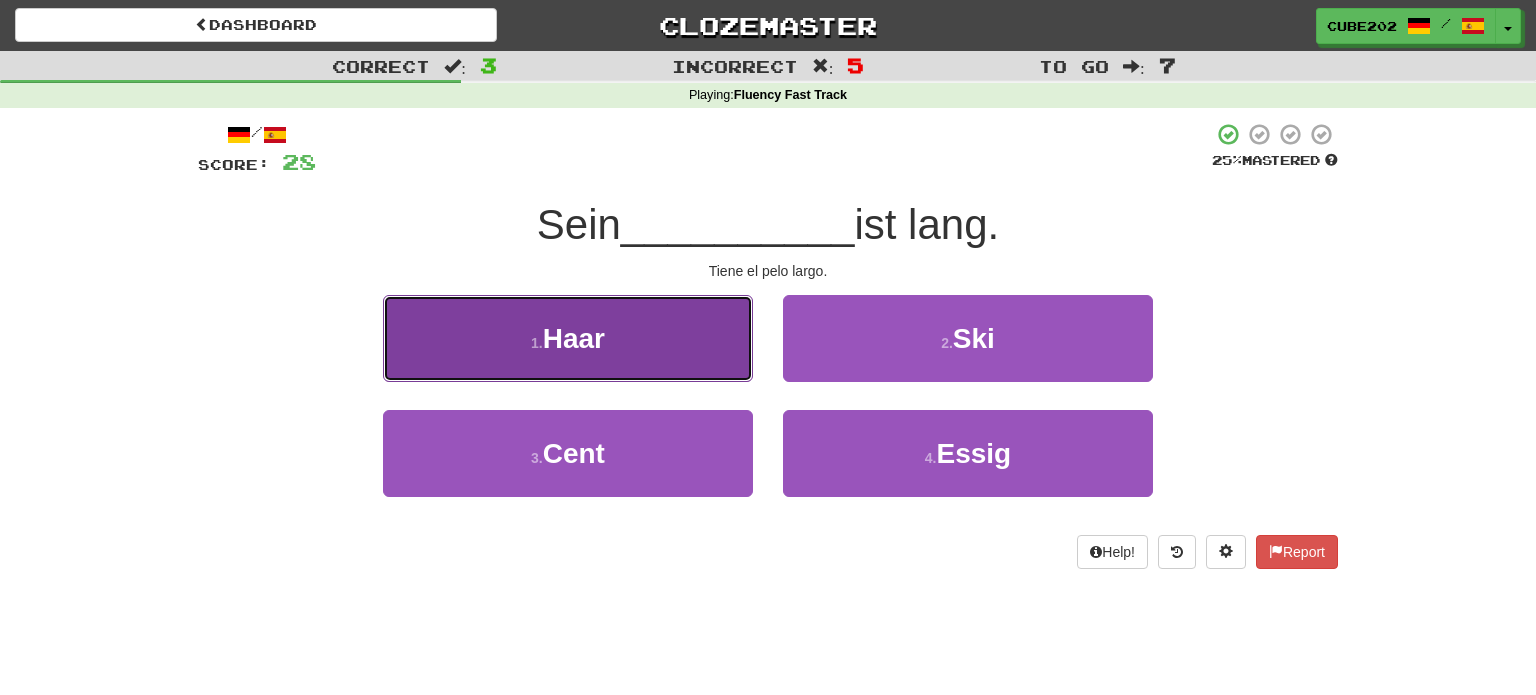 click on "1 .  Haar" at bounding box center (568, 338) 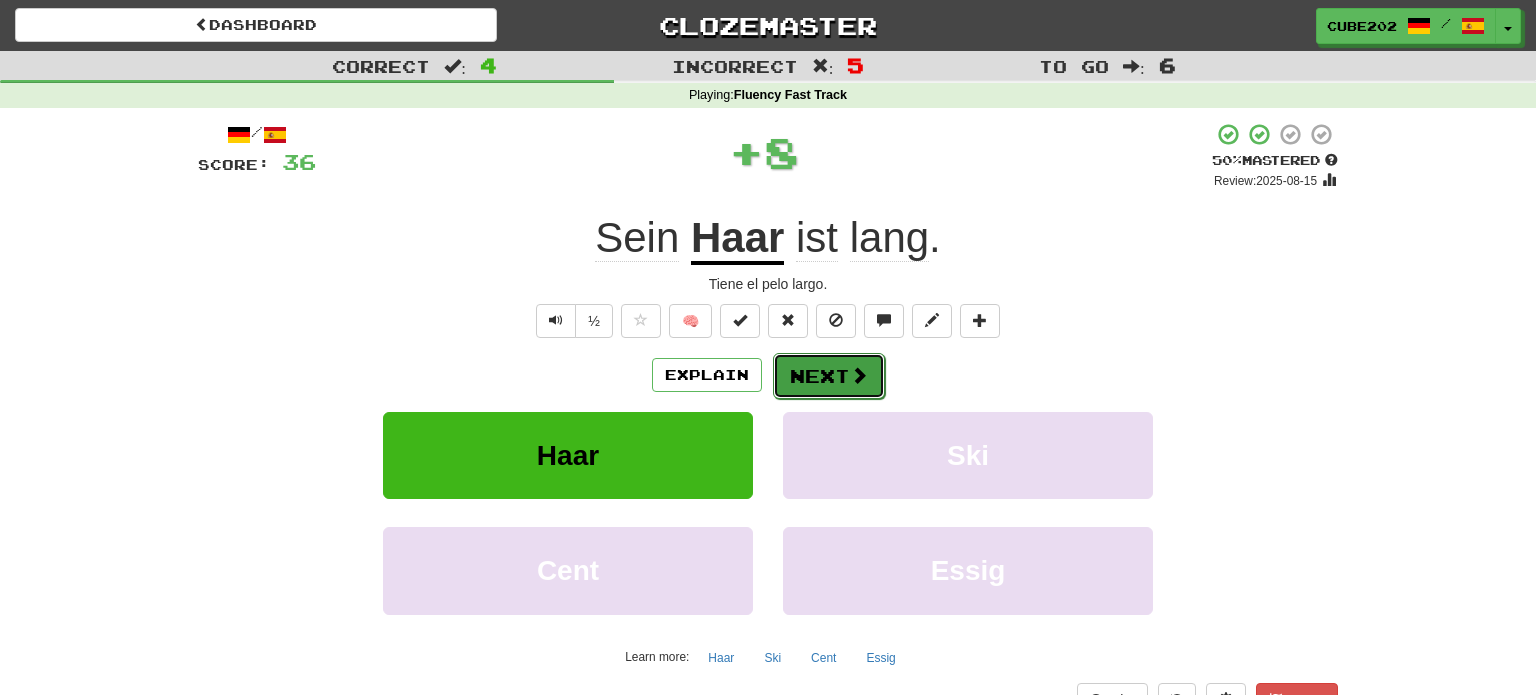 click on "Next" at bounding box center [829, 376] 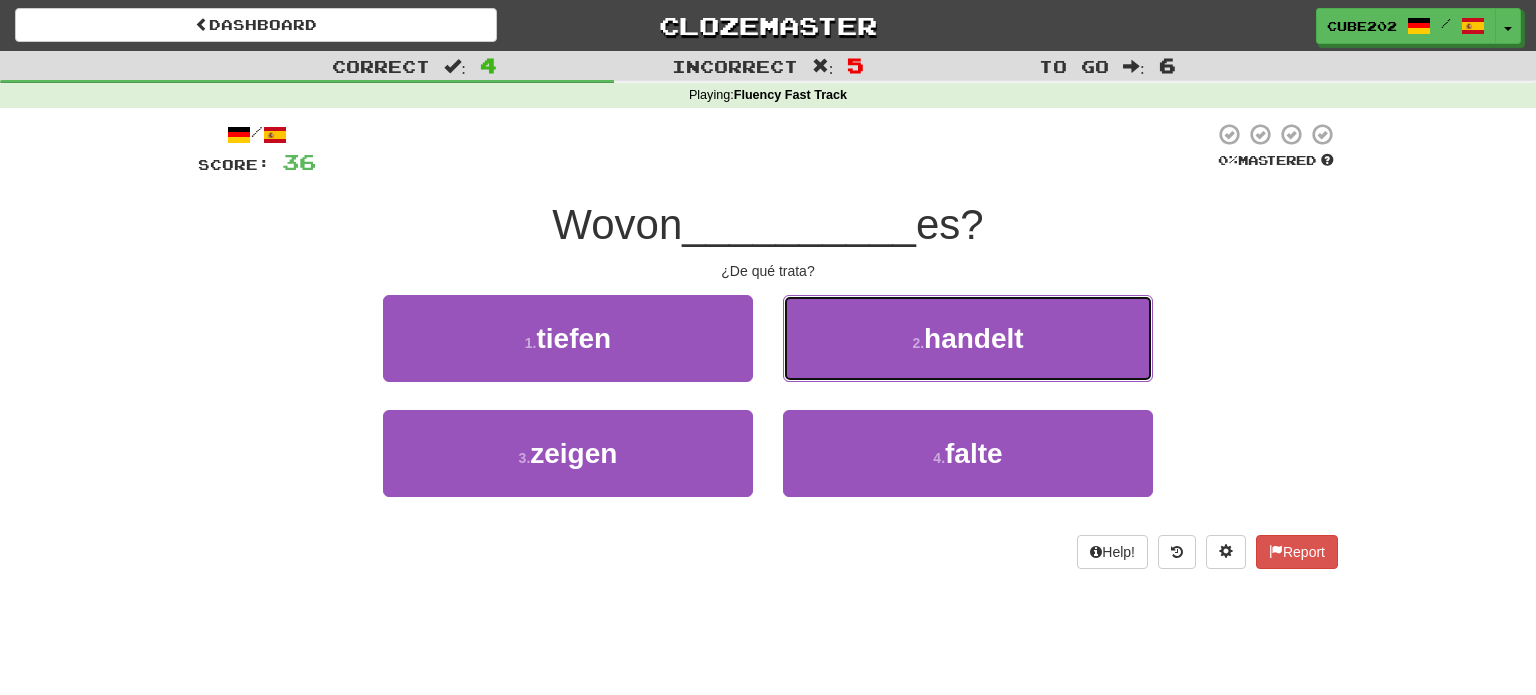 click on "handelt" at bounding box center [974, 338] 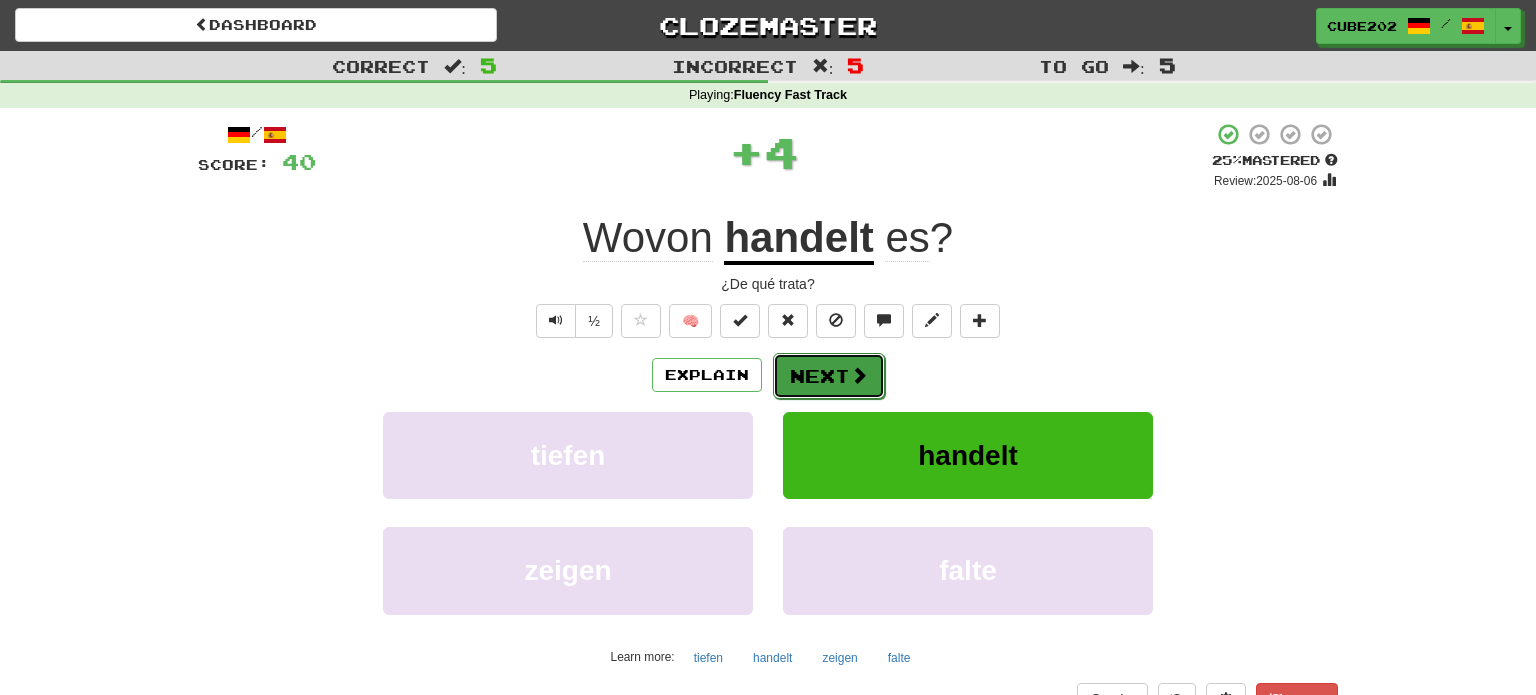 click on "Next" at bounding box center [829, 376] 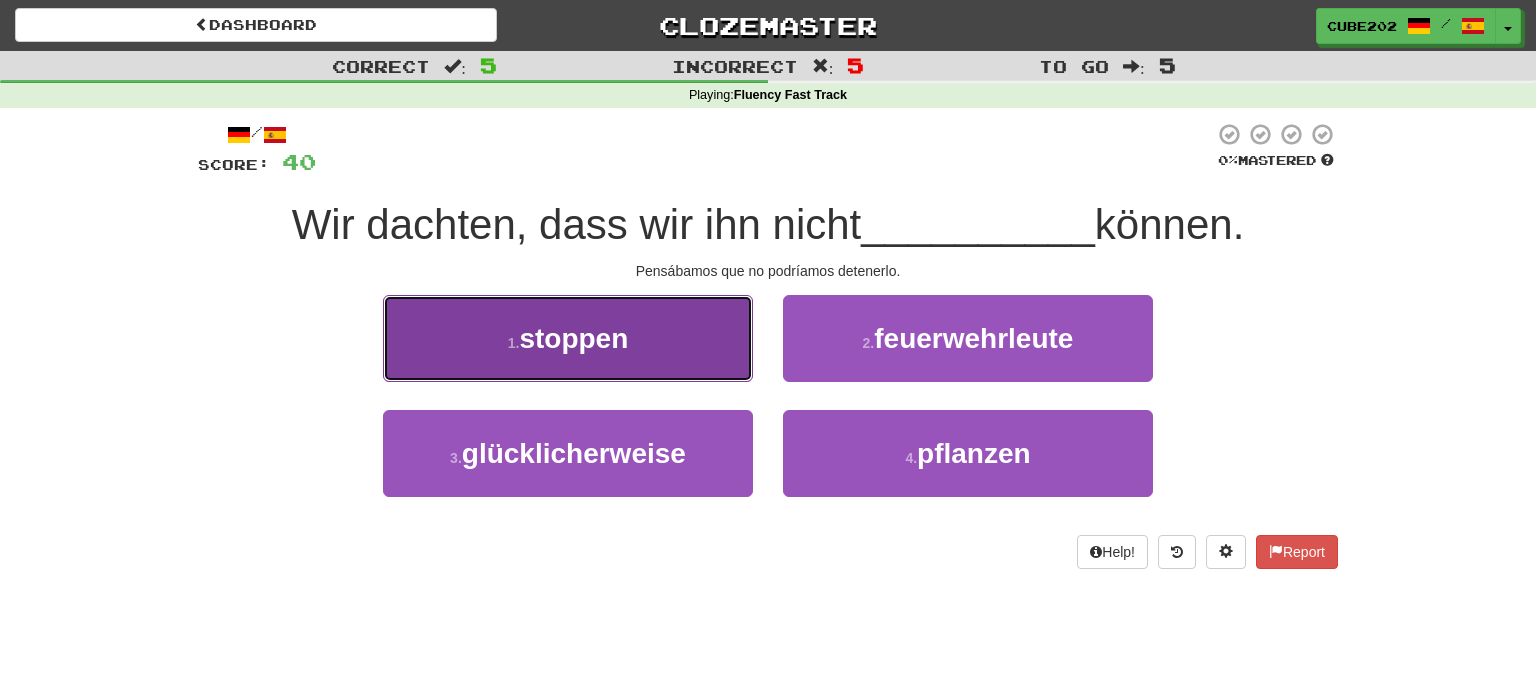 click on "1 .  stoppen" at bounding box center [568, 338] 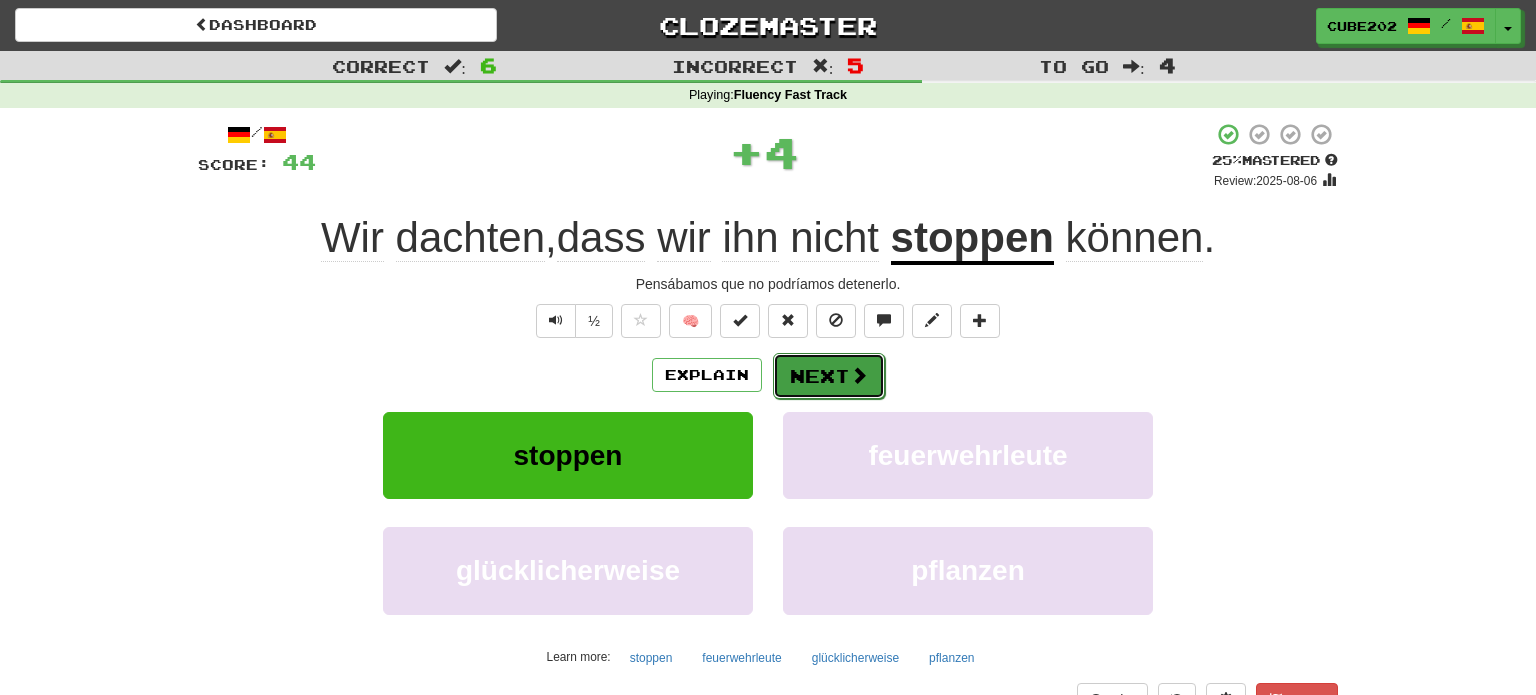 click on "Next" at bounding box center (829, 376) 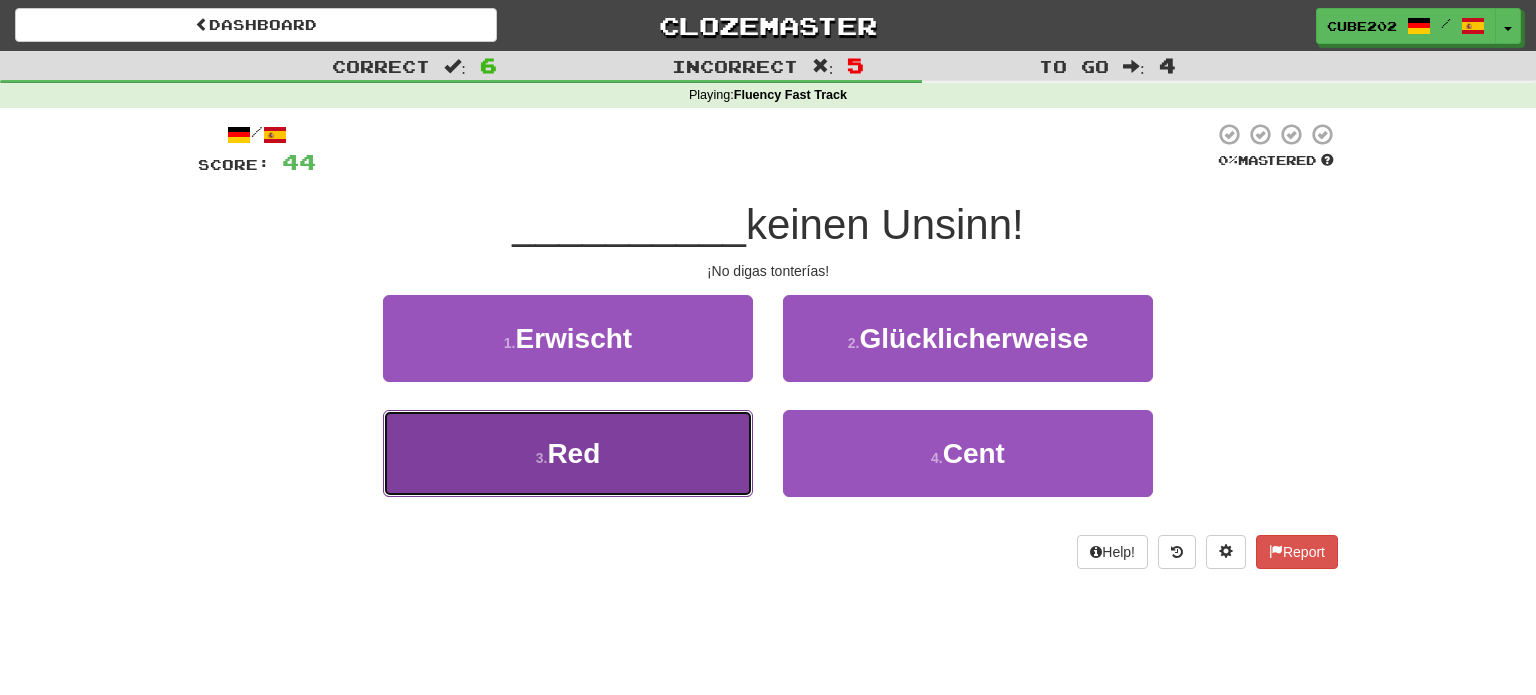 click on "3 .  Red" at bounding box center (568, 453) 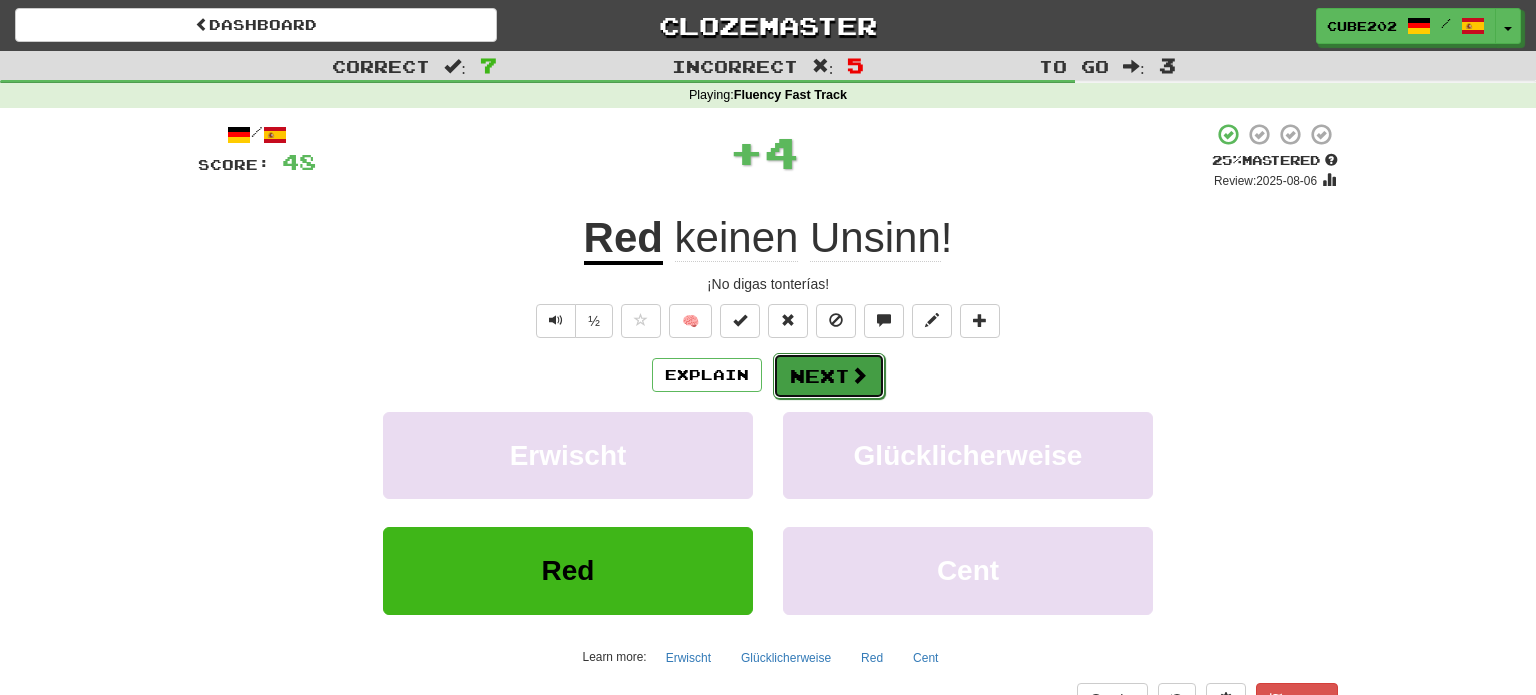 click on "Next" at bounding box center [829, 376] 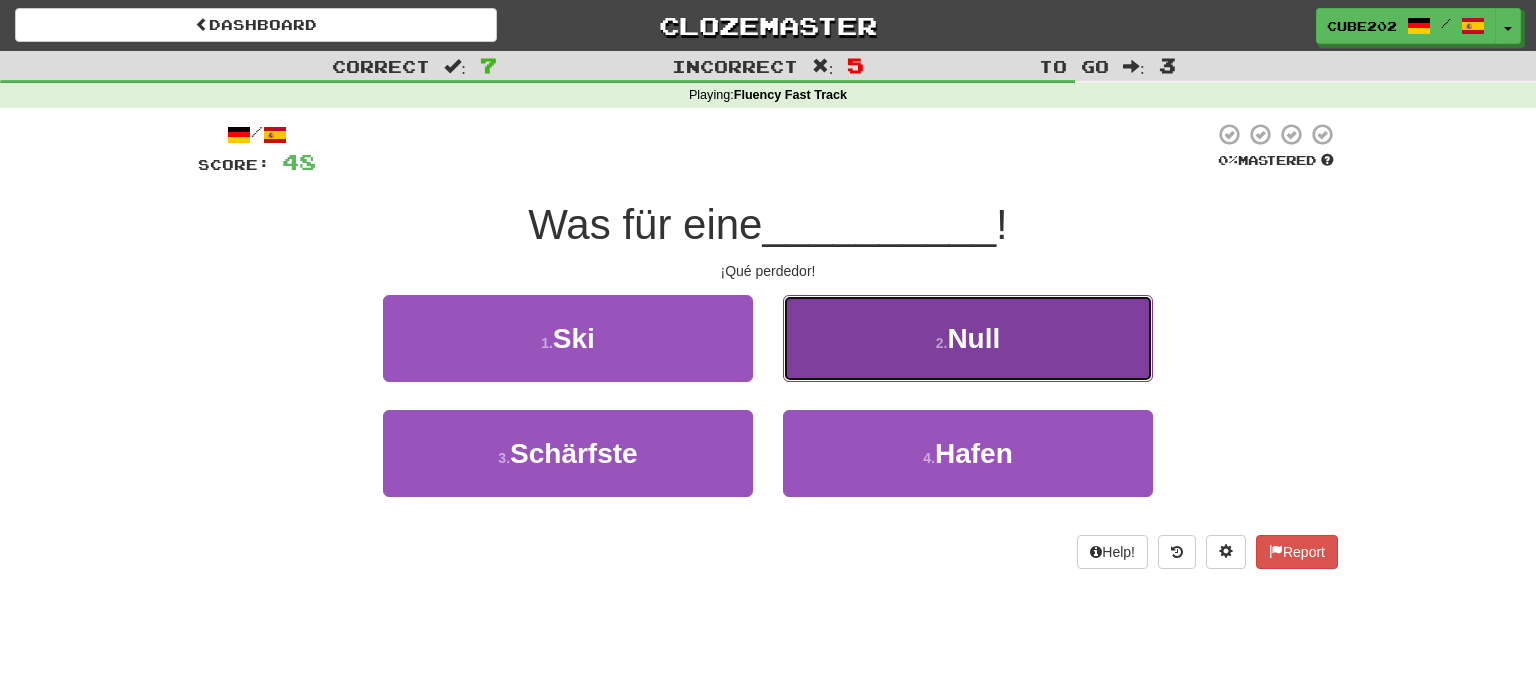 click on "2 .  Null" at bounding box center (968, 338) 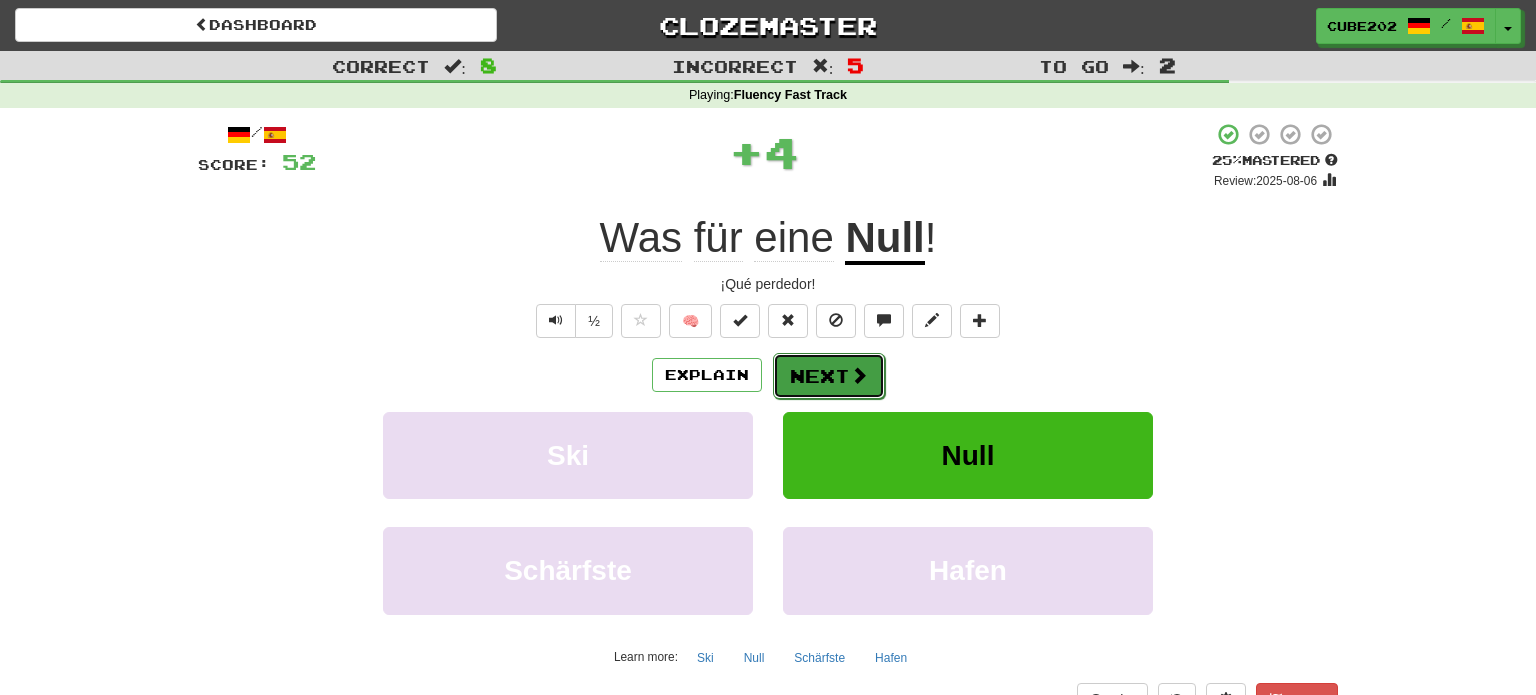 click on "Next" at bounding box center (829, 376) 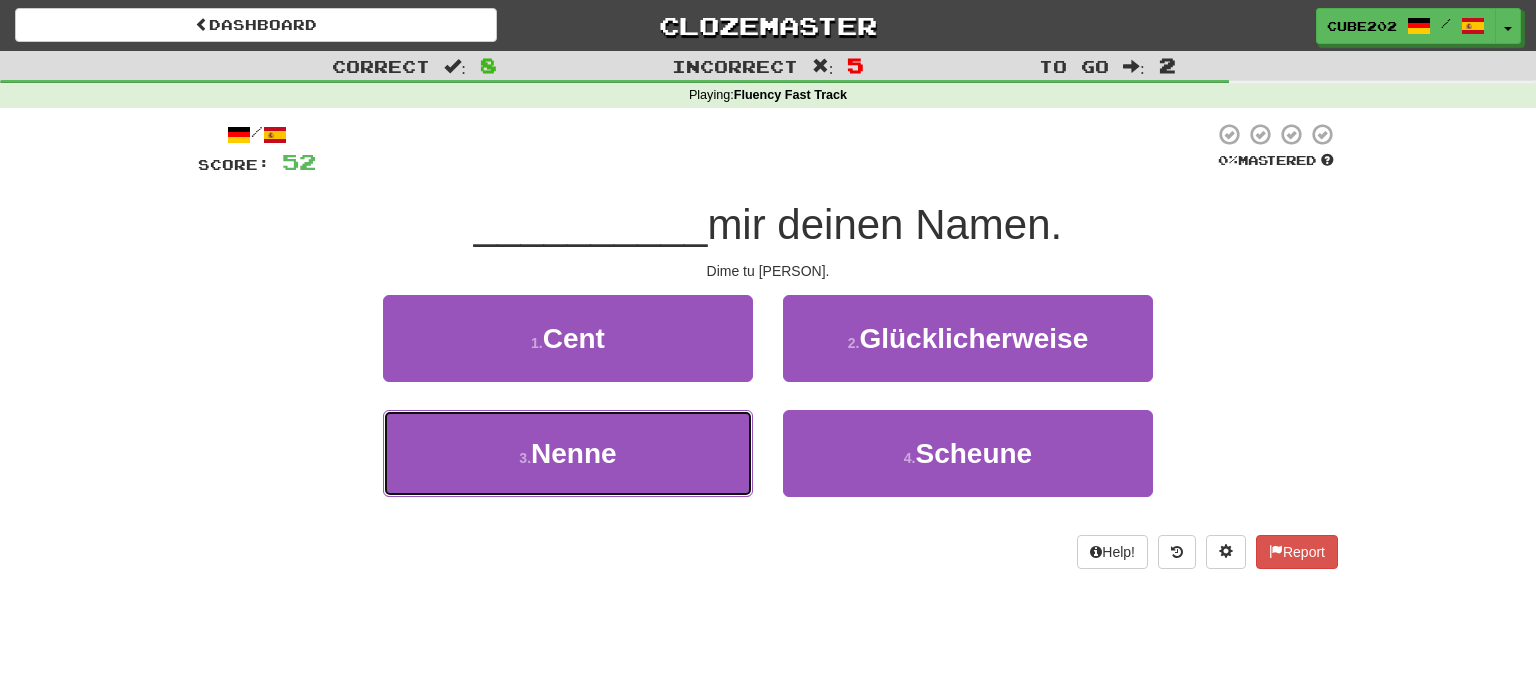 click on "3 .  Nenne" at bounding box center (568, 453) 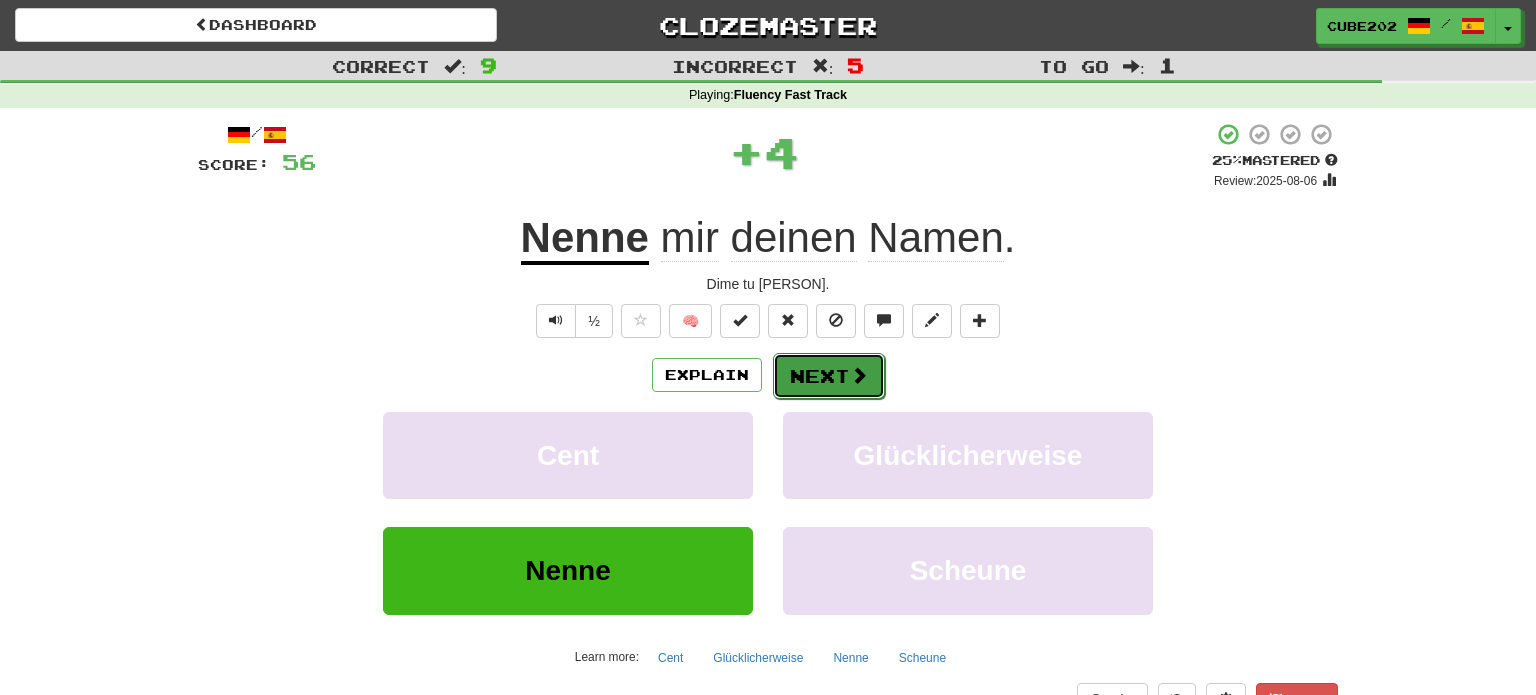 click on "Next" at bounding box center (829, 376) 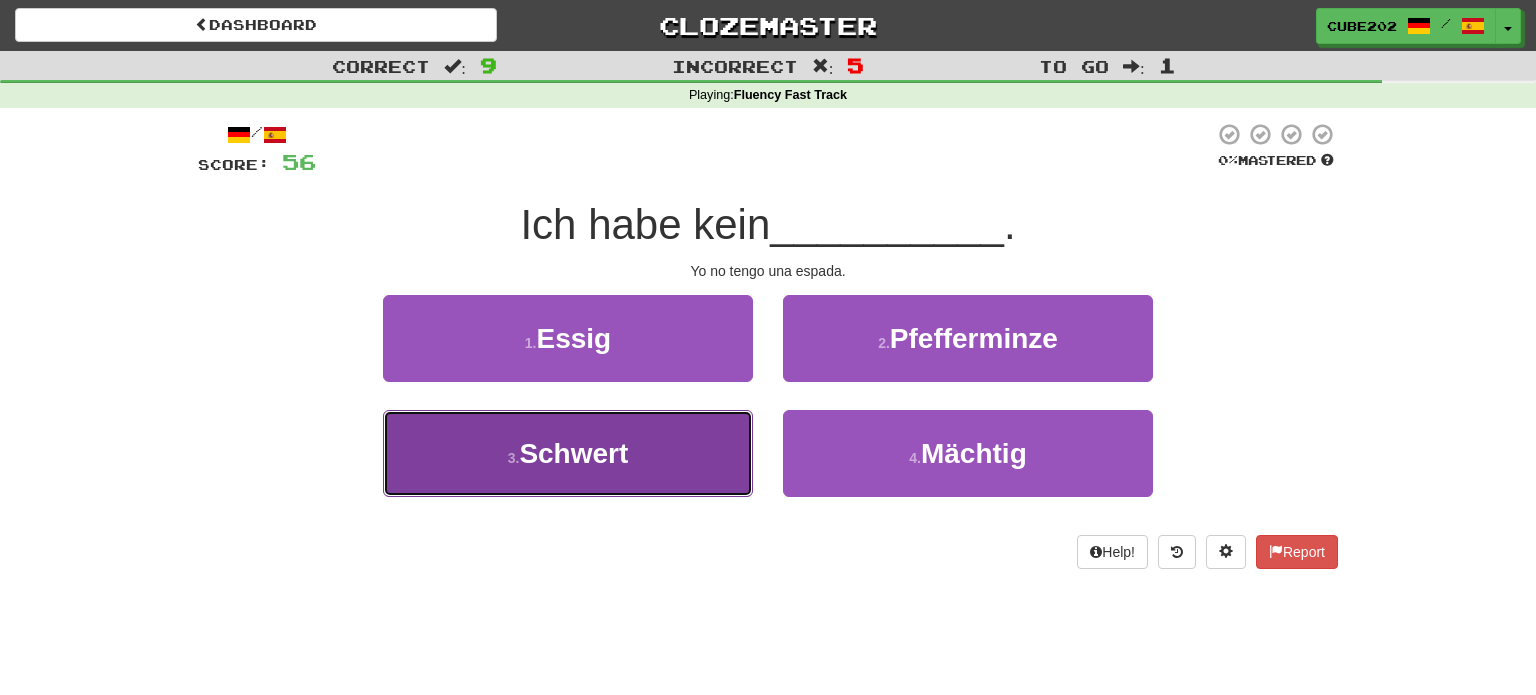 click on "3 .  Schwert" at bounding box center [568, 453] 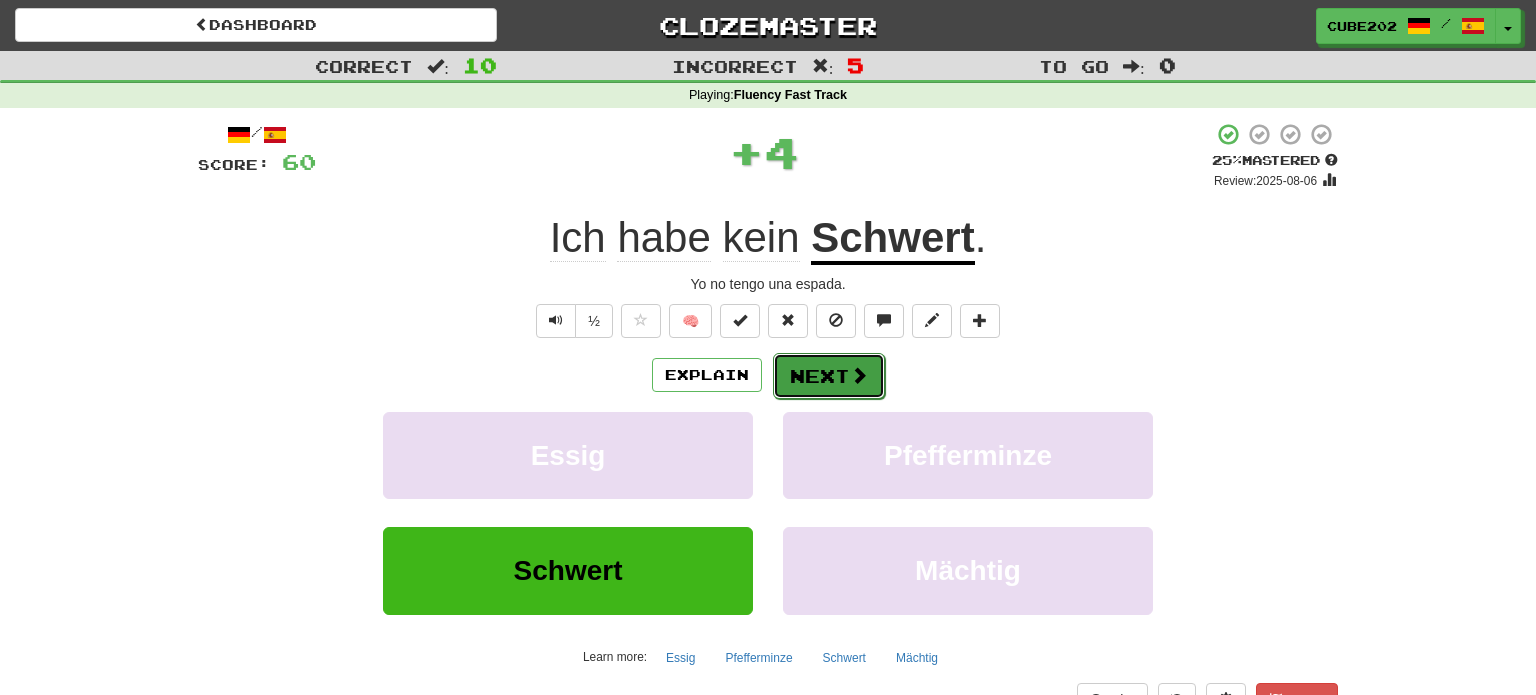 click on "Next" at bounding box center [829, 376] 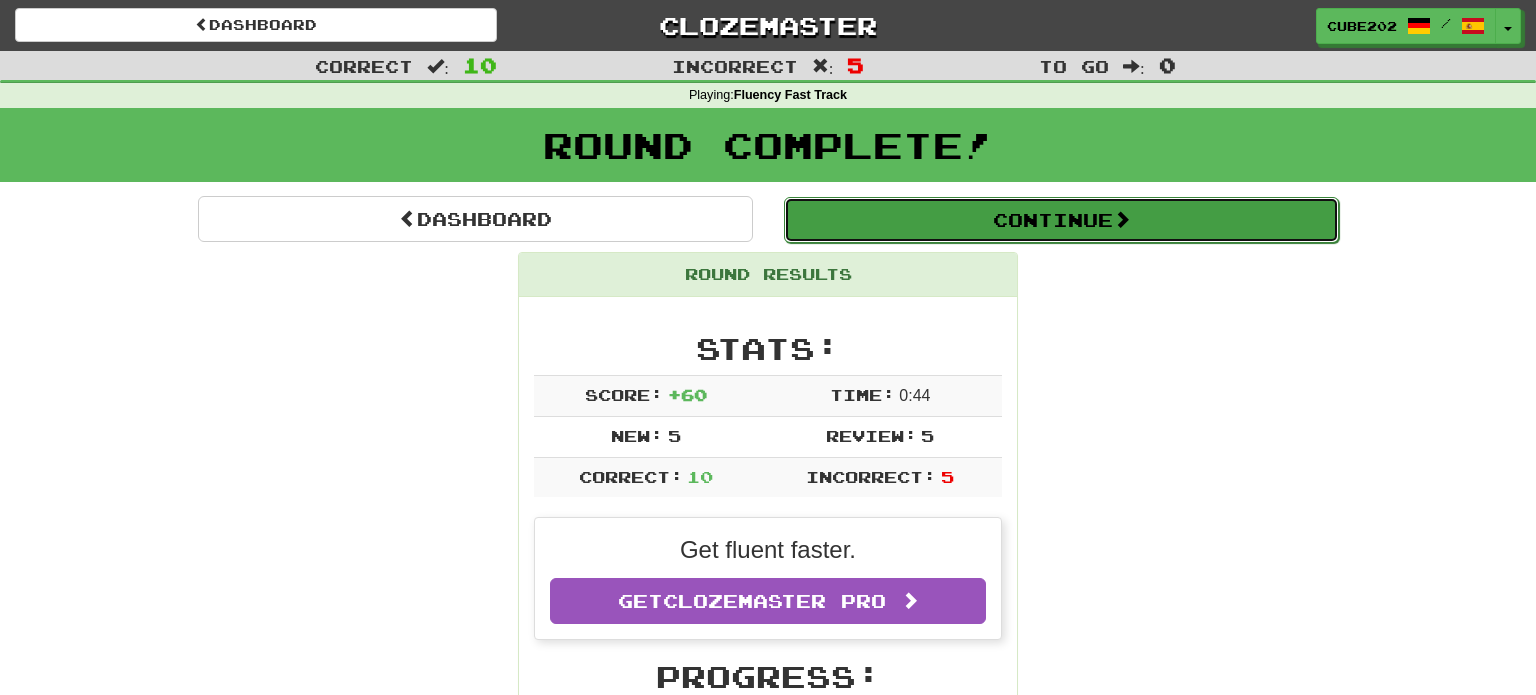 click on "Continue" at bounding box center [1061, 220] 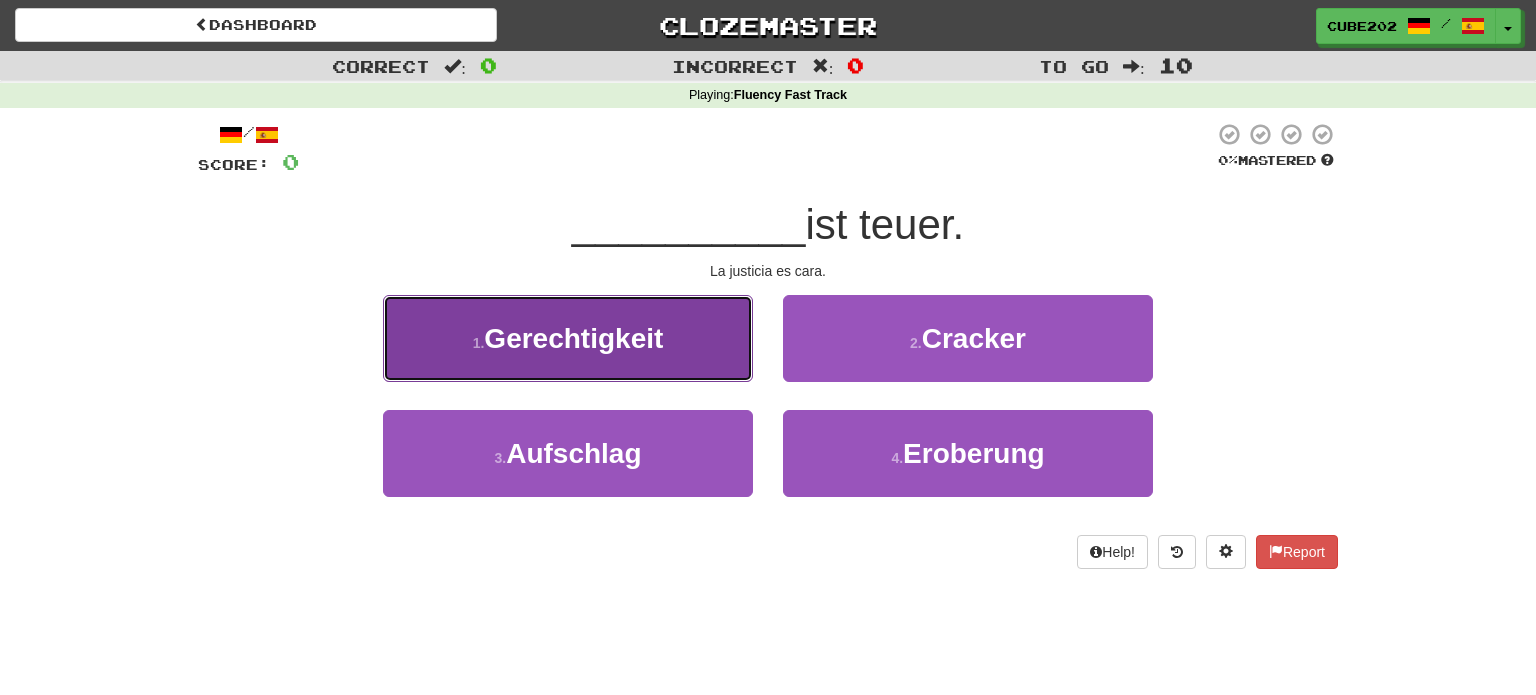 click on "1 .  Gerechtigkeit" at bounding box center (568, 338) 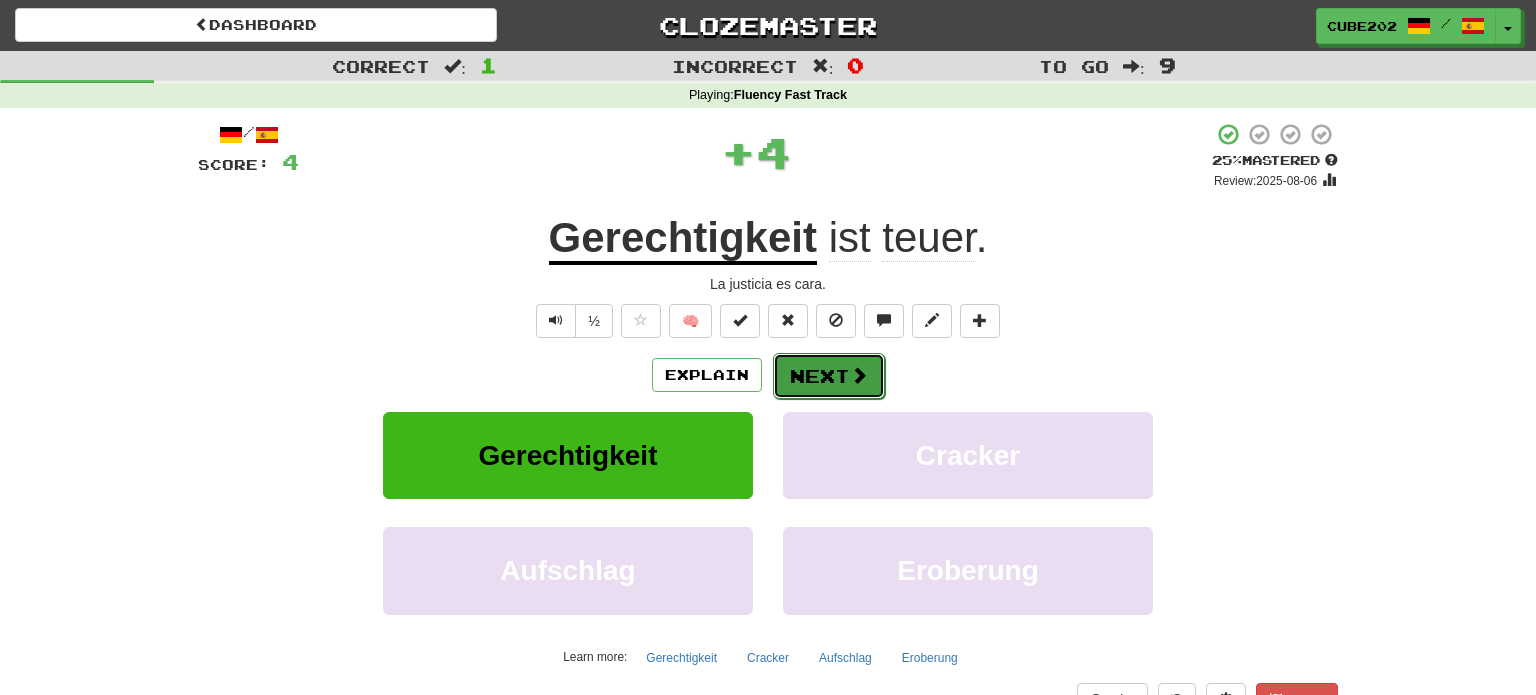 click on "Next" at bounding box center [829, 376] 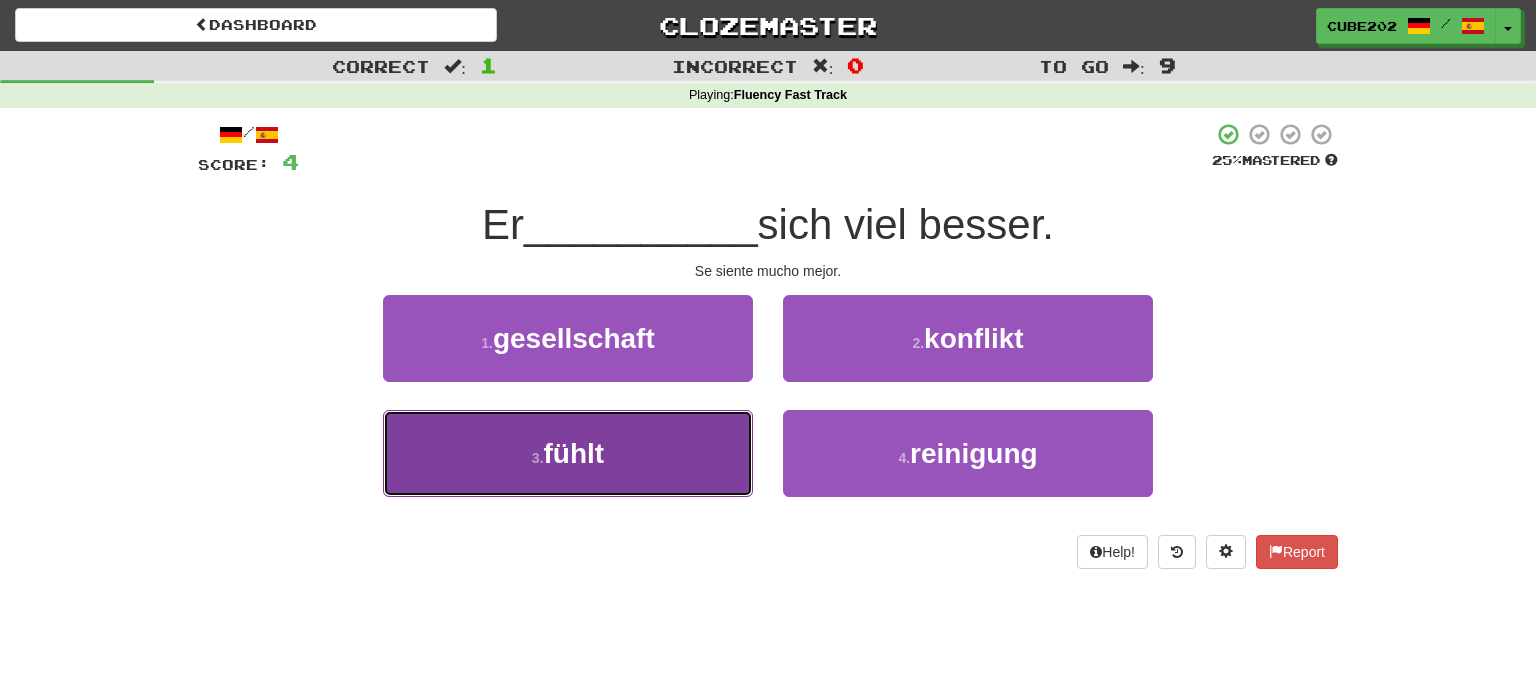 click on "3 .  fühlt" at bounding box center (568, 453) 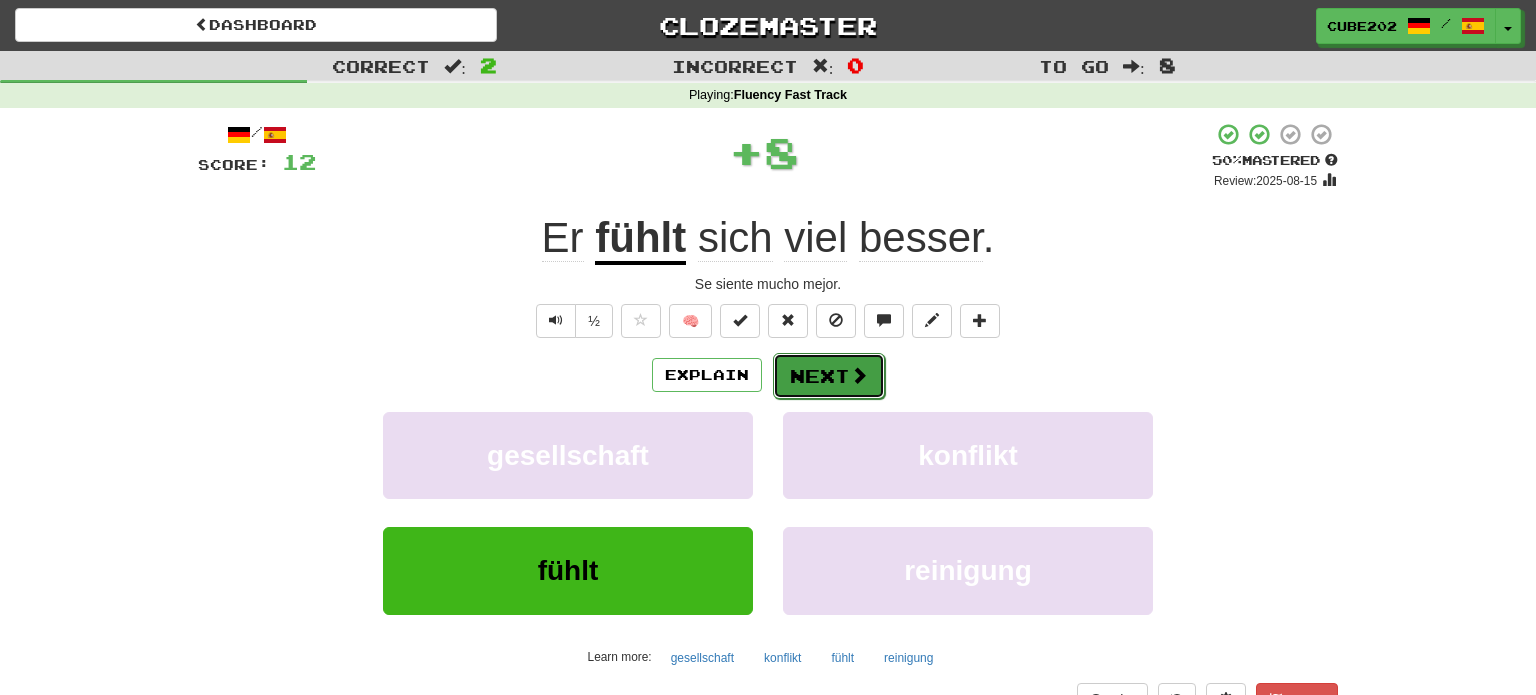 click on "Next" at bounding box center [829, 376] 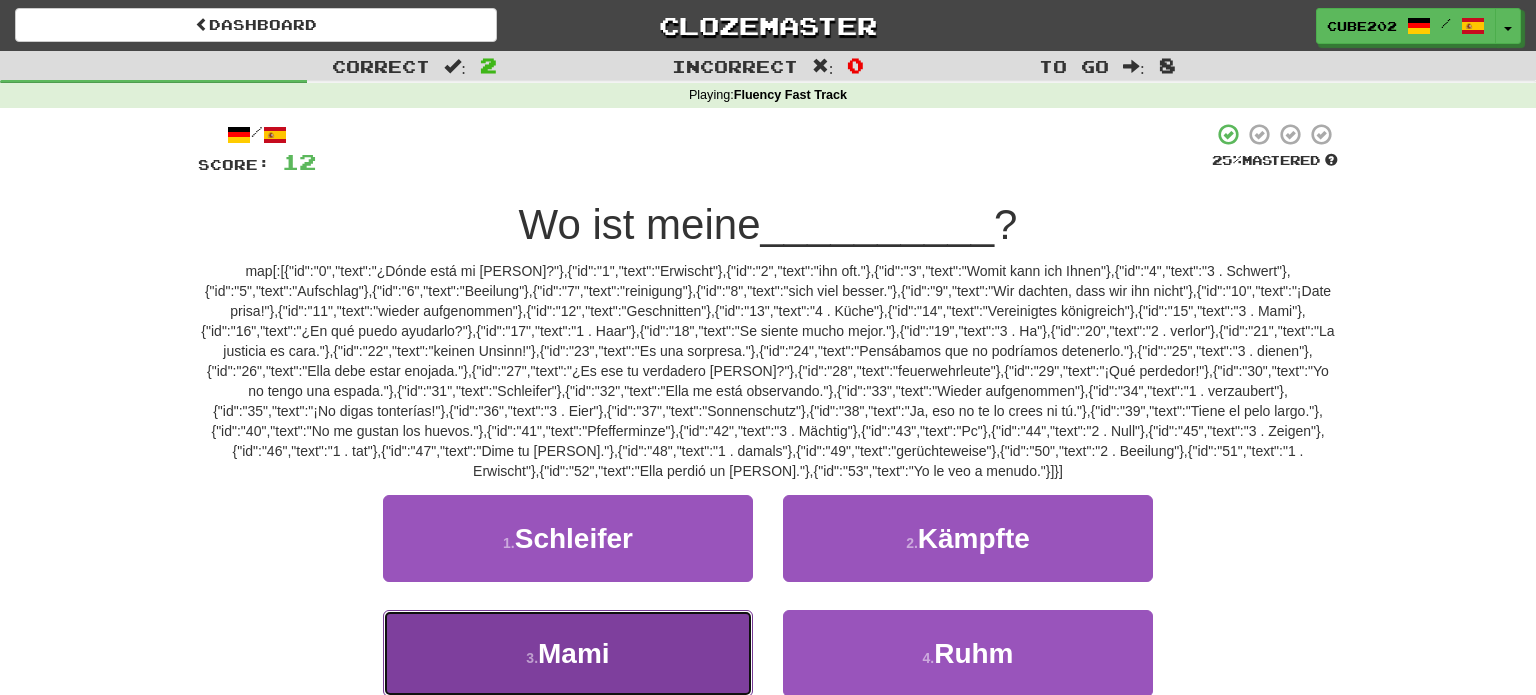 click on "3 .  Mami" at bounding box center [568, 653] 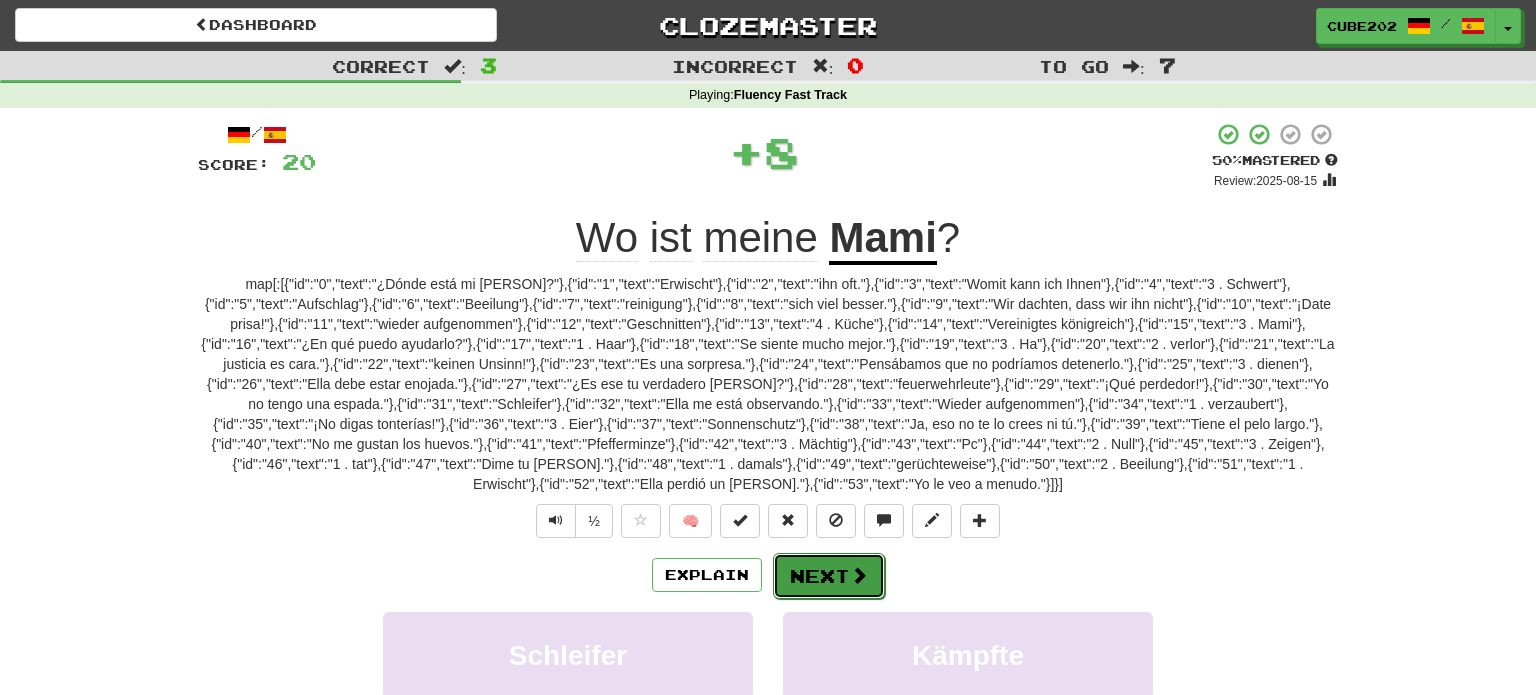 click on "Next" at bounding box center [829, 576] 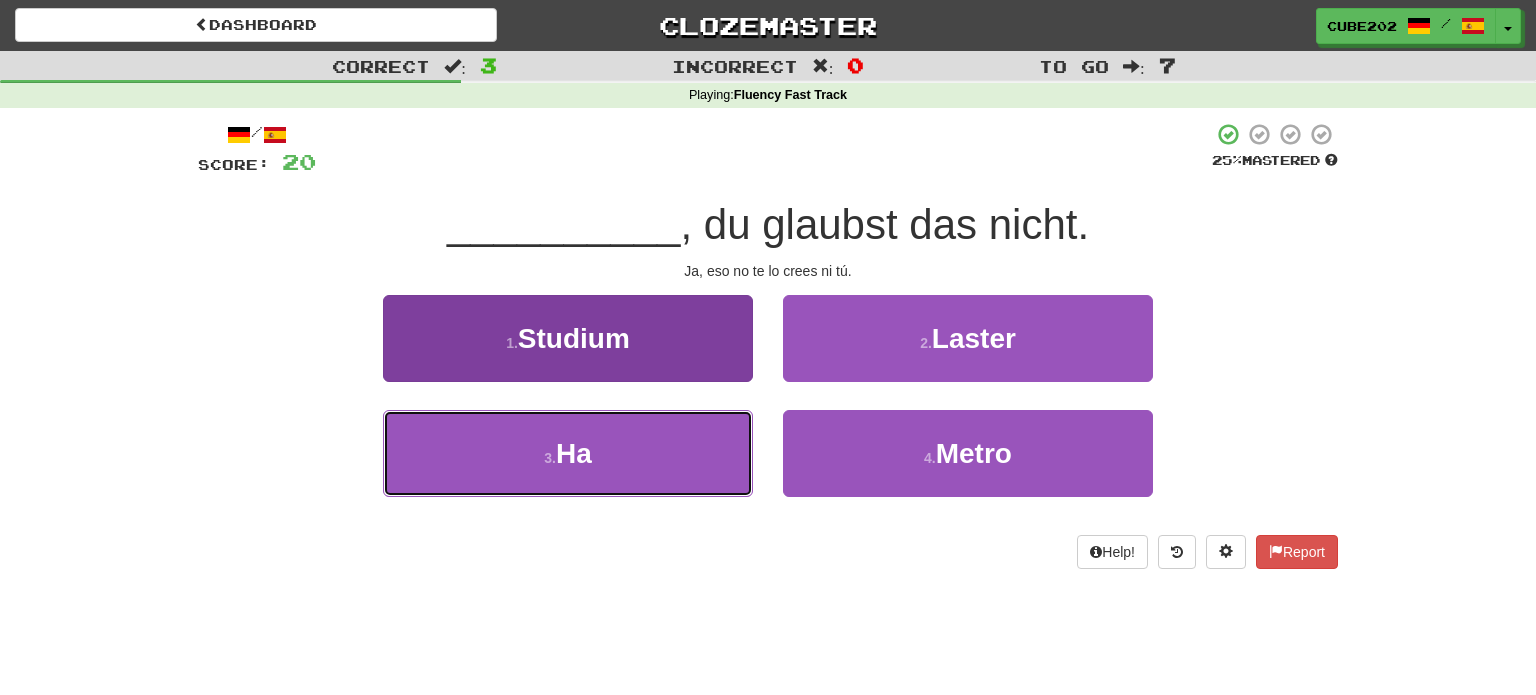click on "3 .  Ha" at bounding box center [568, 453] 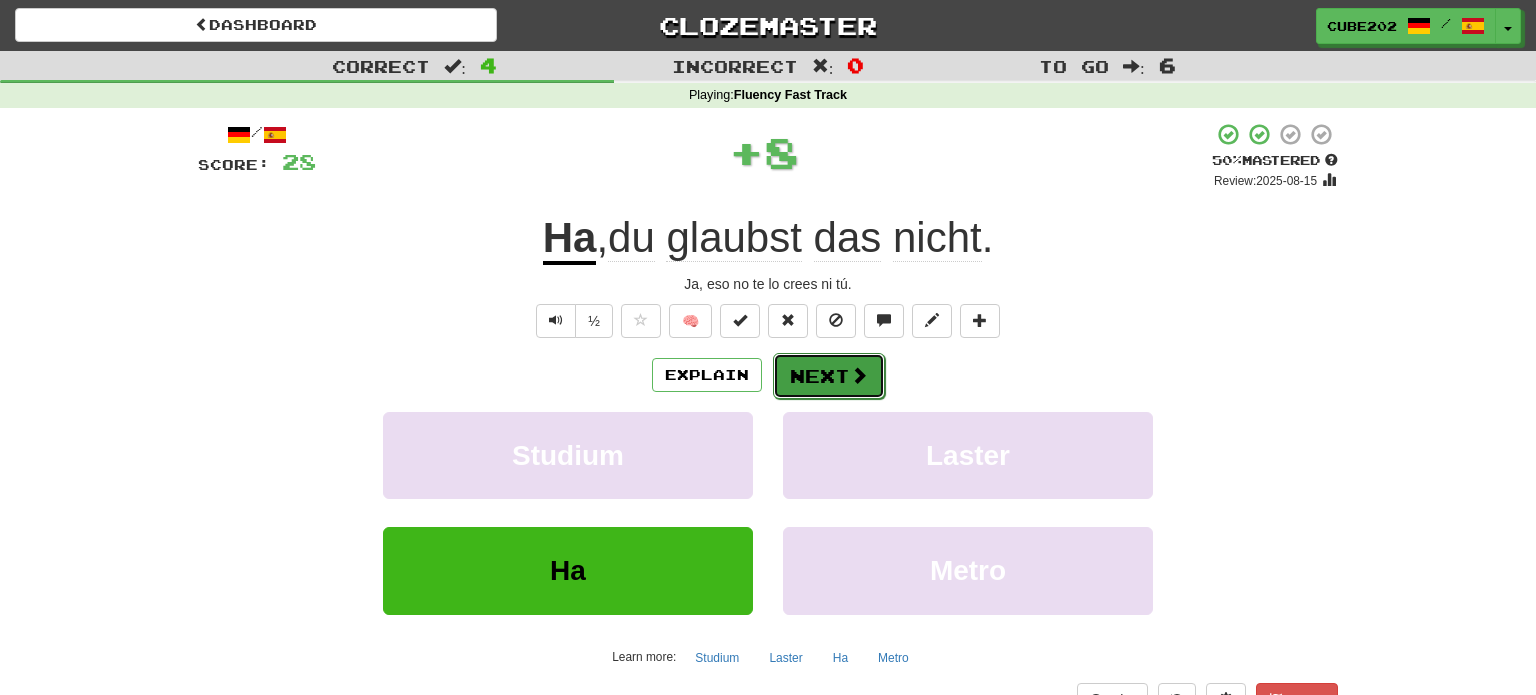 click at bounding box center (859, 375) 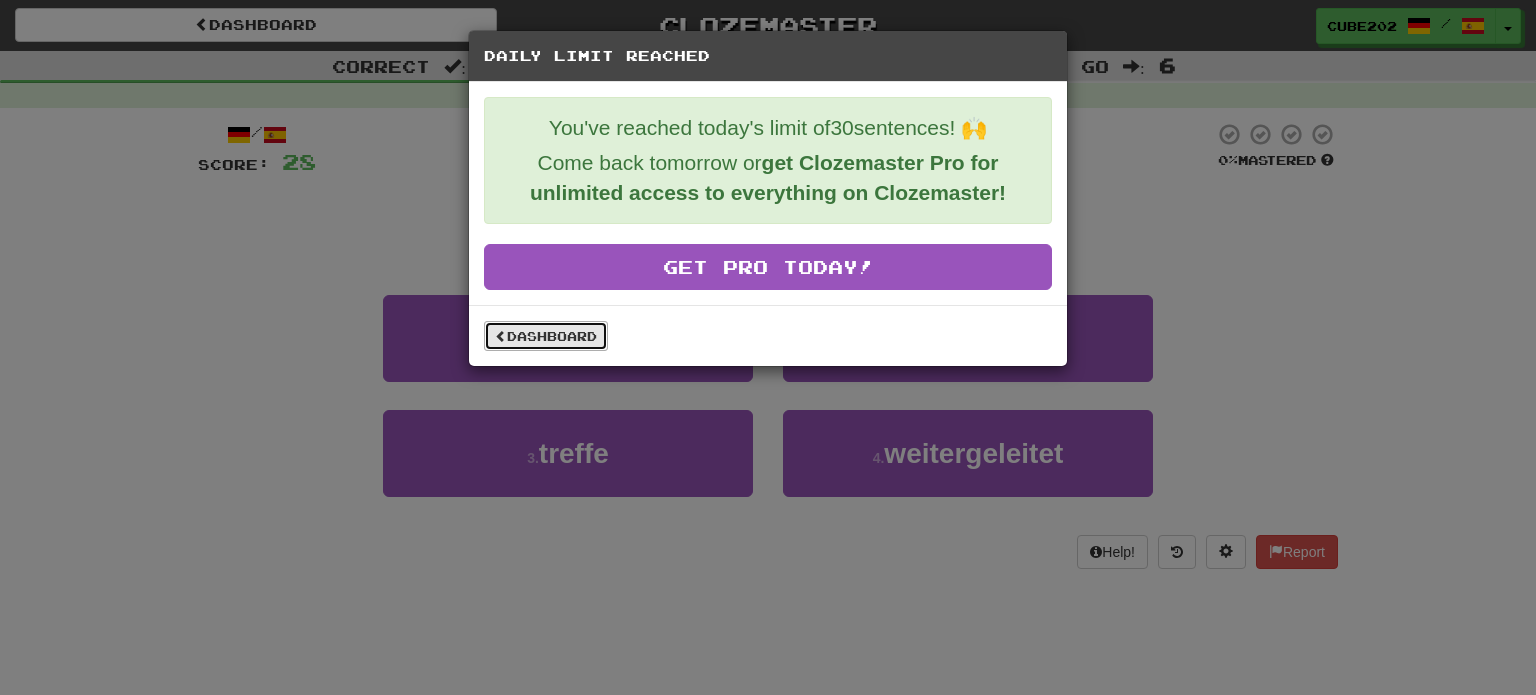 click on "Dashboard" at bounding box center [546, 336] 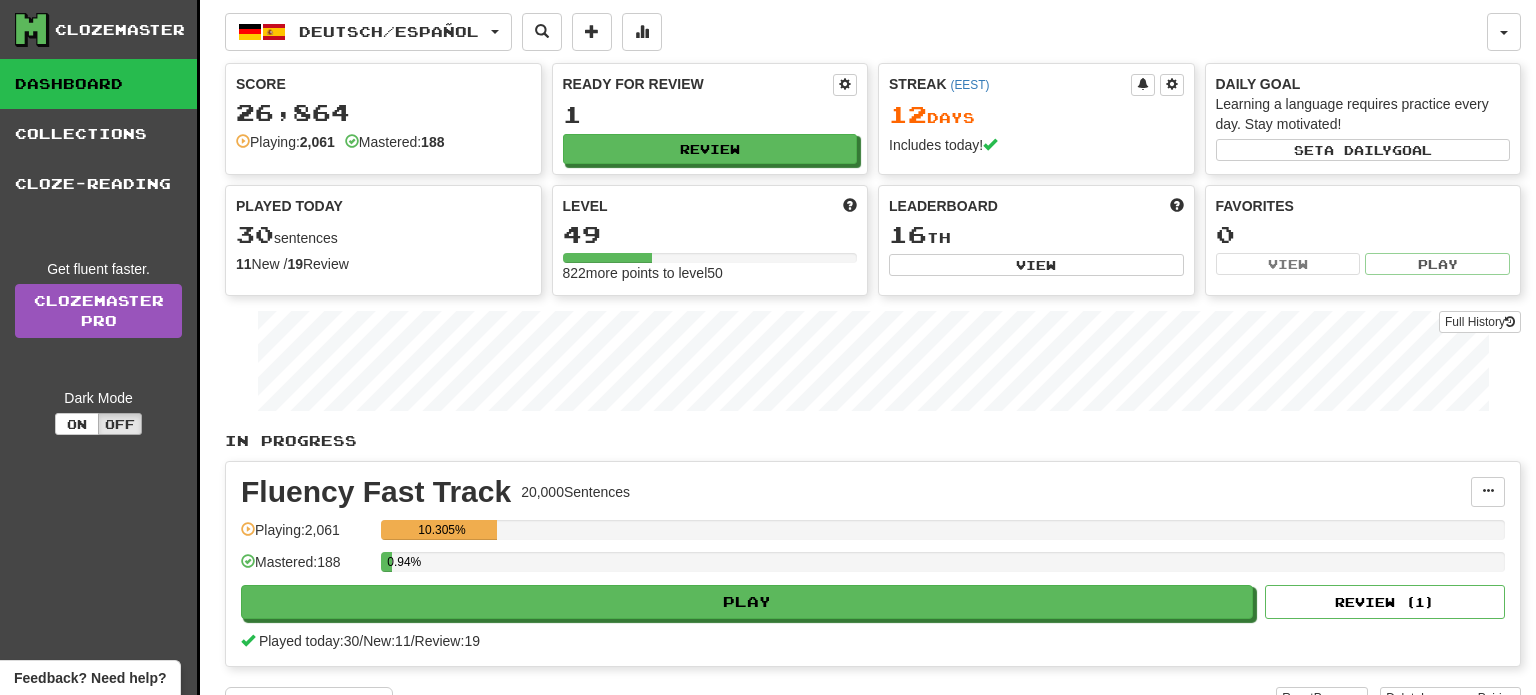 scroll, scrollTop: 0, scrollLeft: 0, axis: both 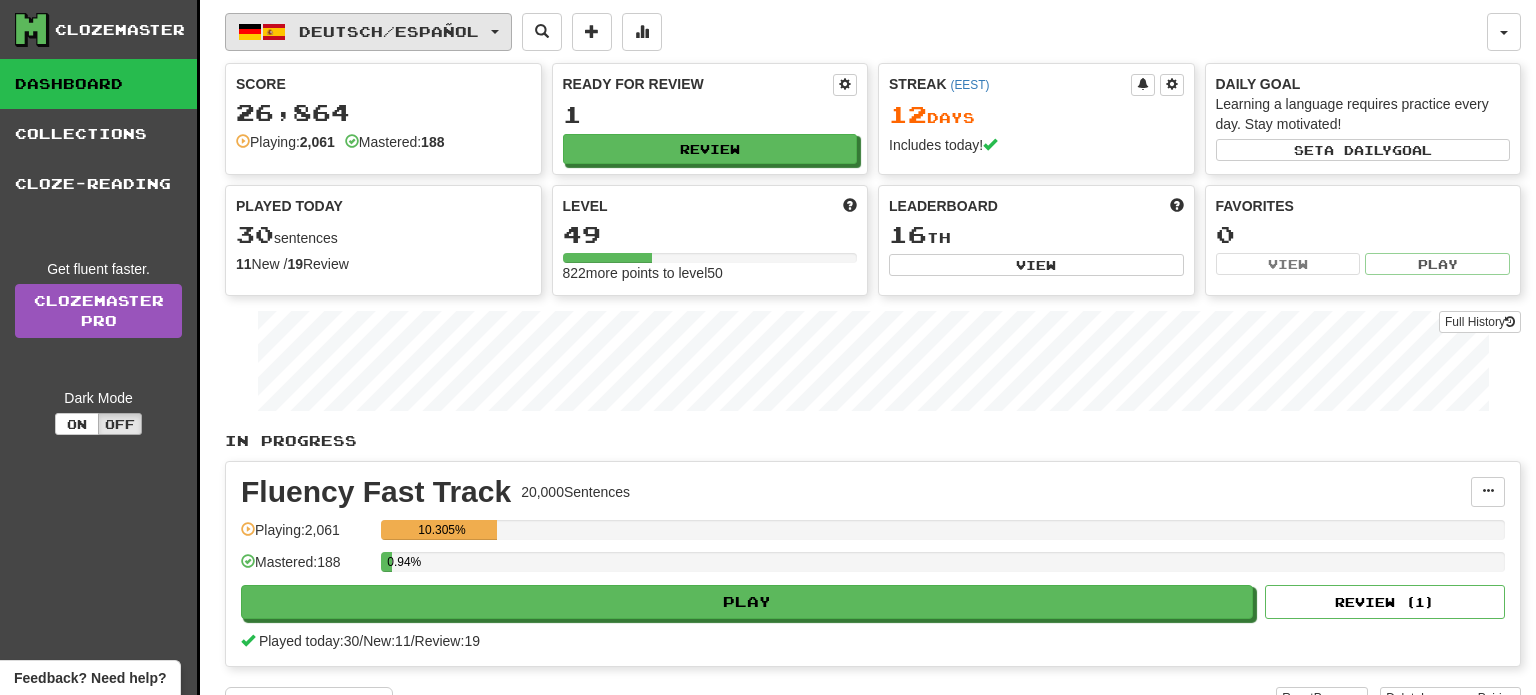 click on "Deutsch  /  Español" at bounding box center [368, 32] 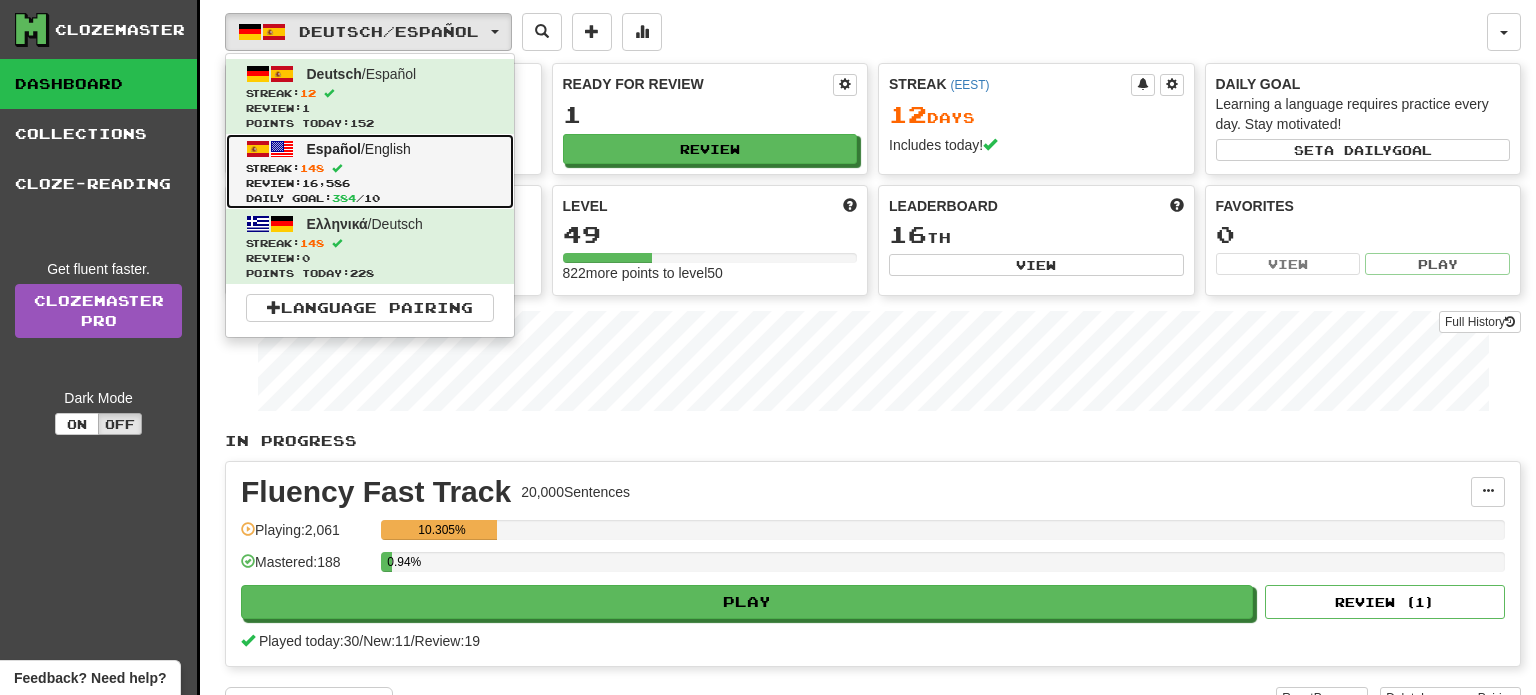 click on "Español  /  English Streak:  148   Review:  16,586 Daily Goal:  384  /  10" at bounding box center (370, 171) 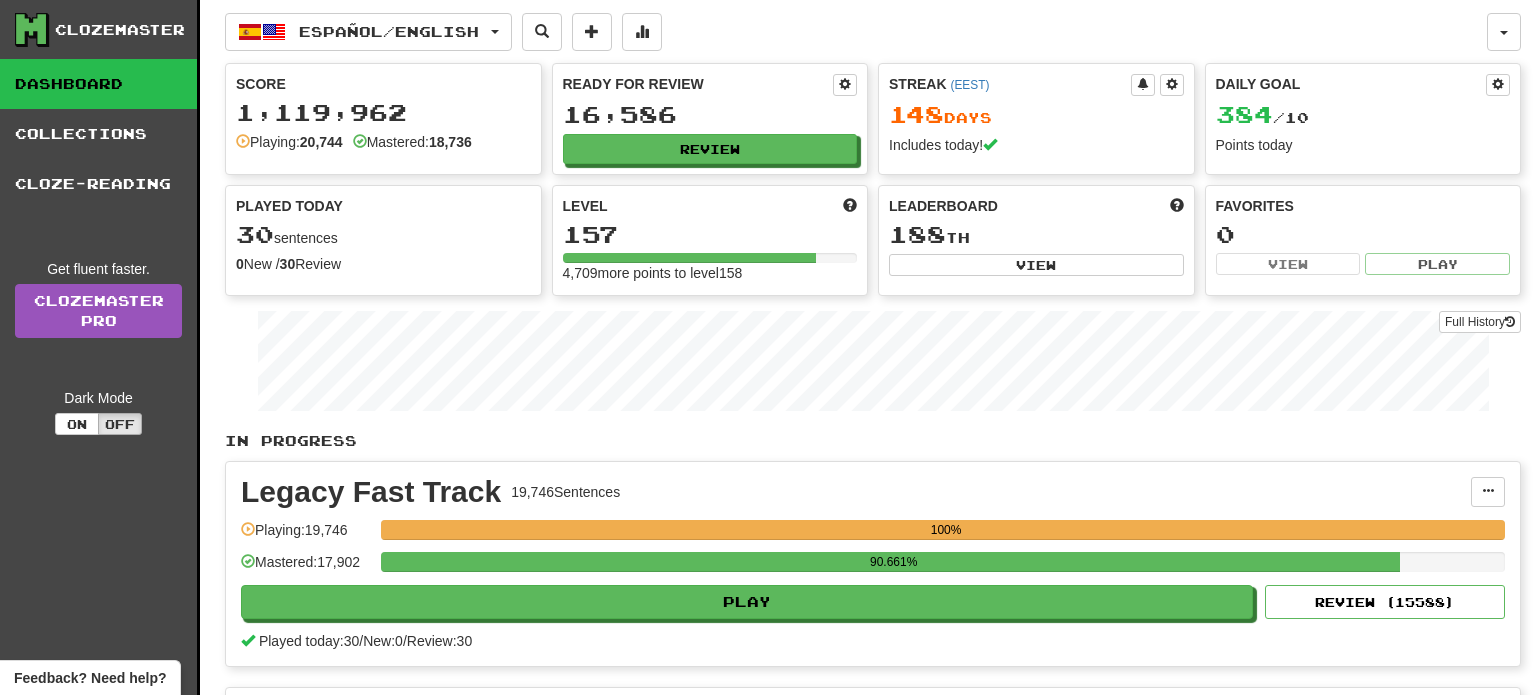 scroll, scrollTop: 0, scrollLeft: 0, axis: both 